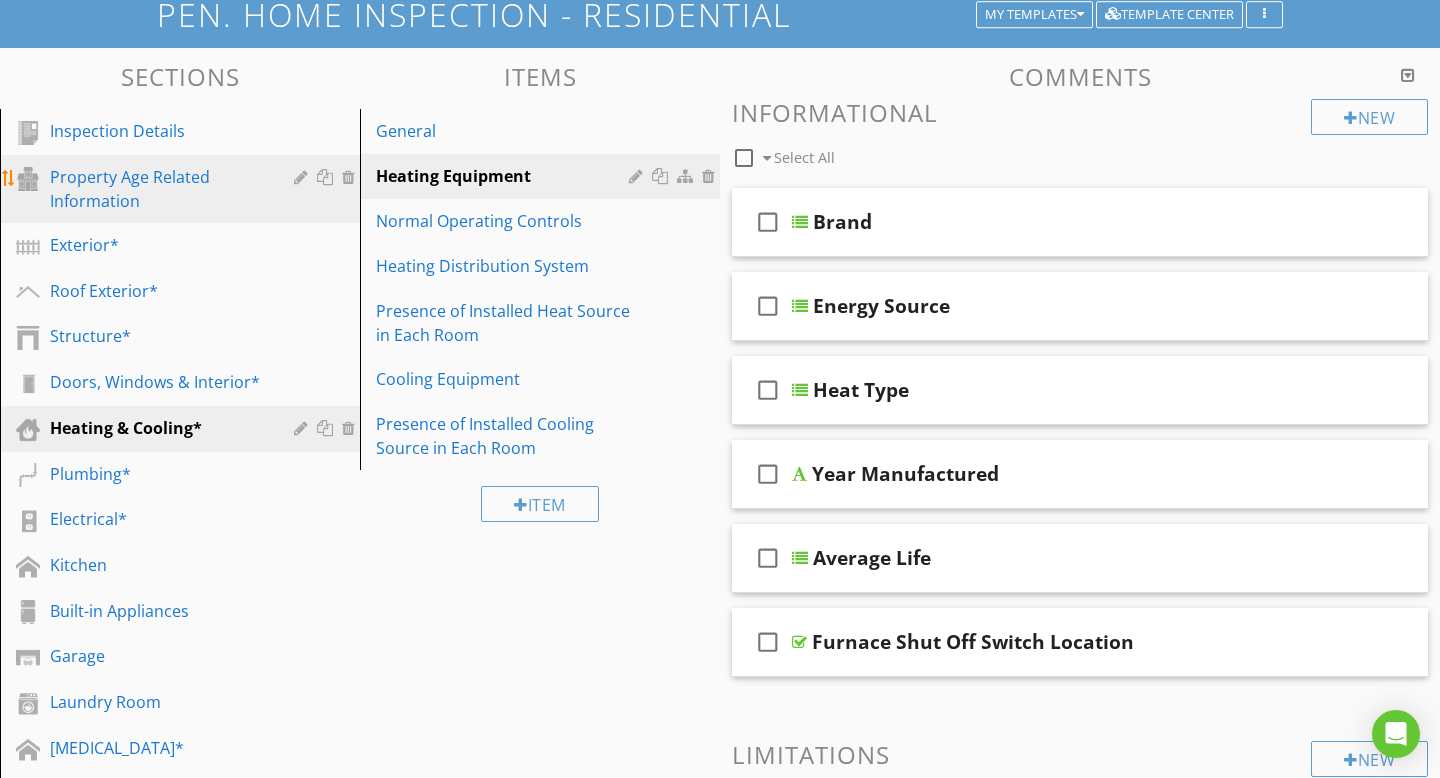 scroll, scrollTop: 0, scrollLeft: 0, axis: both 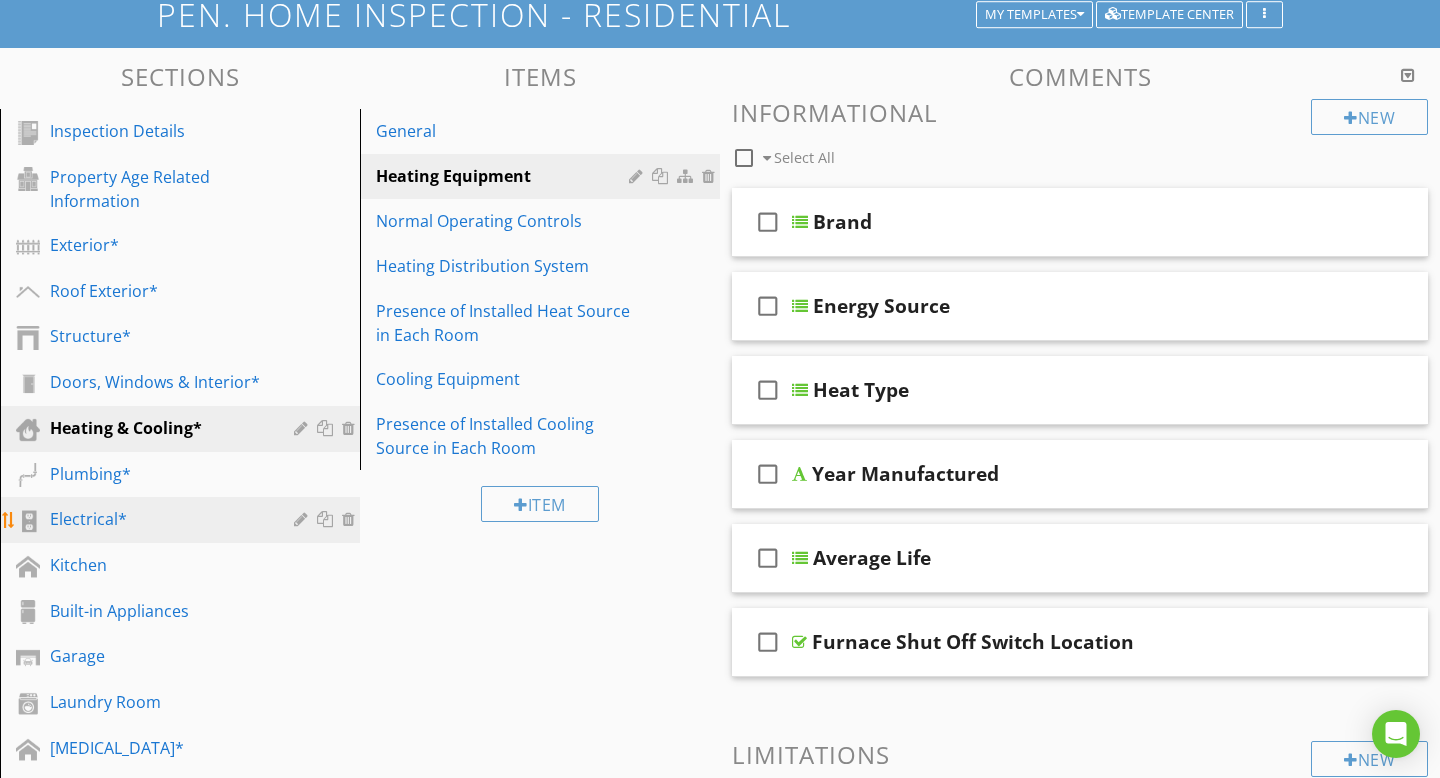 click on "Electrical*" at bounding box center [157, 519] 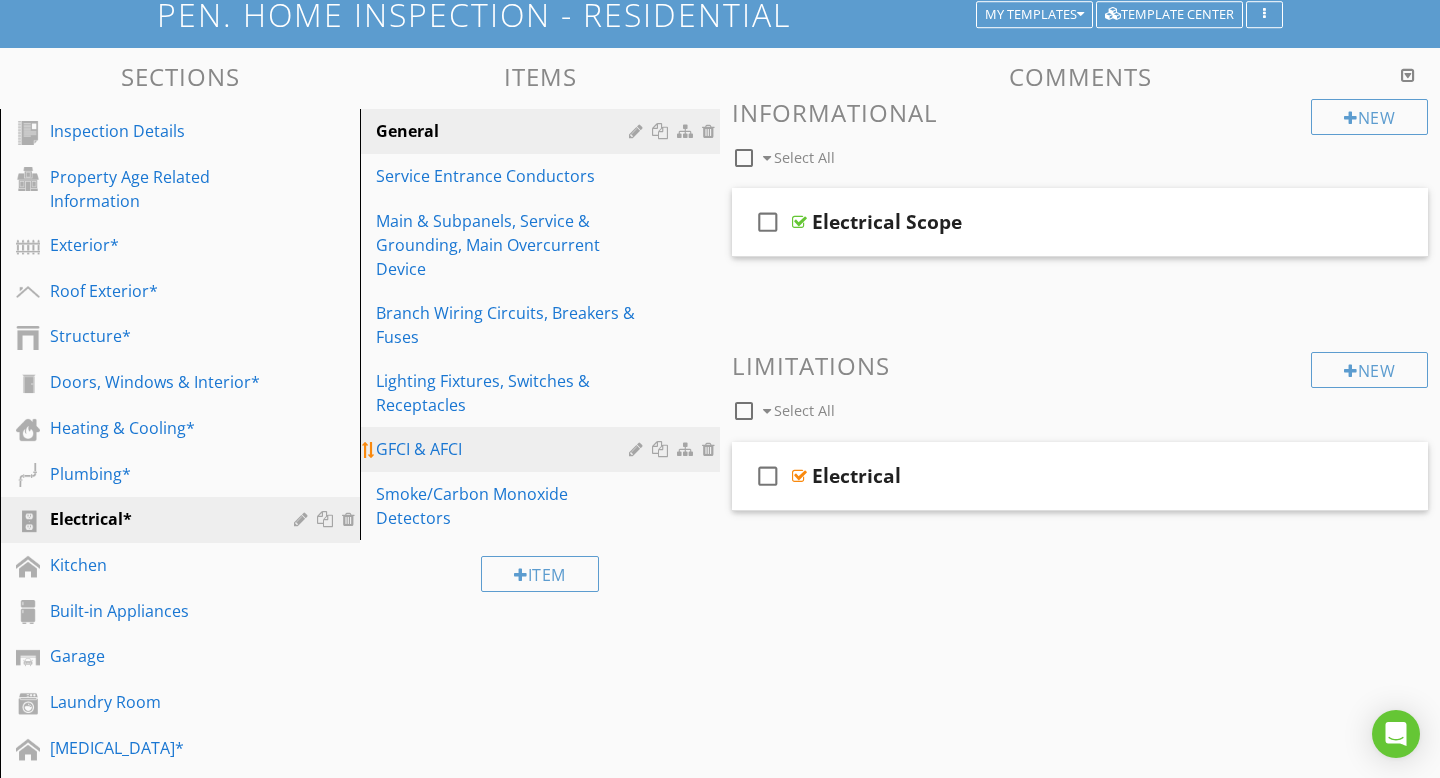 click on "GFCI & AFCI" at bounding box center (505, 449) 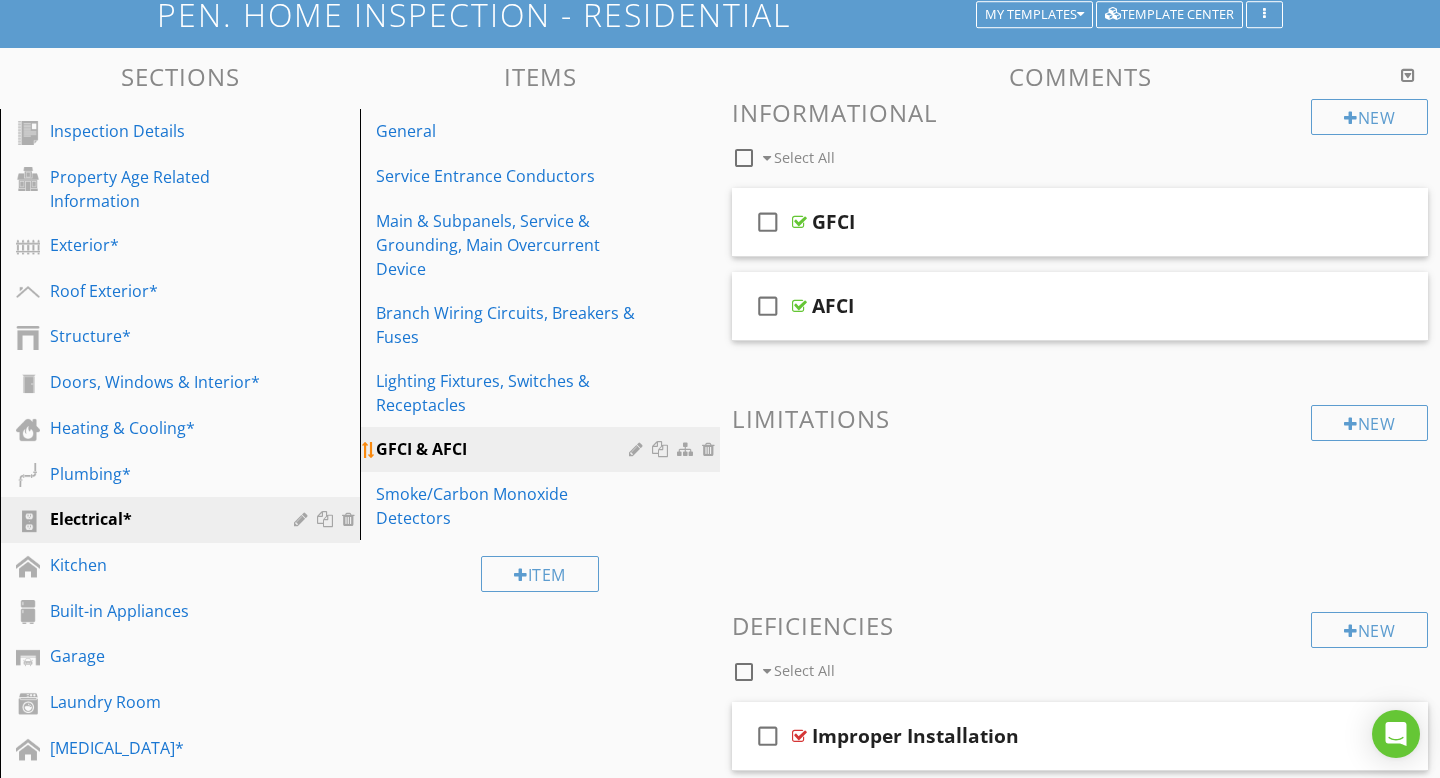 click on "GFCI & AFCI" at bounding box center (505, 449) 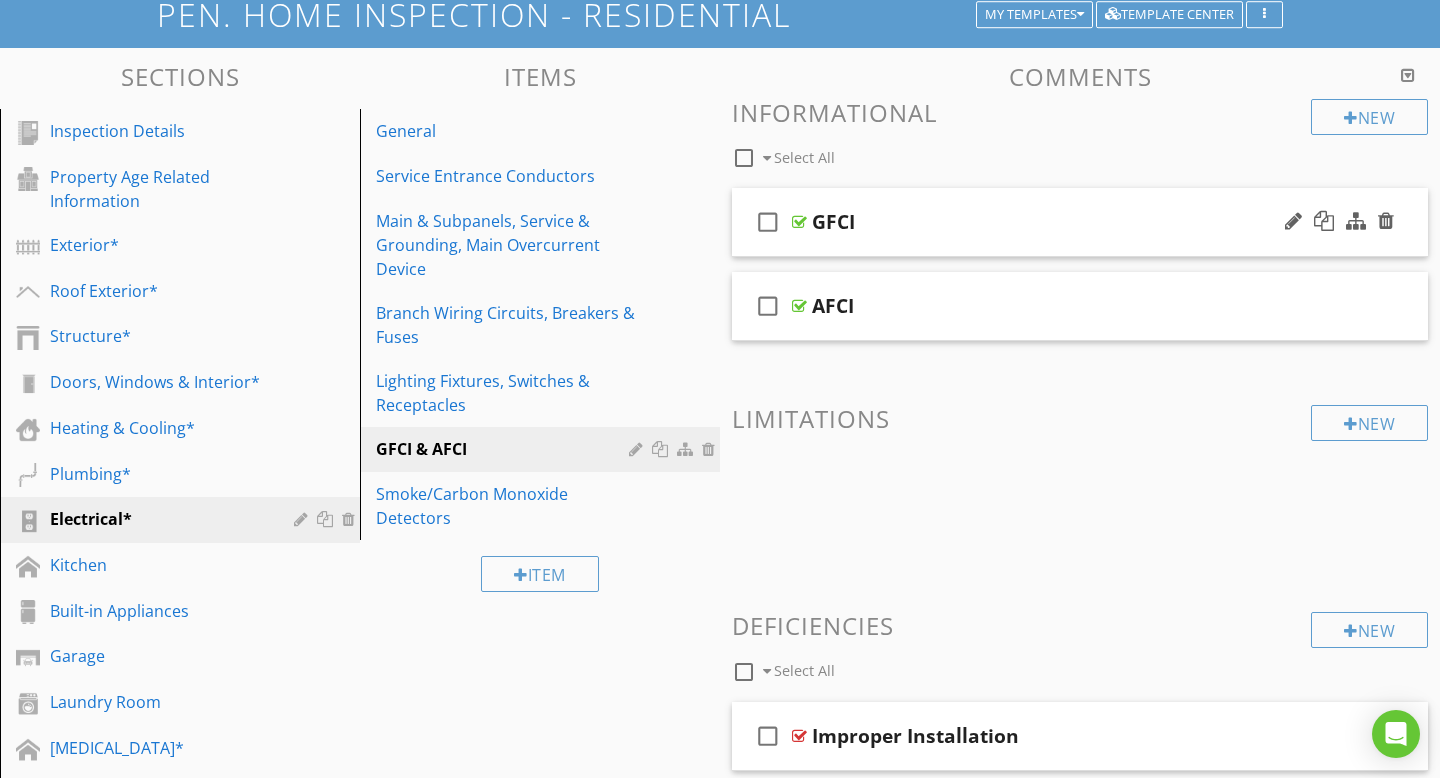 click at bounding box center [799, 222] 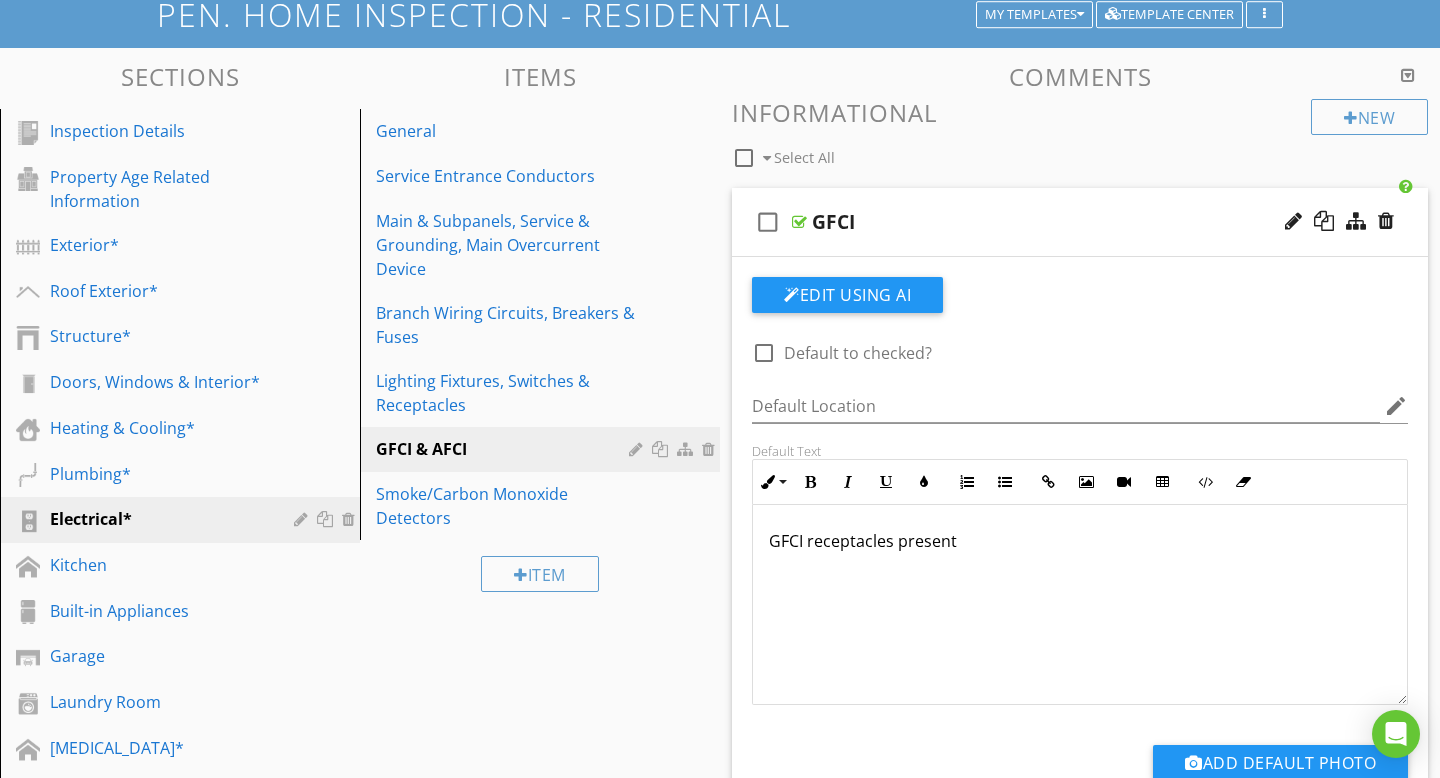 click at bounding box center (799, 222) 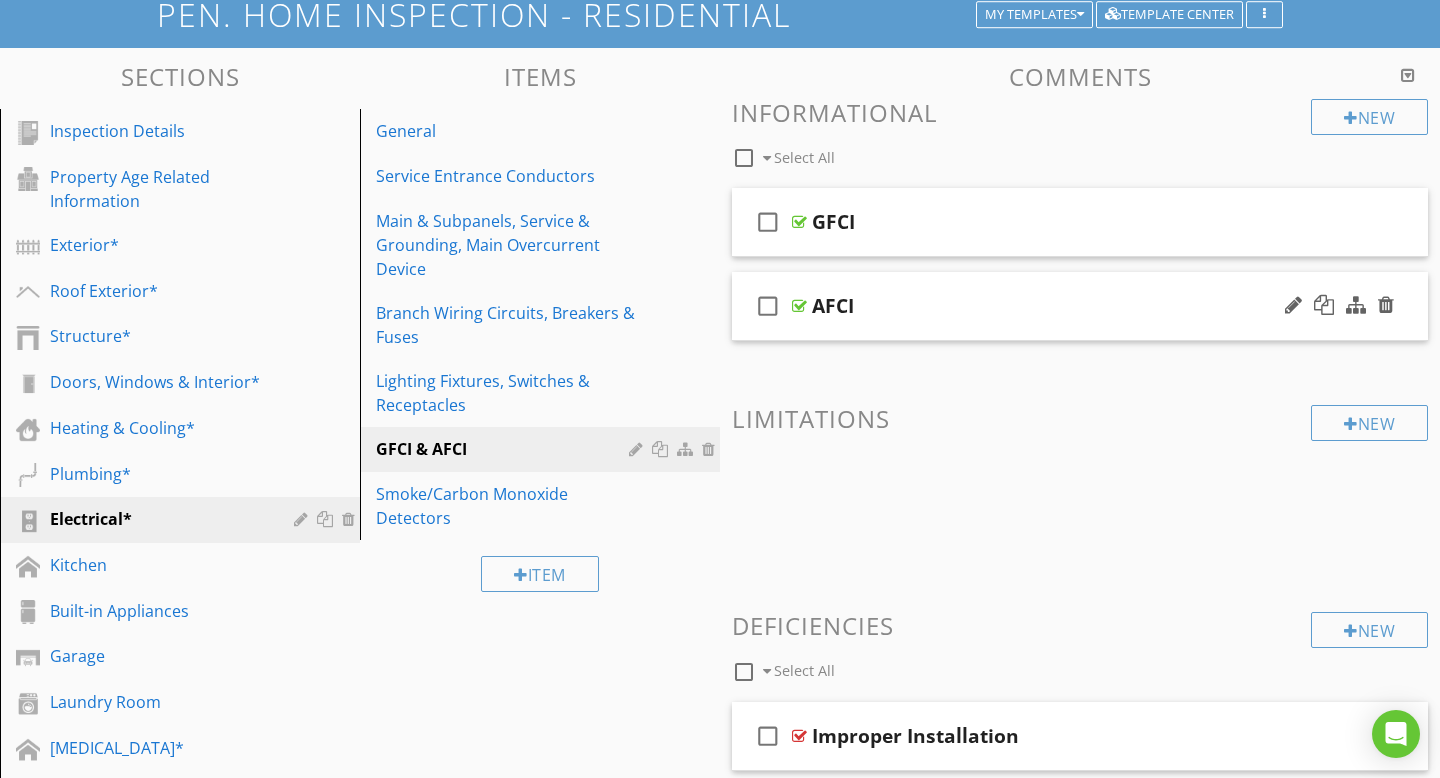 click at bounding box center (799, 306) 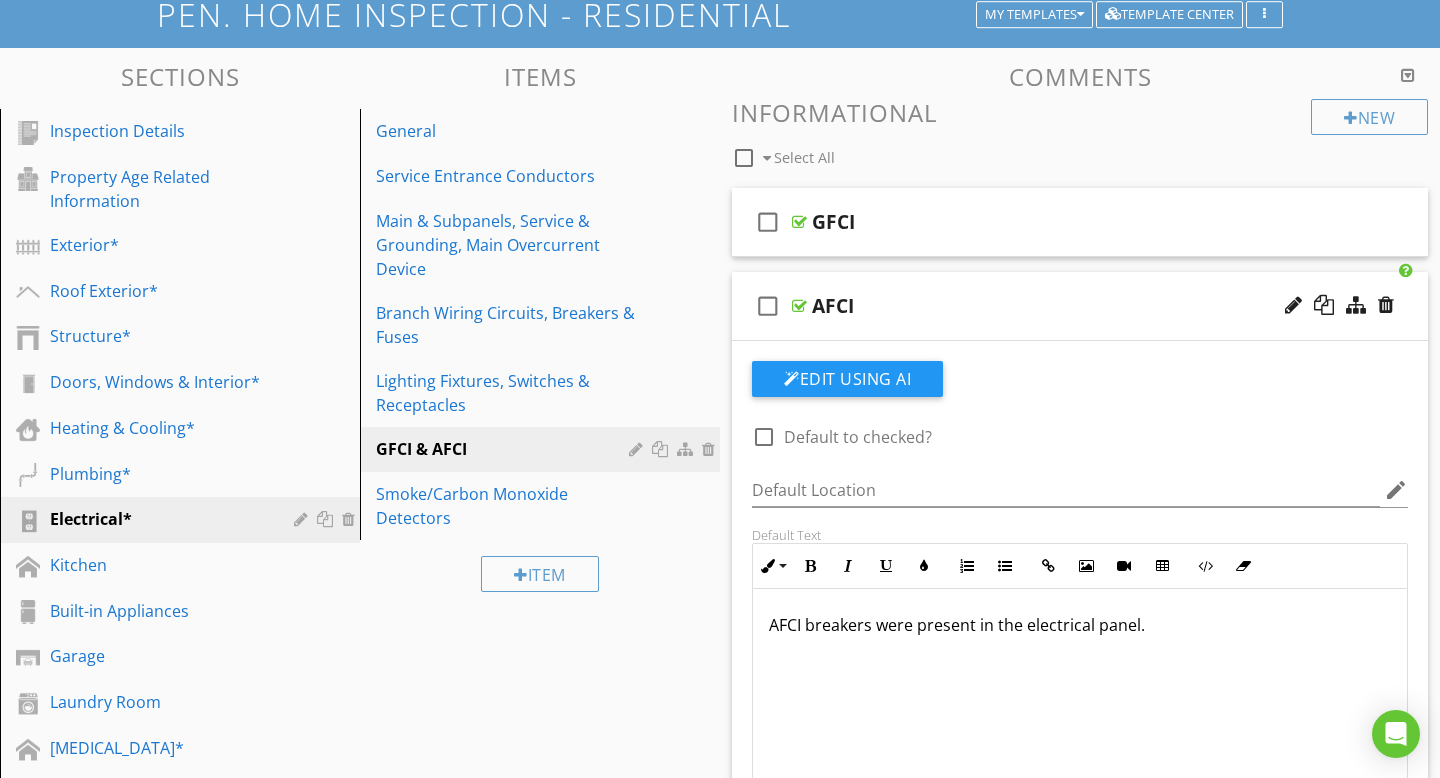 click at bounding box center [799, 306] 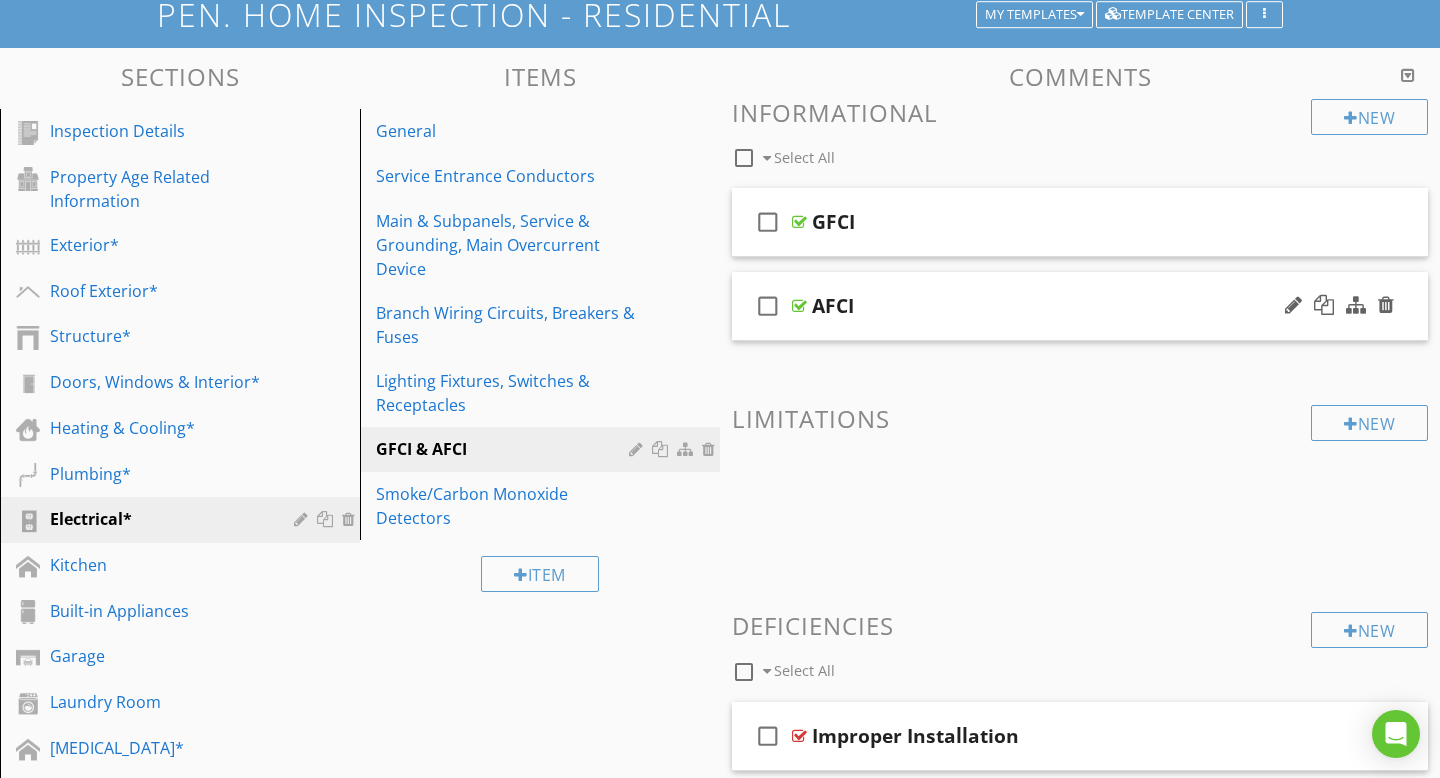 click on "check_box_outline_blank" at bounding box center [768, 306] 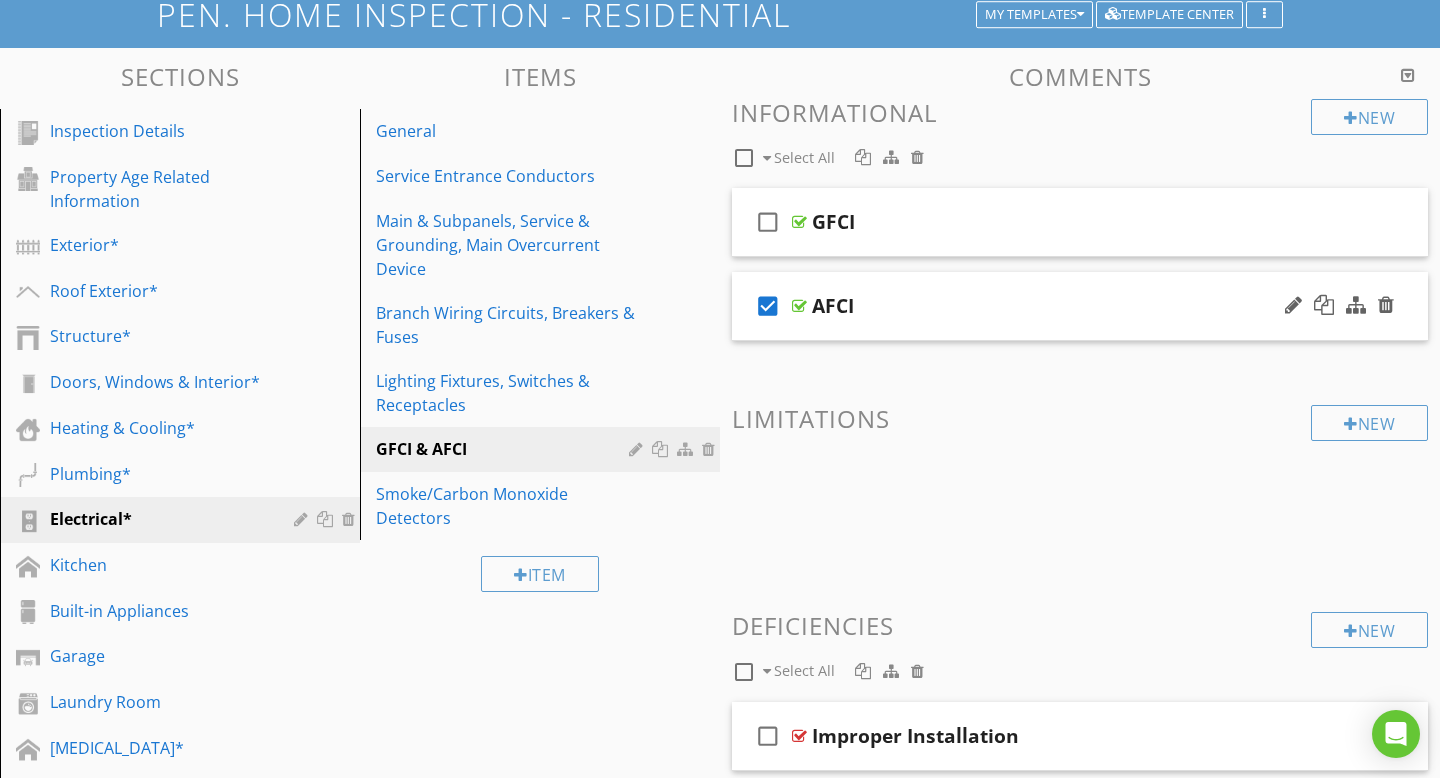 click on "check_box" at bounding box center (768, 306) 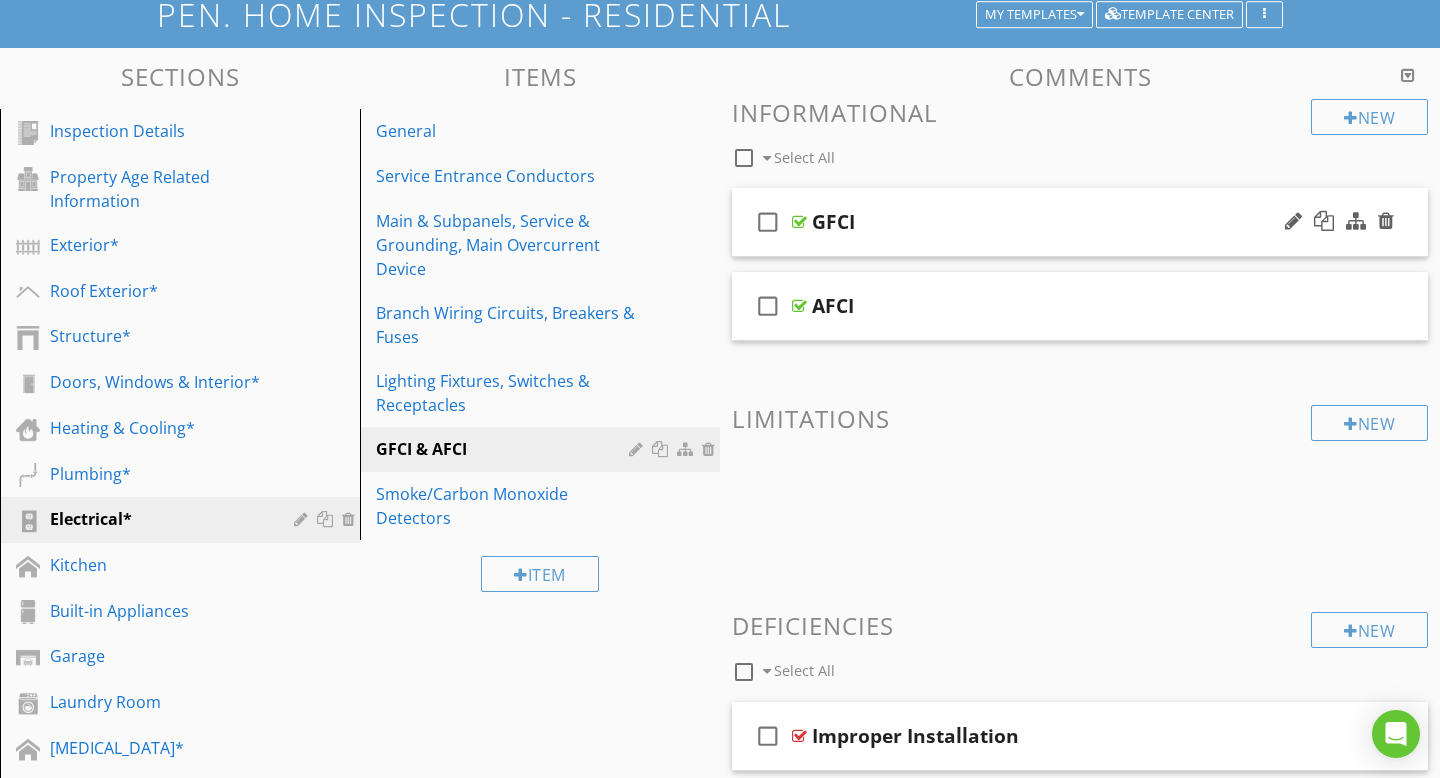 click on "check_box_outline_blank" at bounding box center [768, 222] 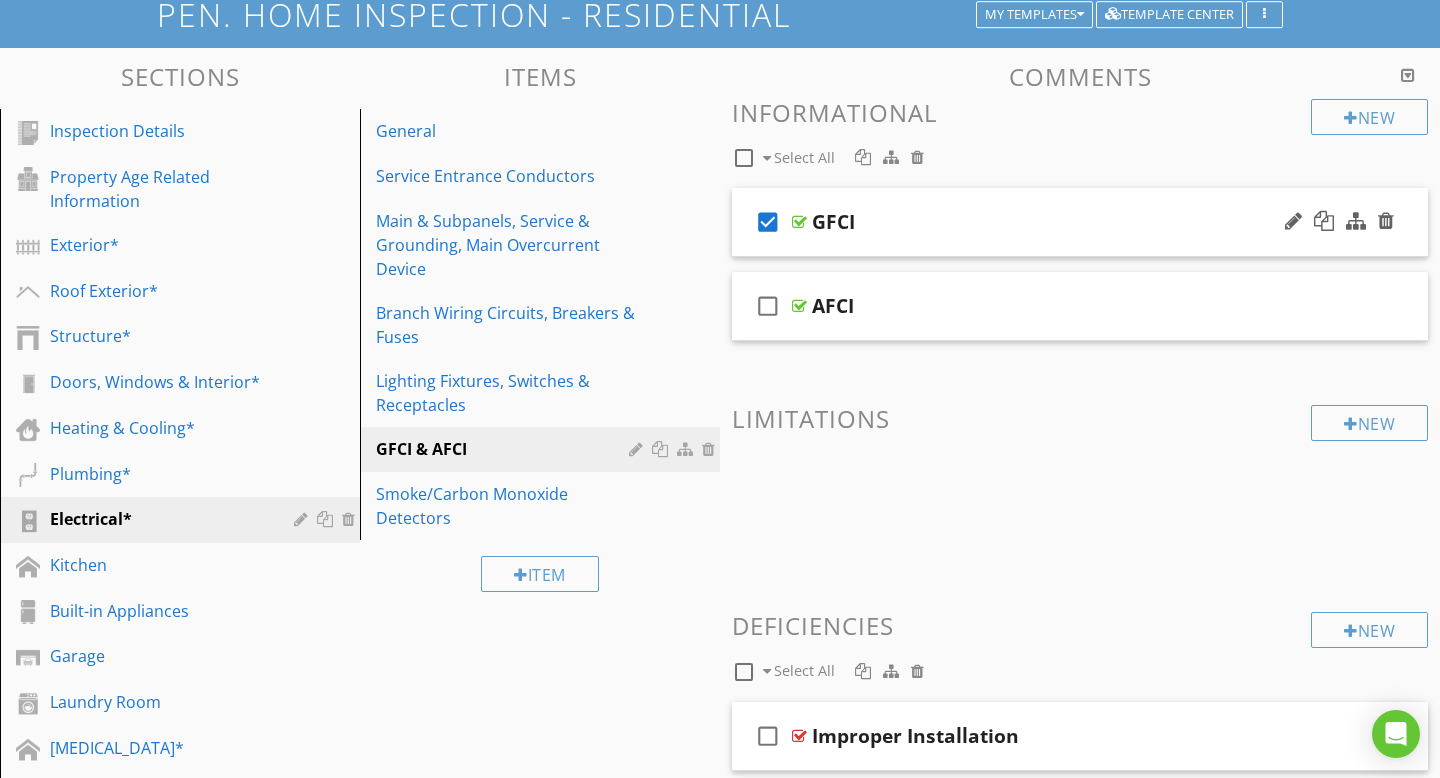 click on "check_box" at bounding box center [768, 222] 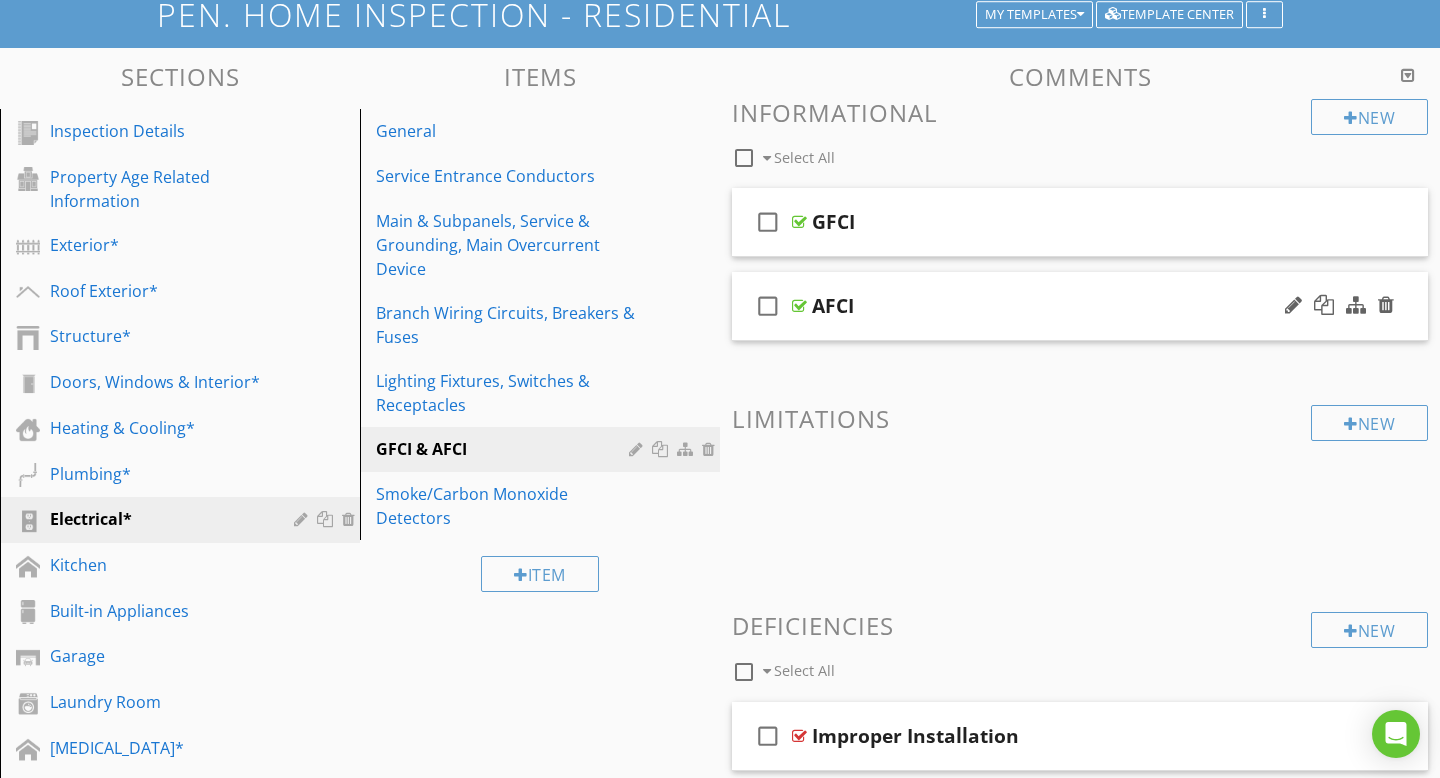 click at bounding box center [799, 306] 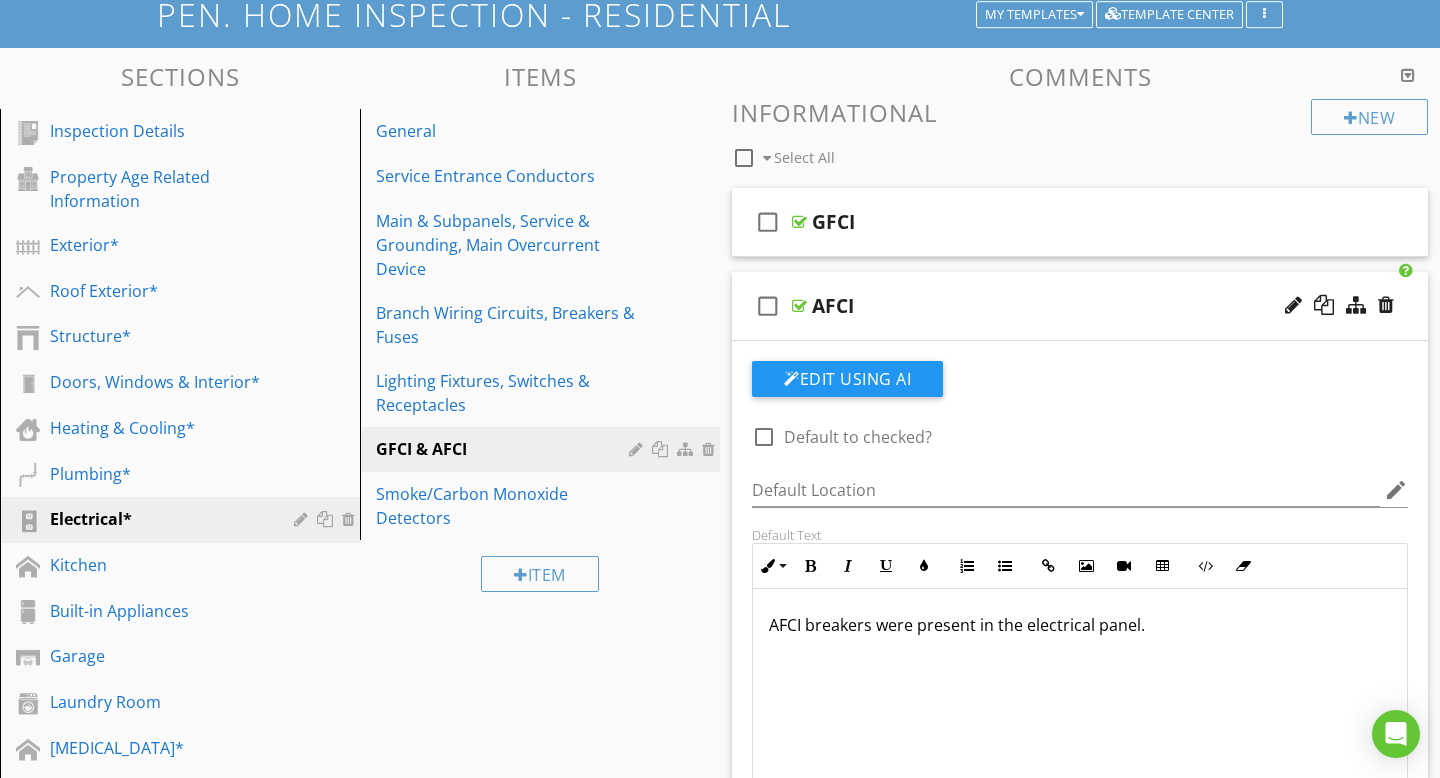 click on "check_box_outline_blank" at bounding box center (768, 306) 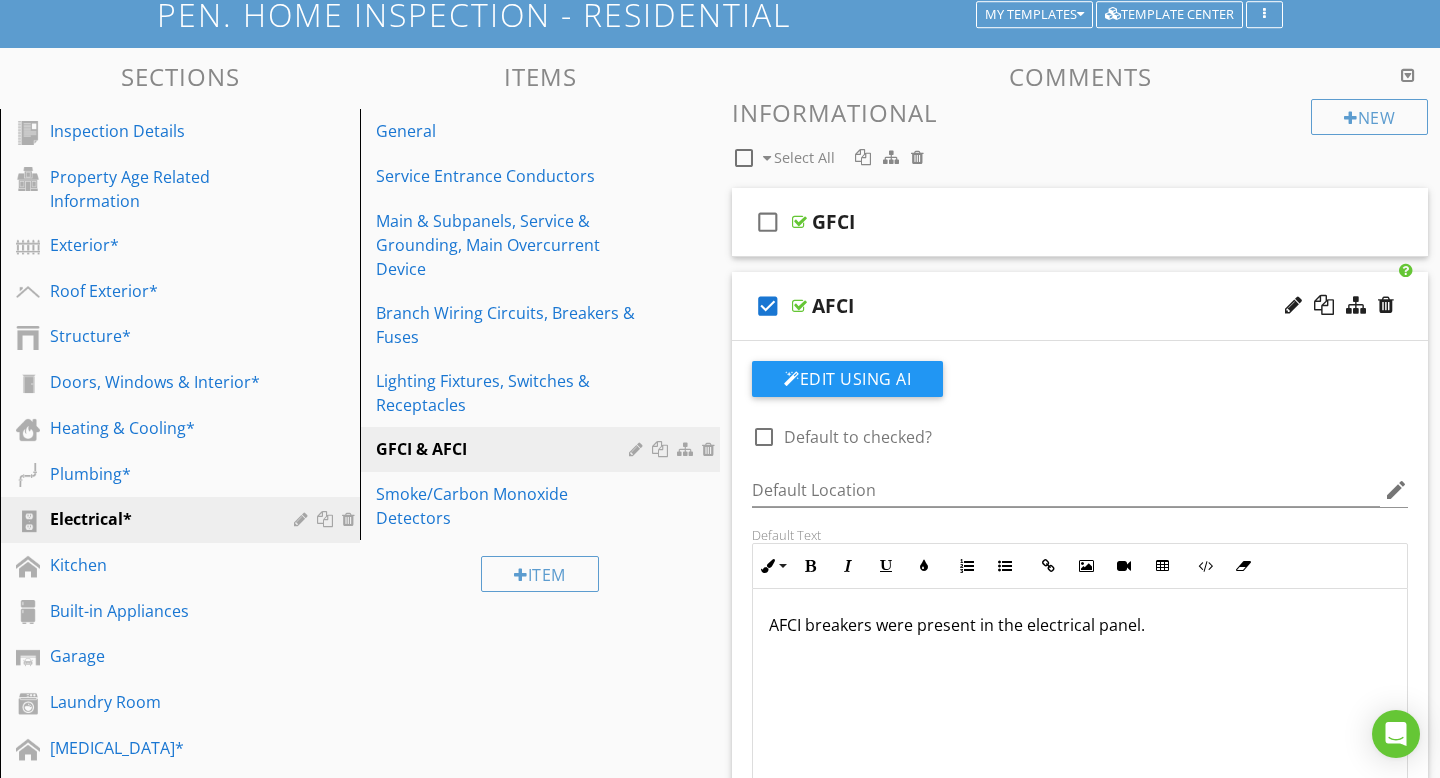 click on "check_box" at bounding box center (768, 306) 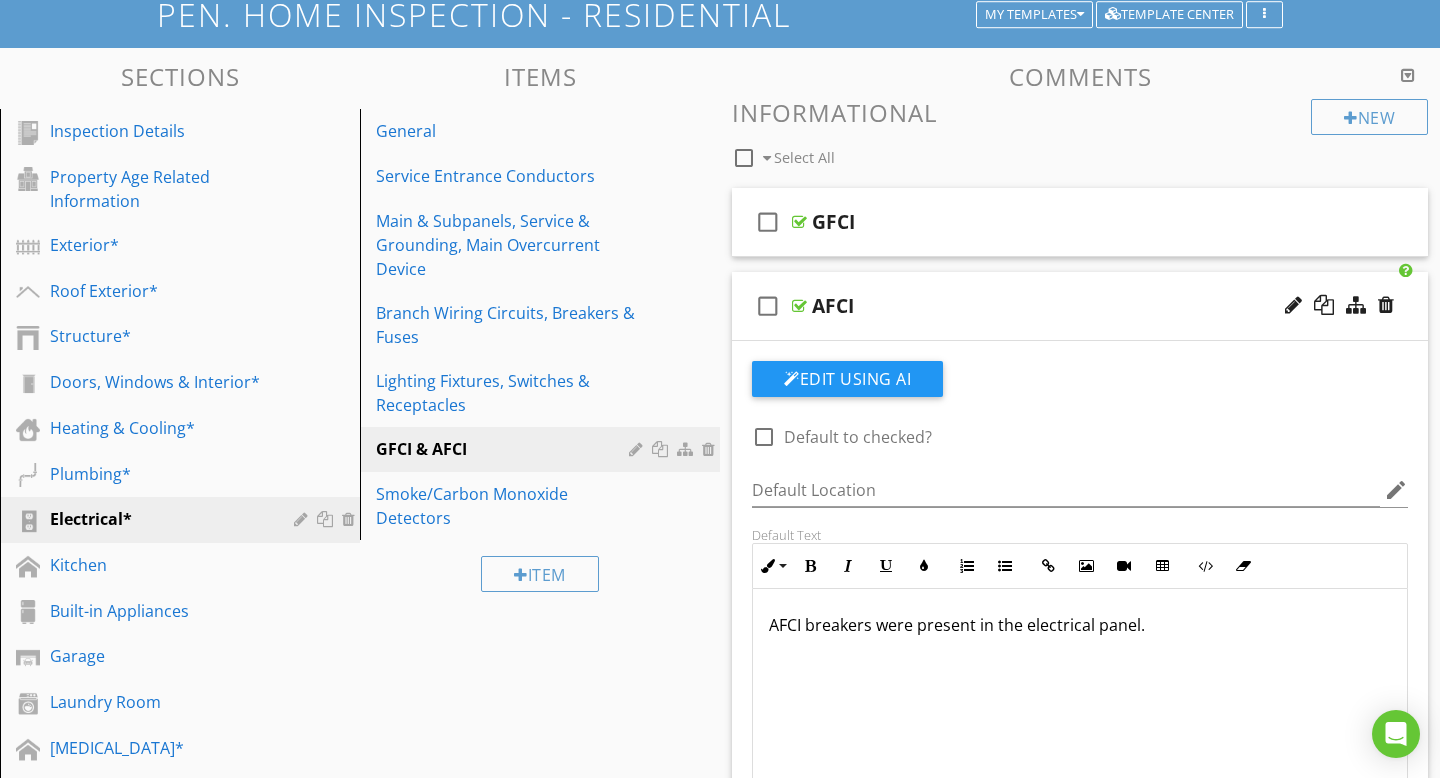 click at bounding box center [799, 306] 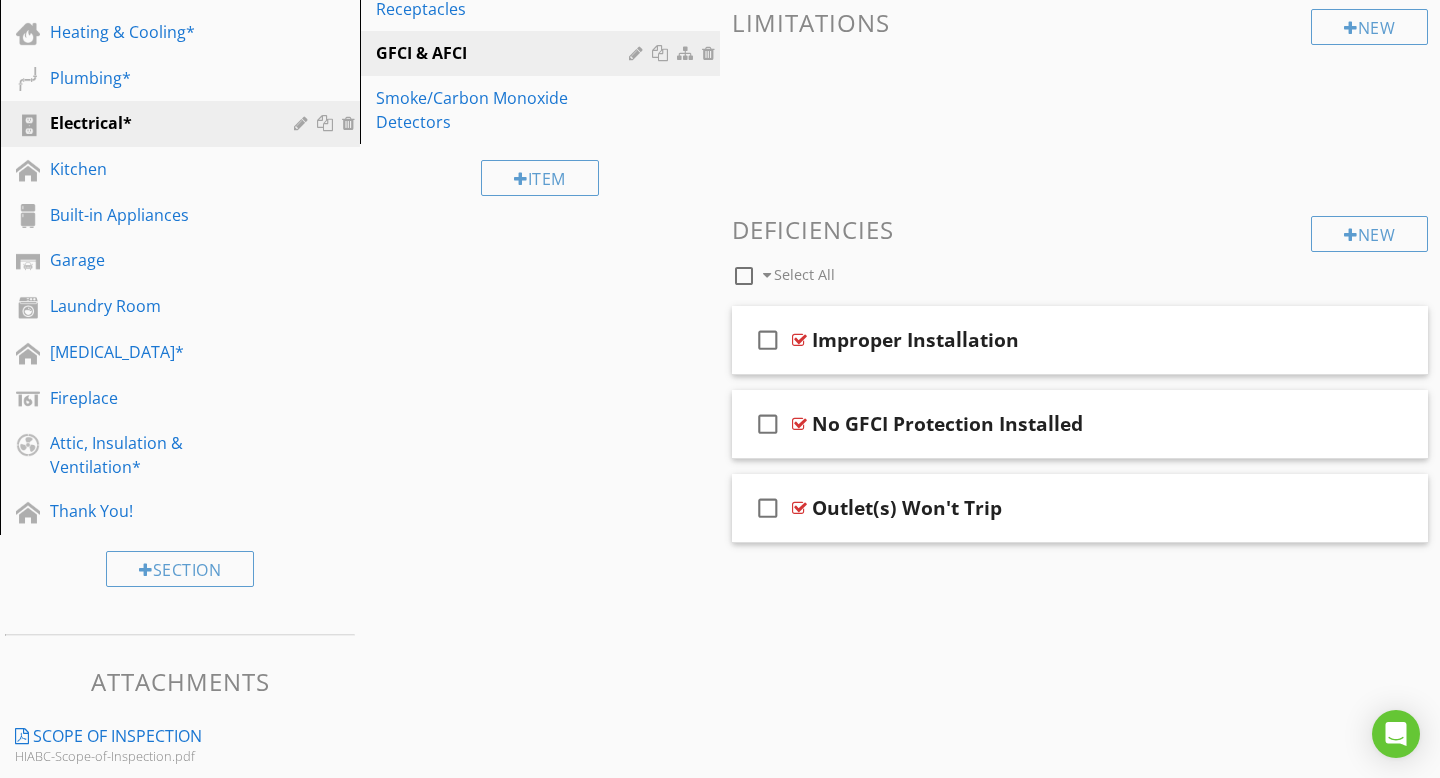 scroll, scrollTop: 533, scrollLeft: 0, axis: vertical 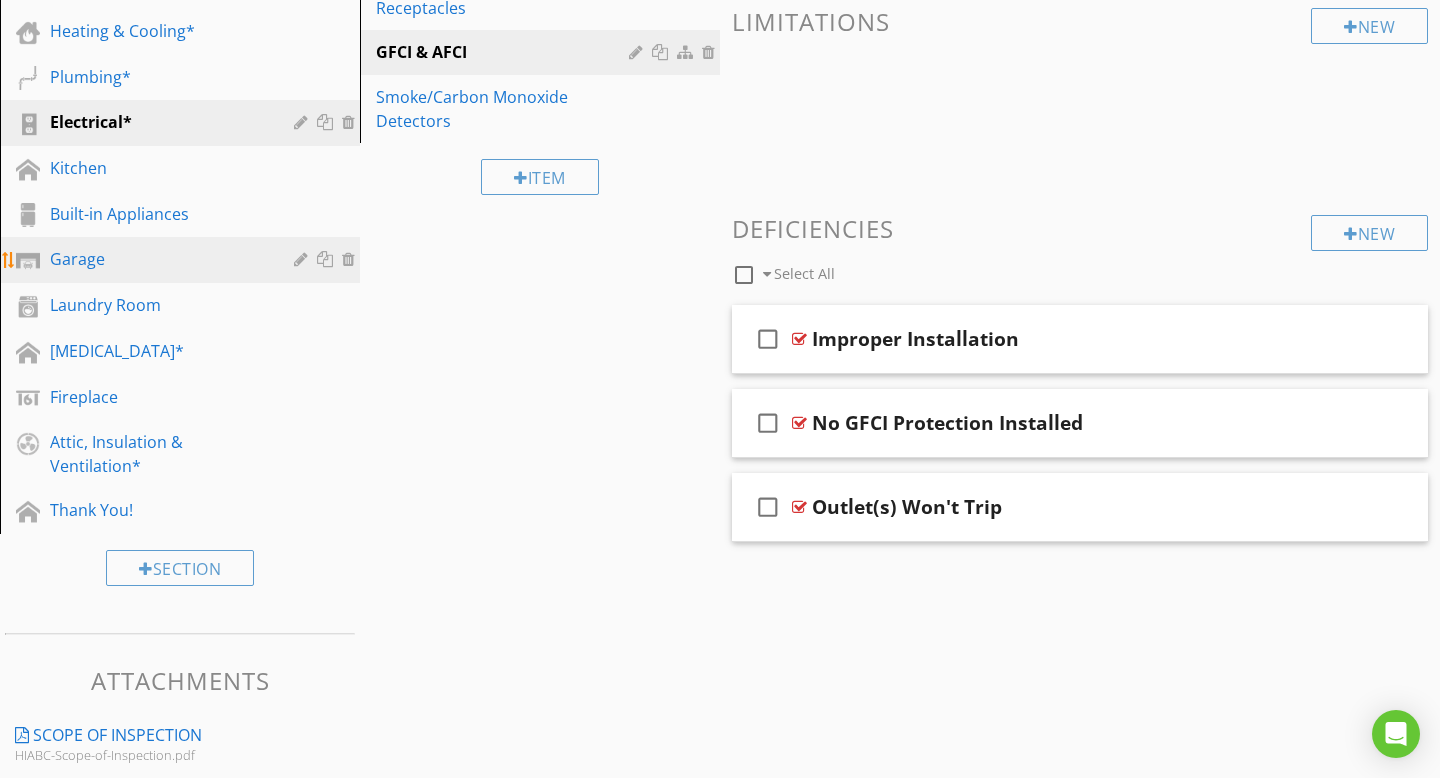click on "Garage" at bounding box center [157, 259] 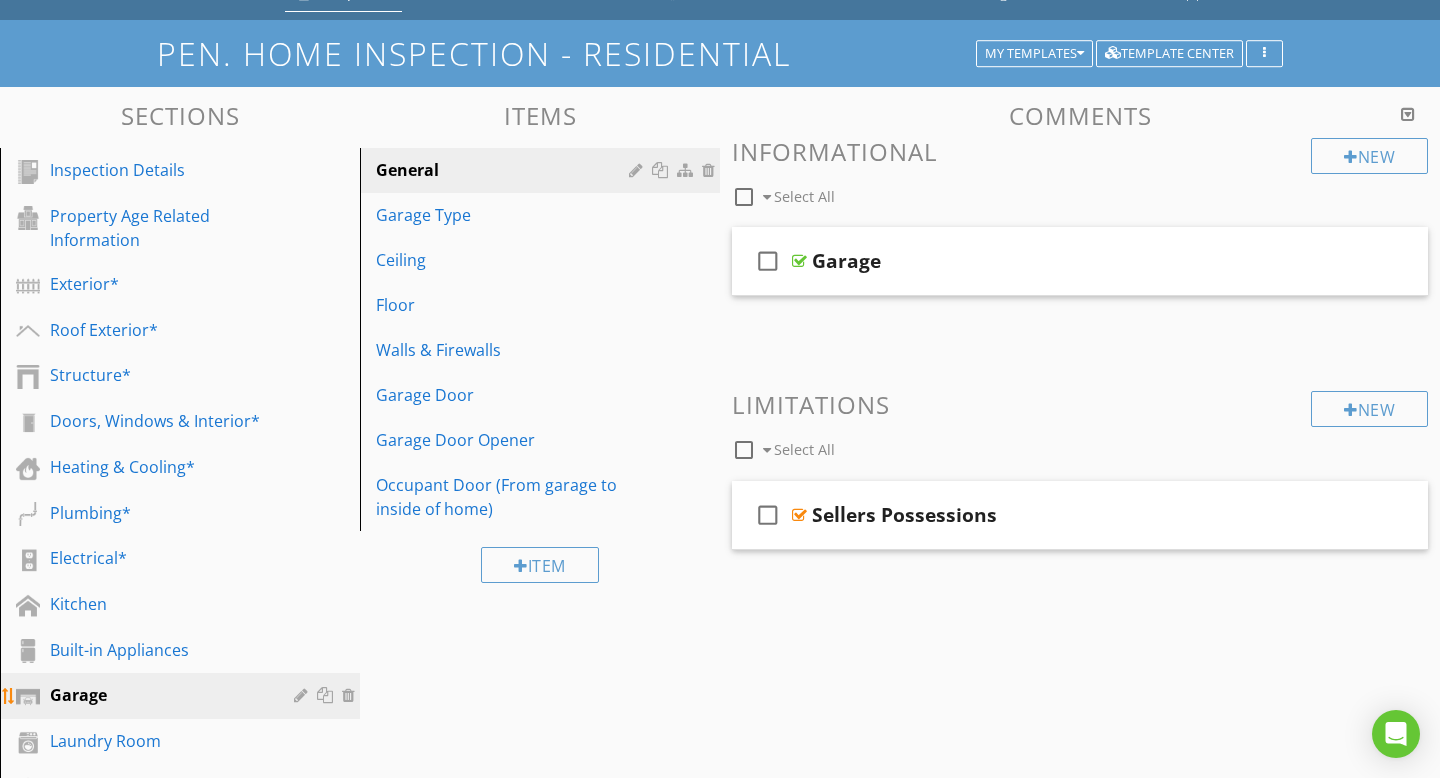 scroll, scrollTop: 100, scrollLeft: 0, axis: vertical 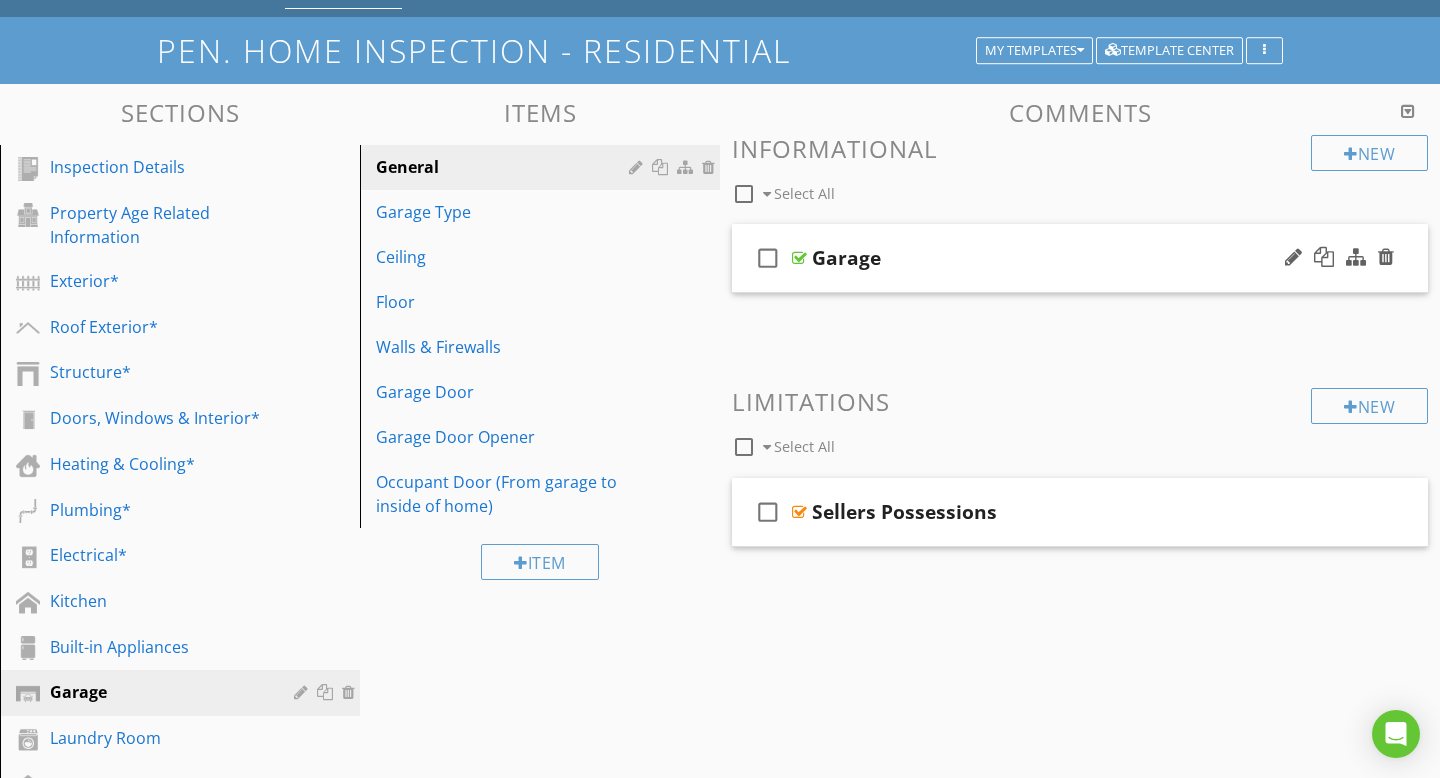 click on "Garage" at bounding box center [846, 258] 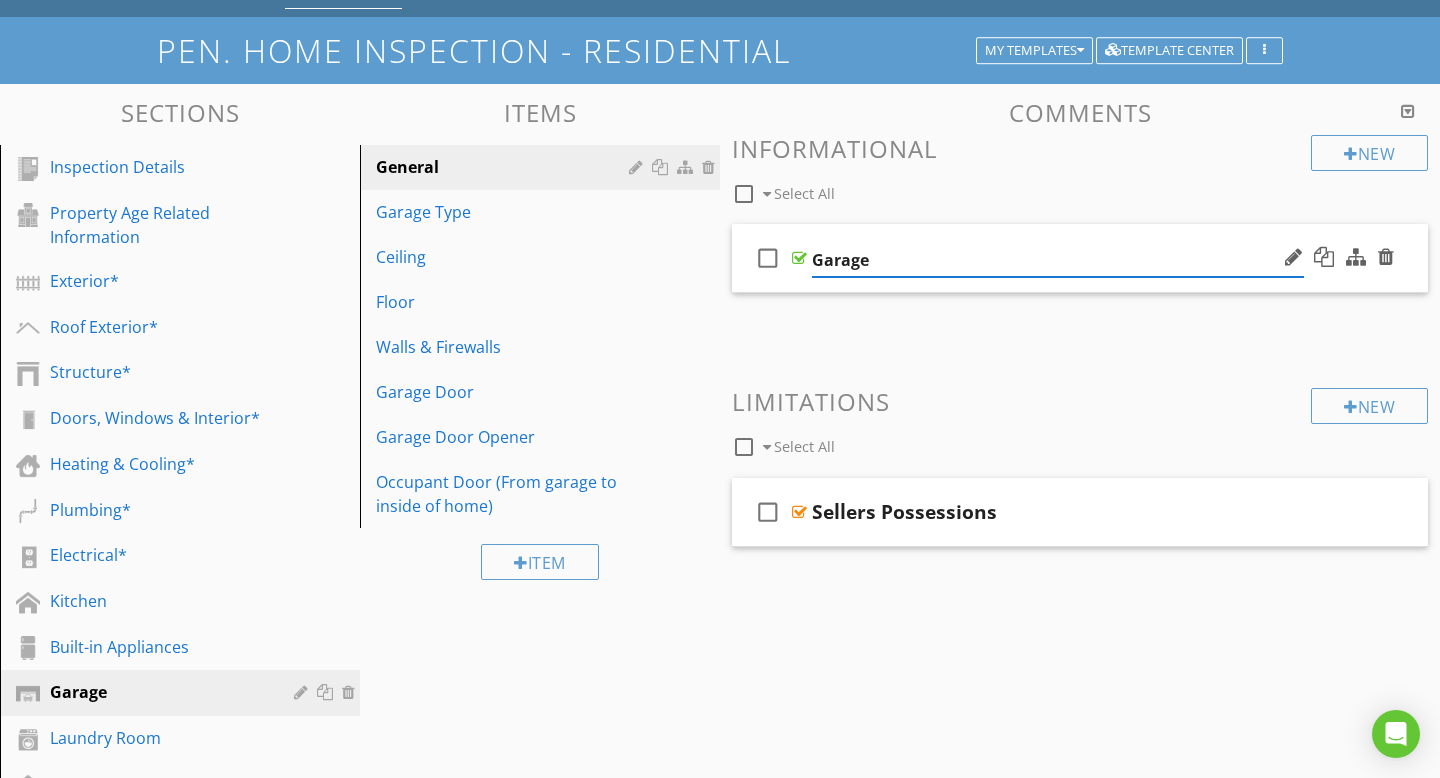 click on "Garage" at bounding box center [1058, 260] 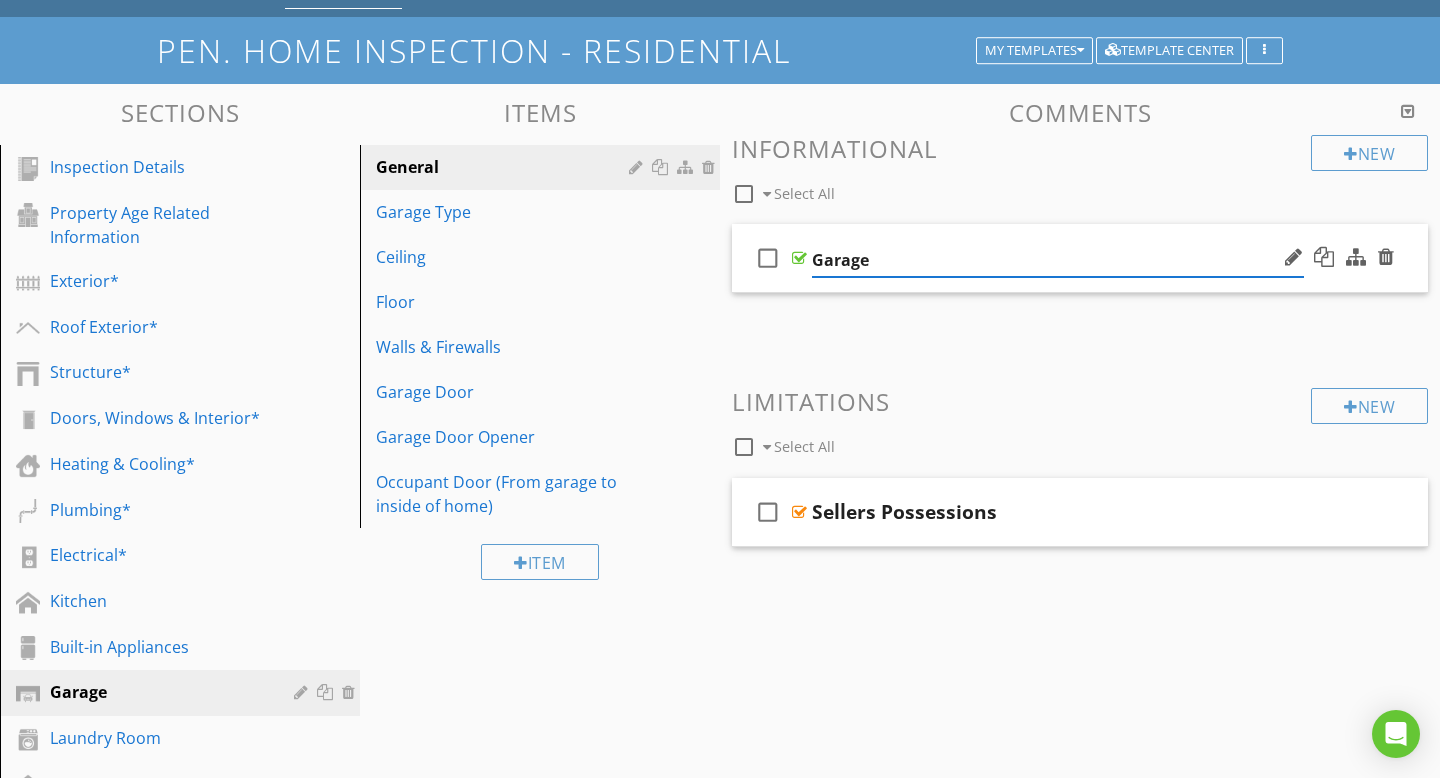 click at bounding box center [799, 258] 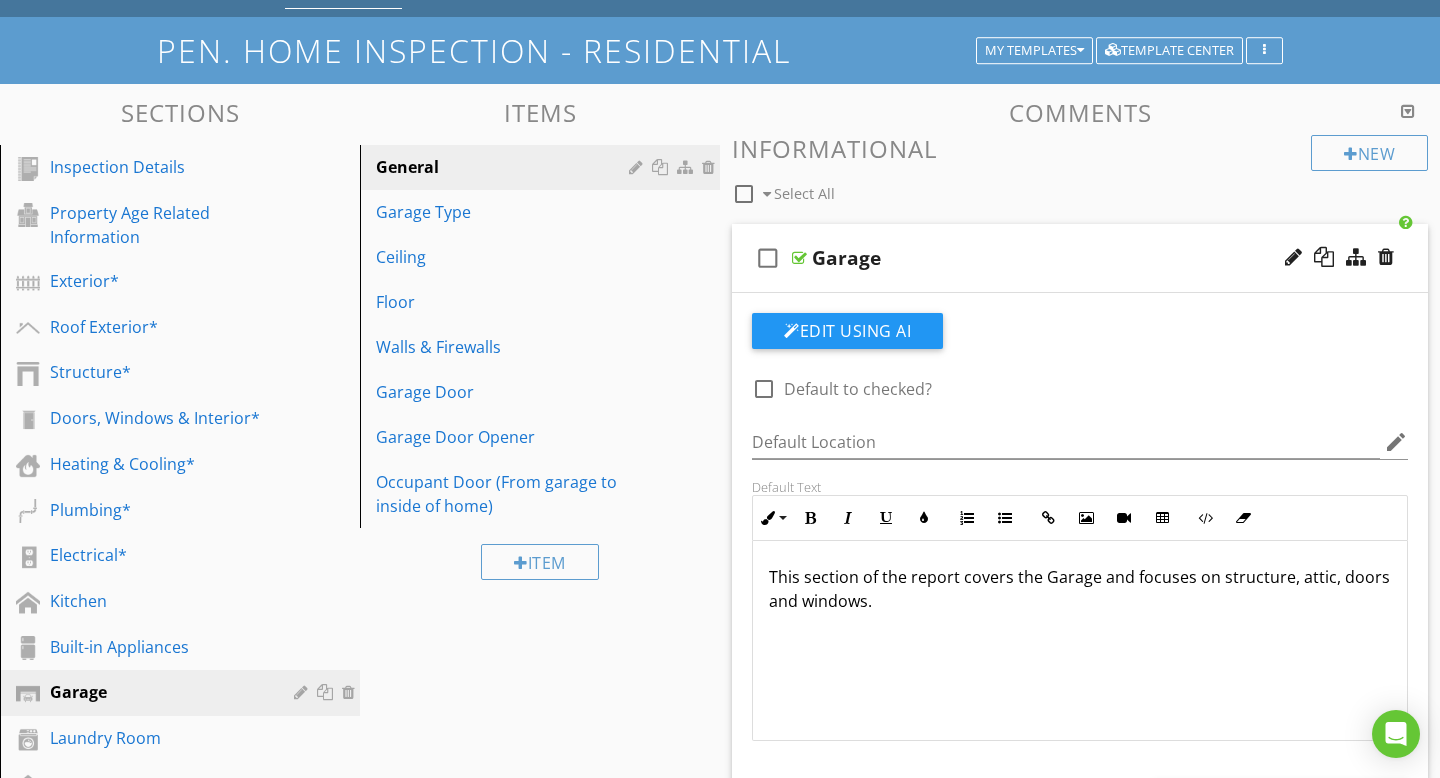 click on "check_box_outline_blank" at bounding box center [768, 258] 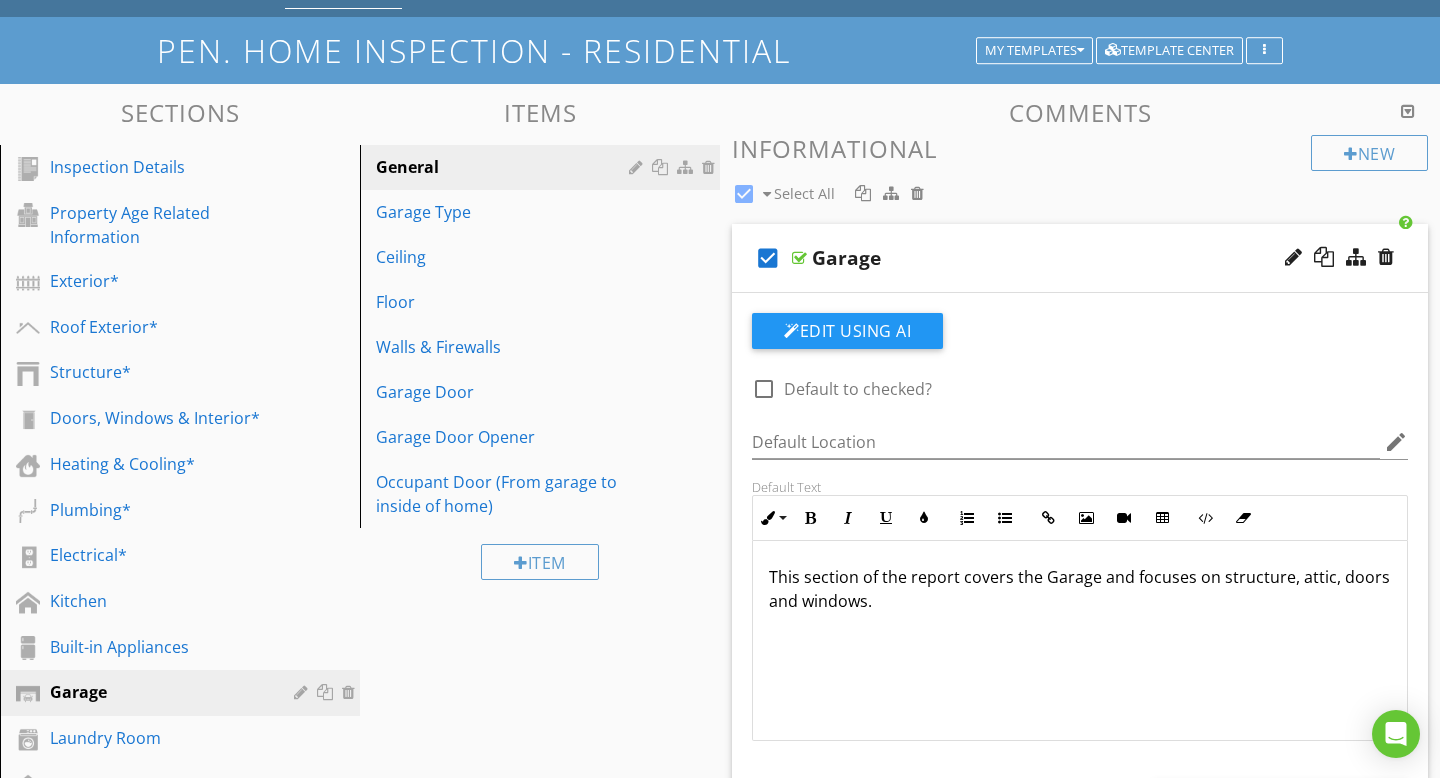 click on "check_box" at bounding box center [768, 258] 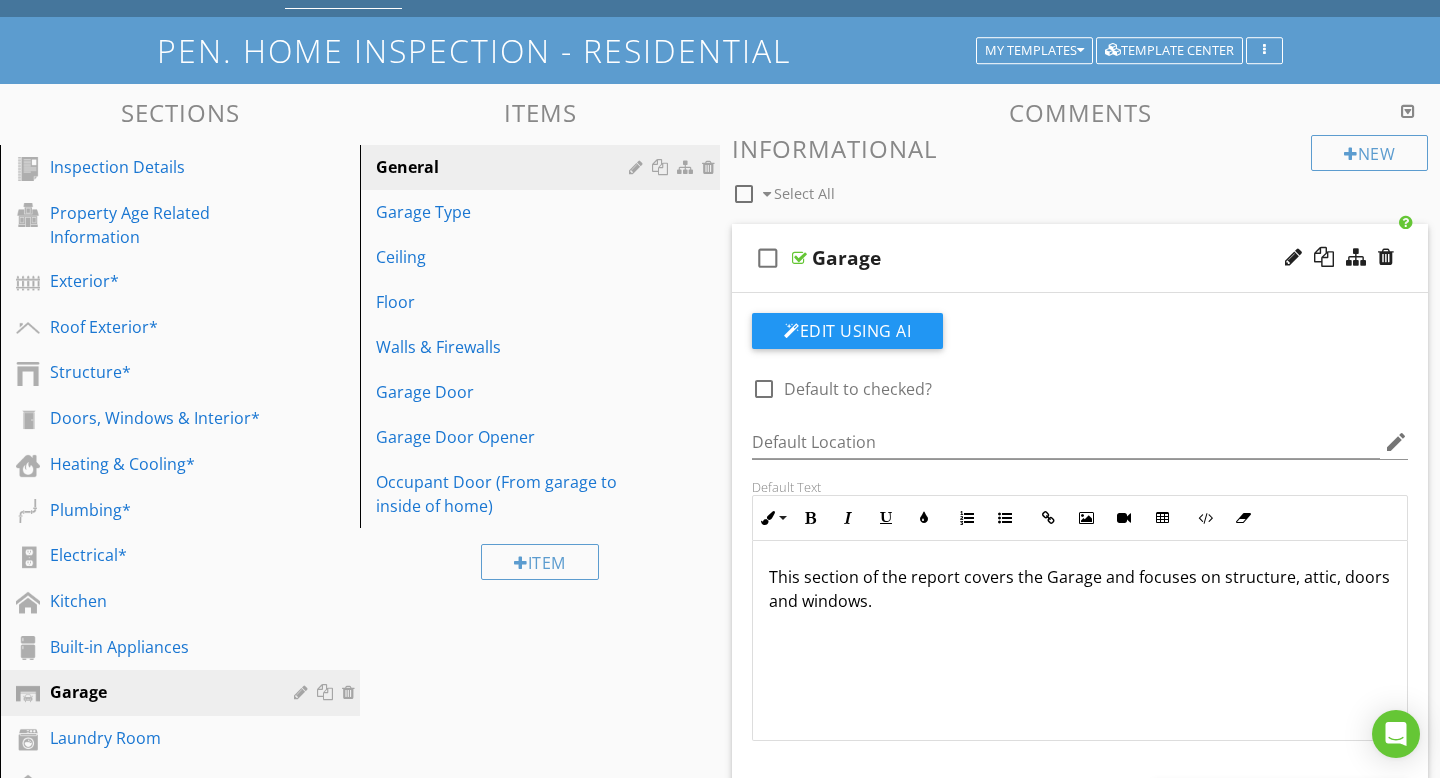 click at bounding box center (799, 258) 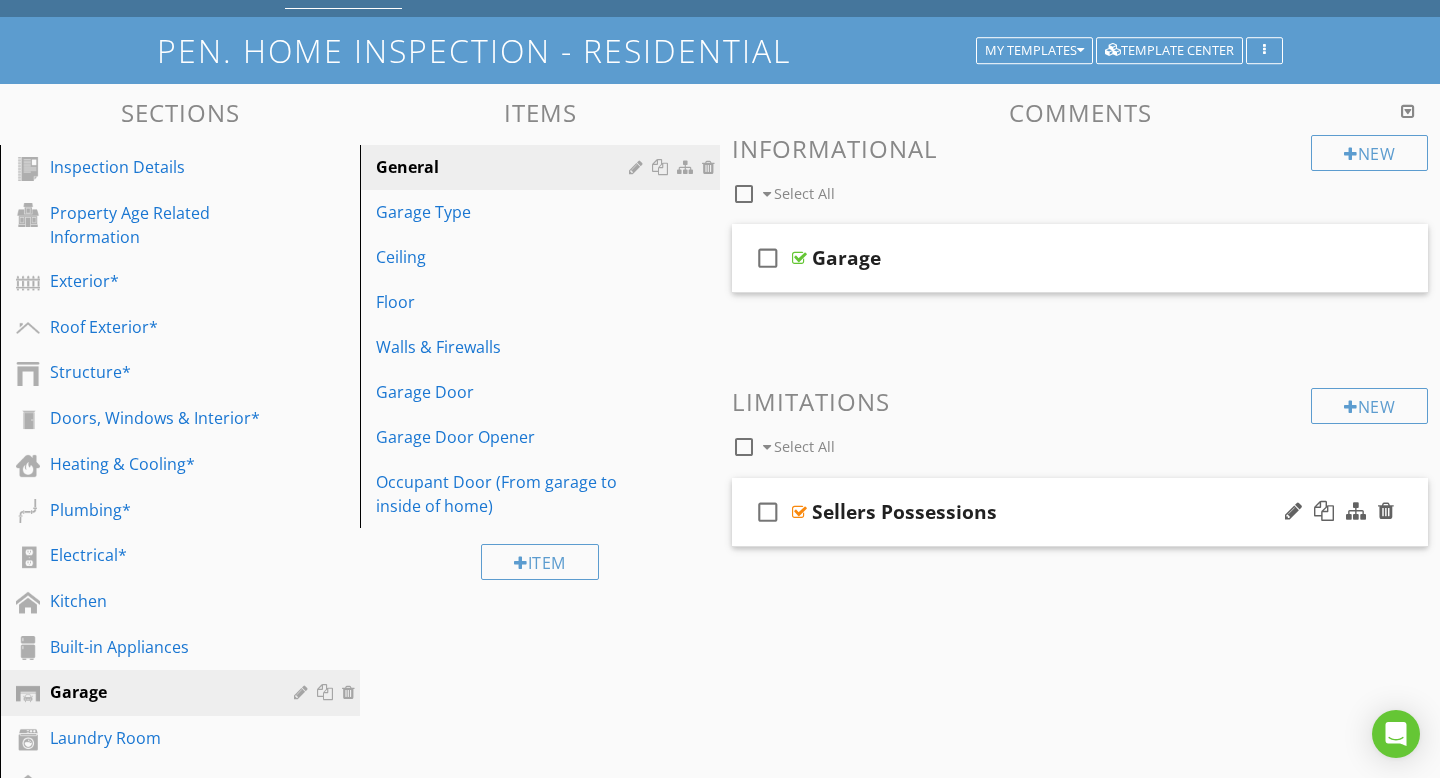 click at bounding box center [799, 512] 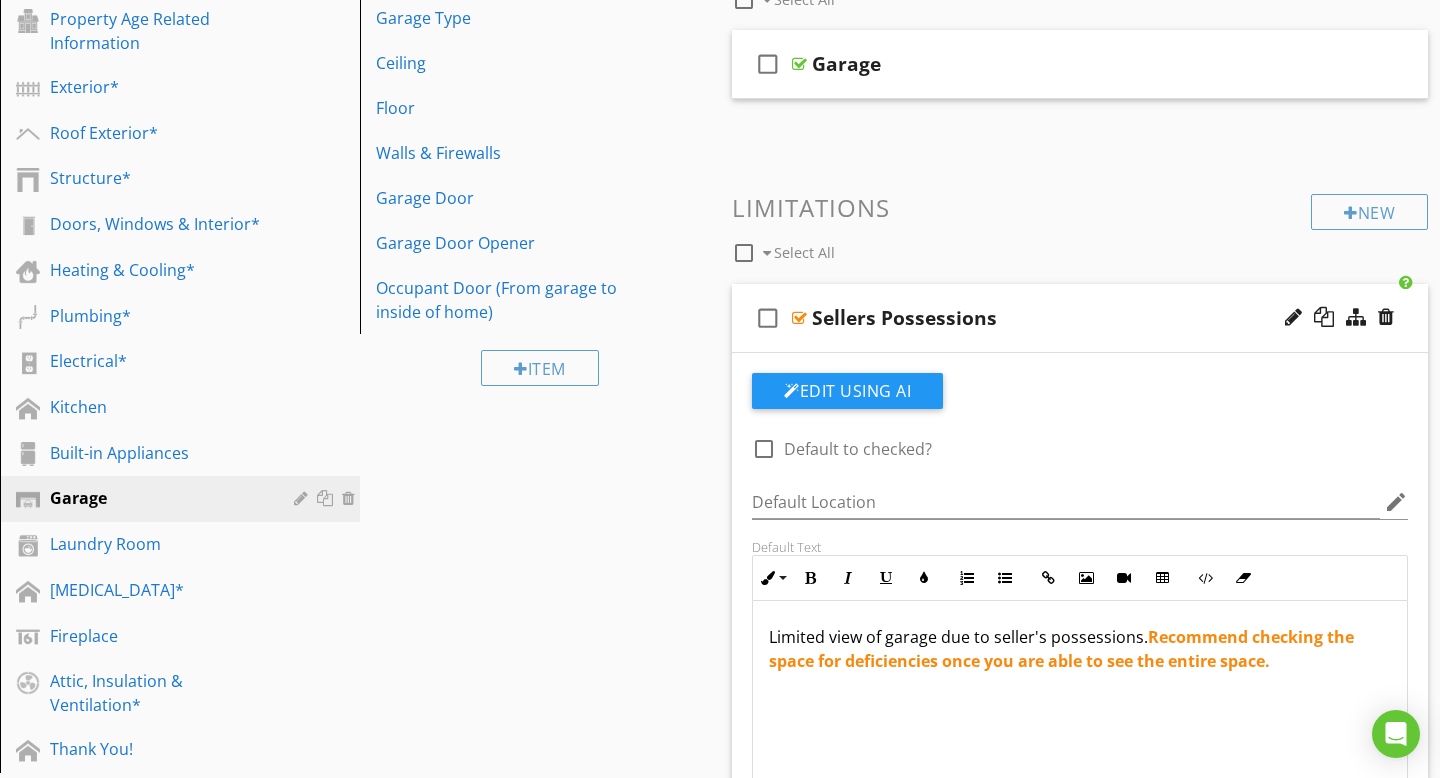 scroll, scrollTop: 298, scrollLeft: 0, axis: vertical 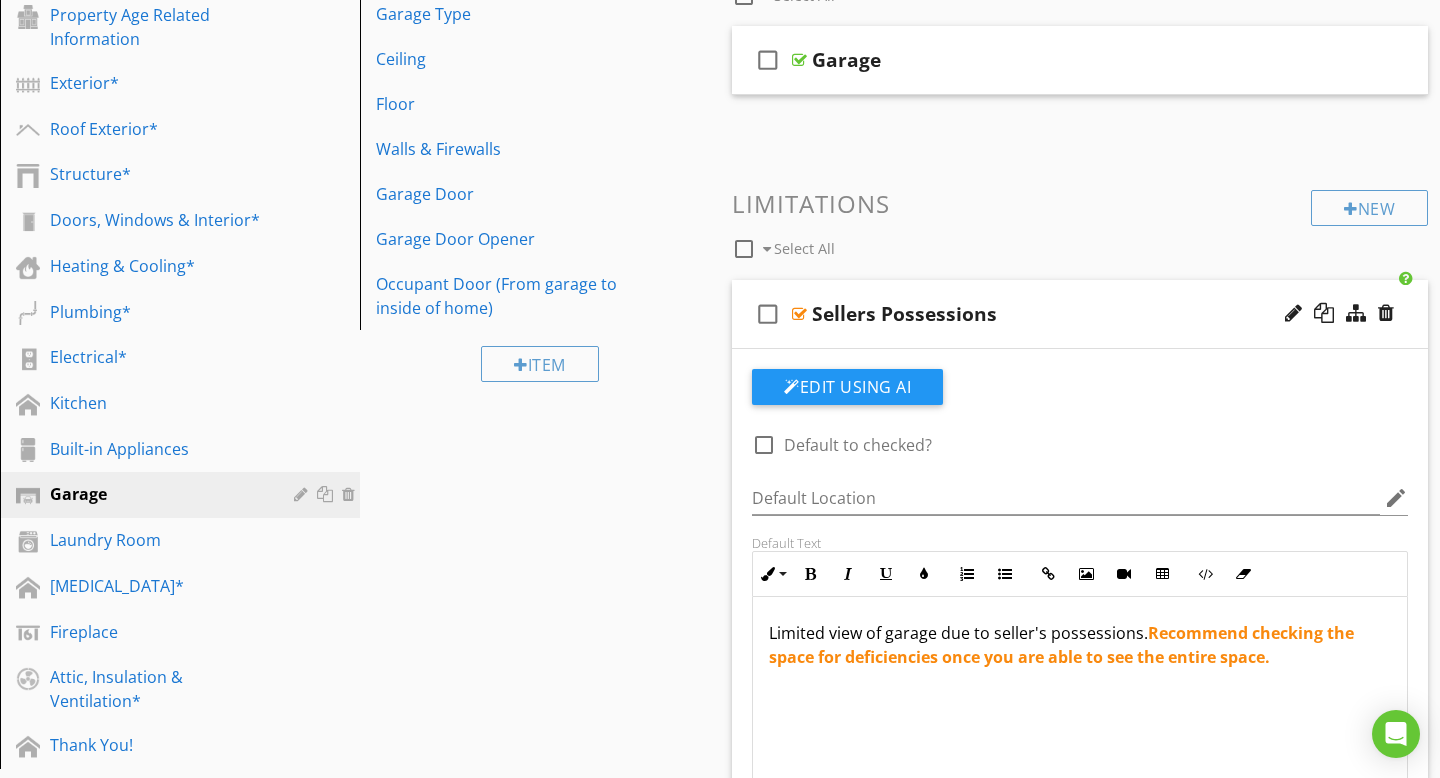 click at bounding box center [799, 314] 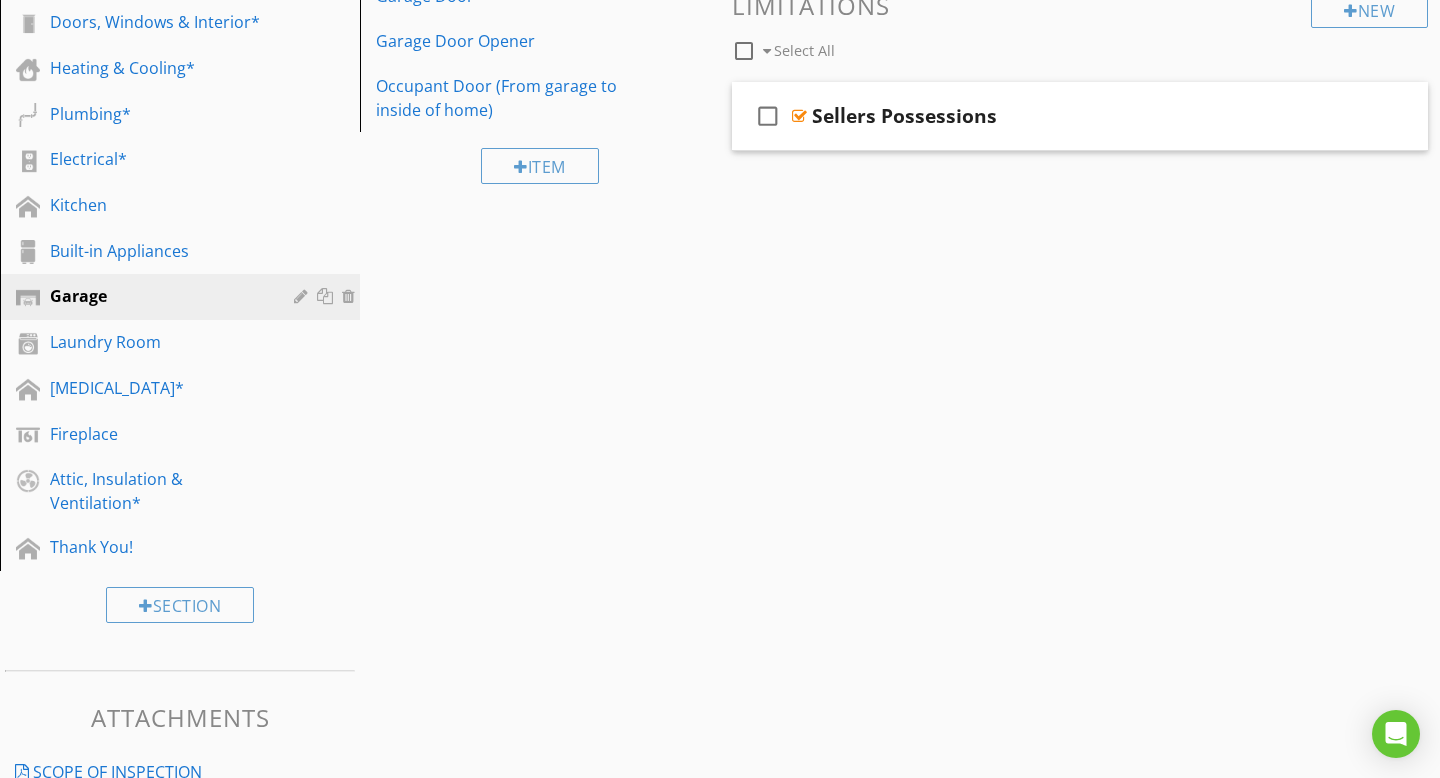 scroll, scrollTop: 497, scrollLeft: 0, axis: vertical 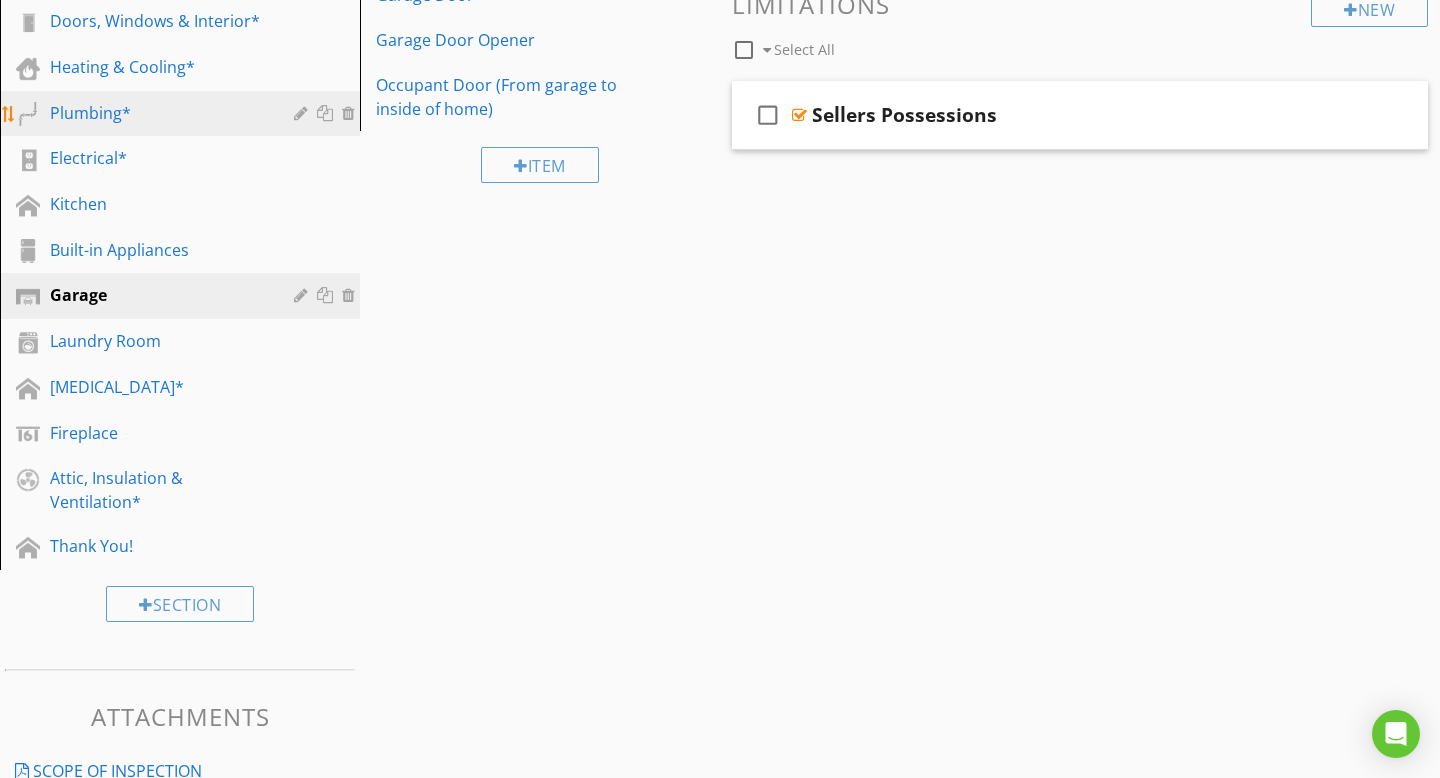click on "Plumbing*" at bounding box center (157, 113) 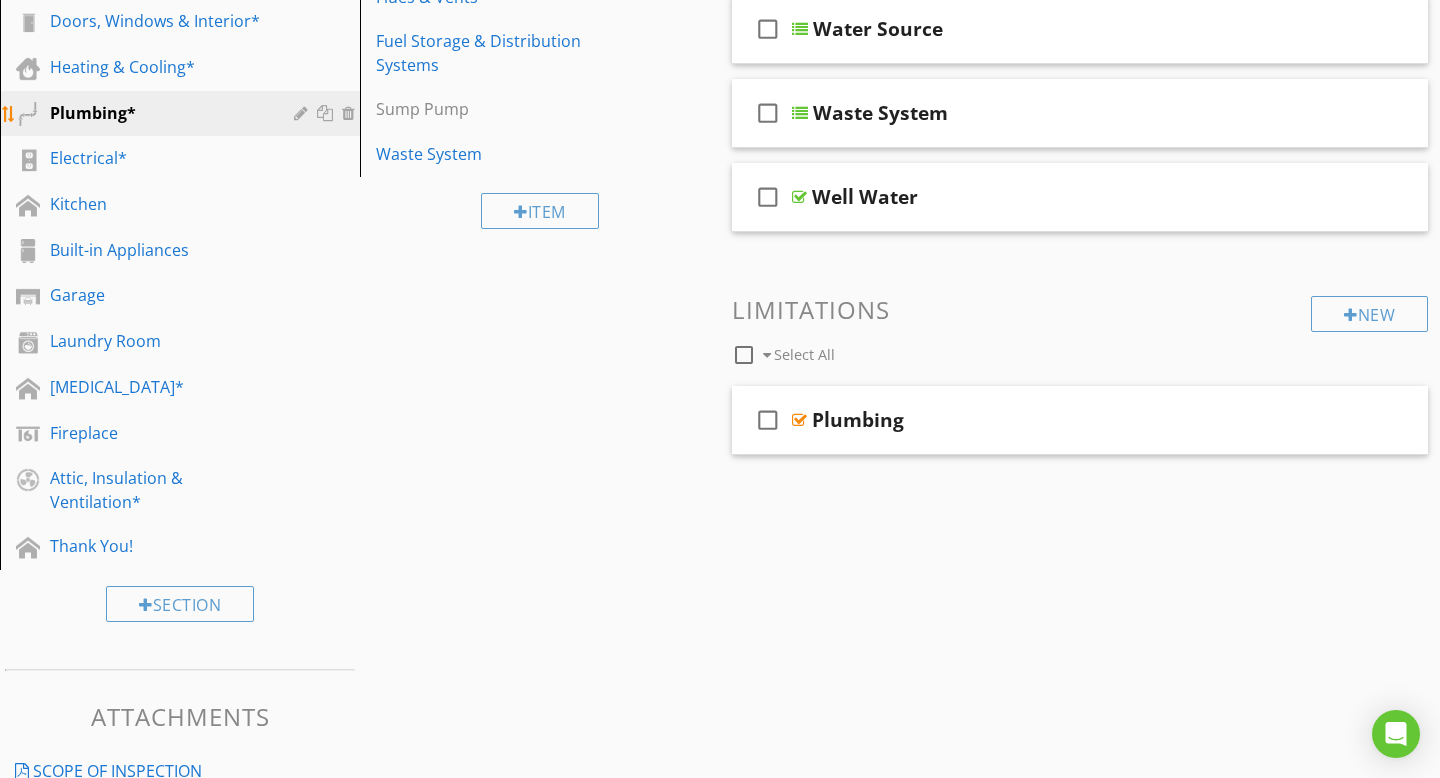 click on "Plumbing*" at bounding box center (157, 113) 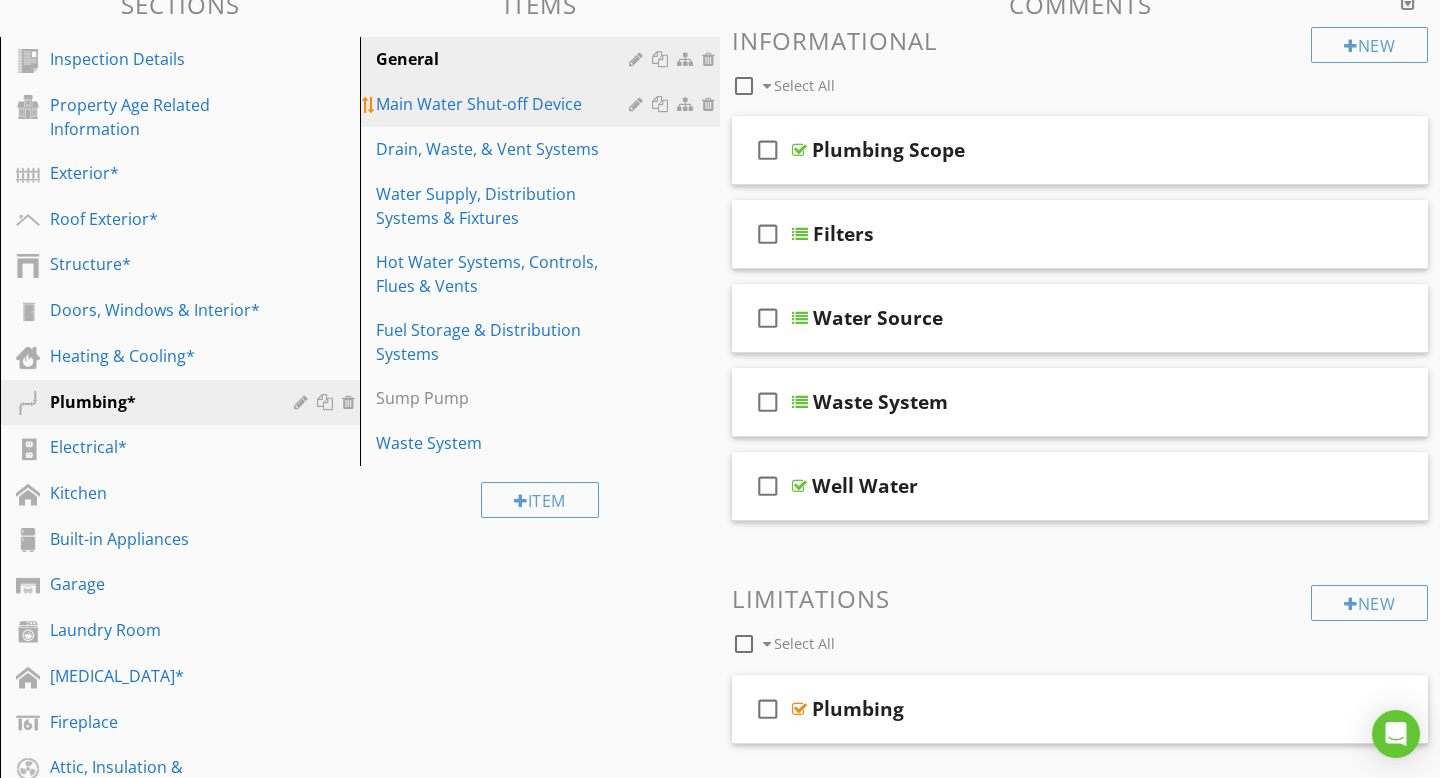 scroll, scrollTop: 209, scrollLeft: 0, axis: vertical 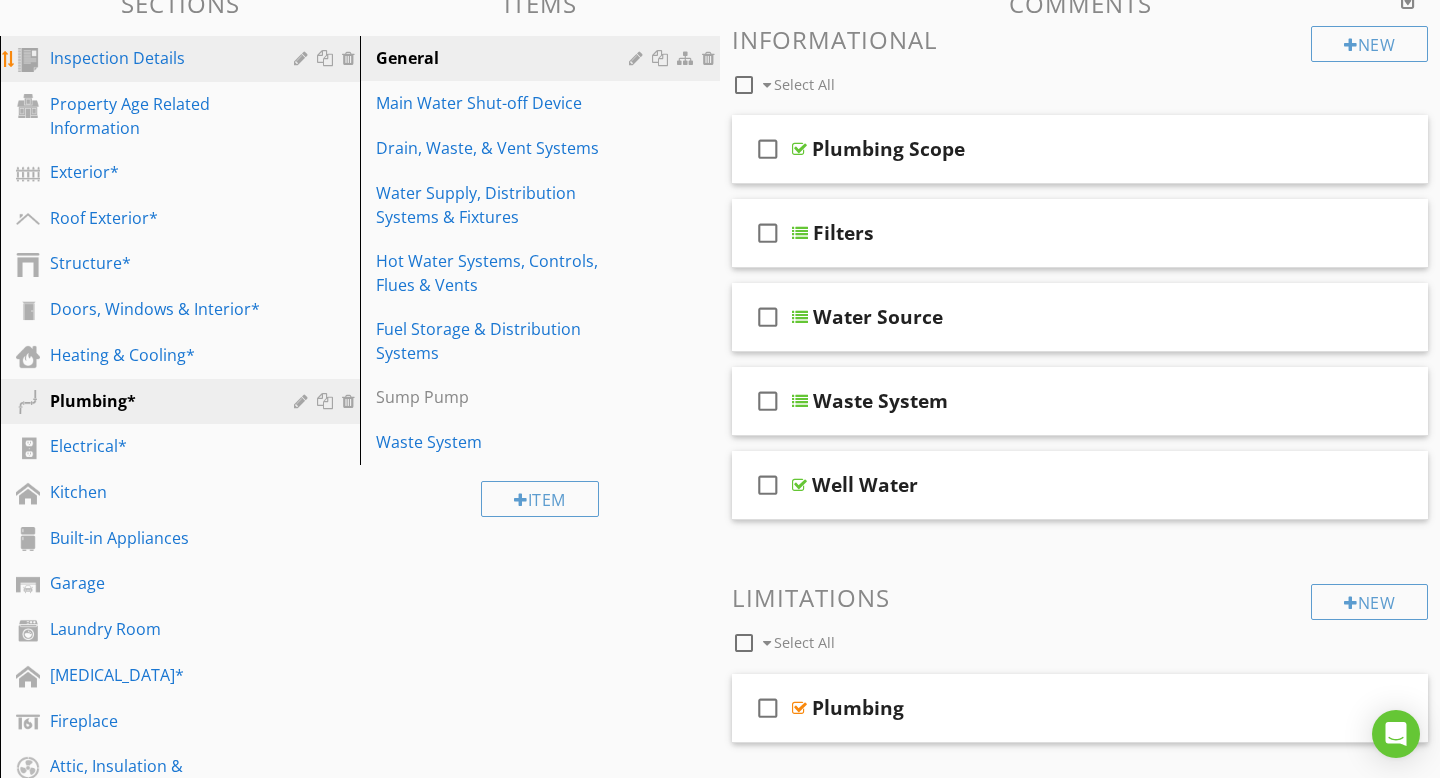 click on "Inspection Details" at bounding box center [157, 58] 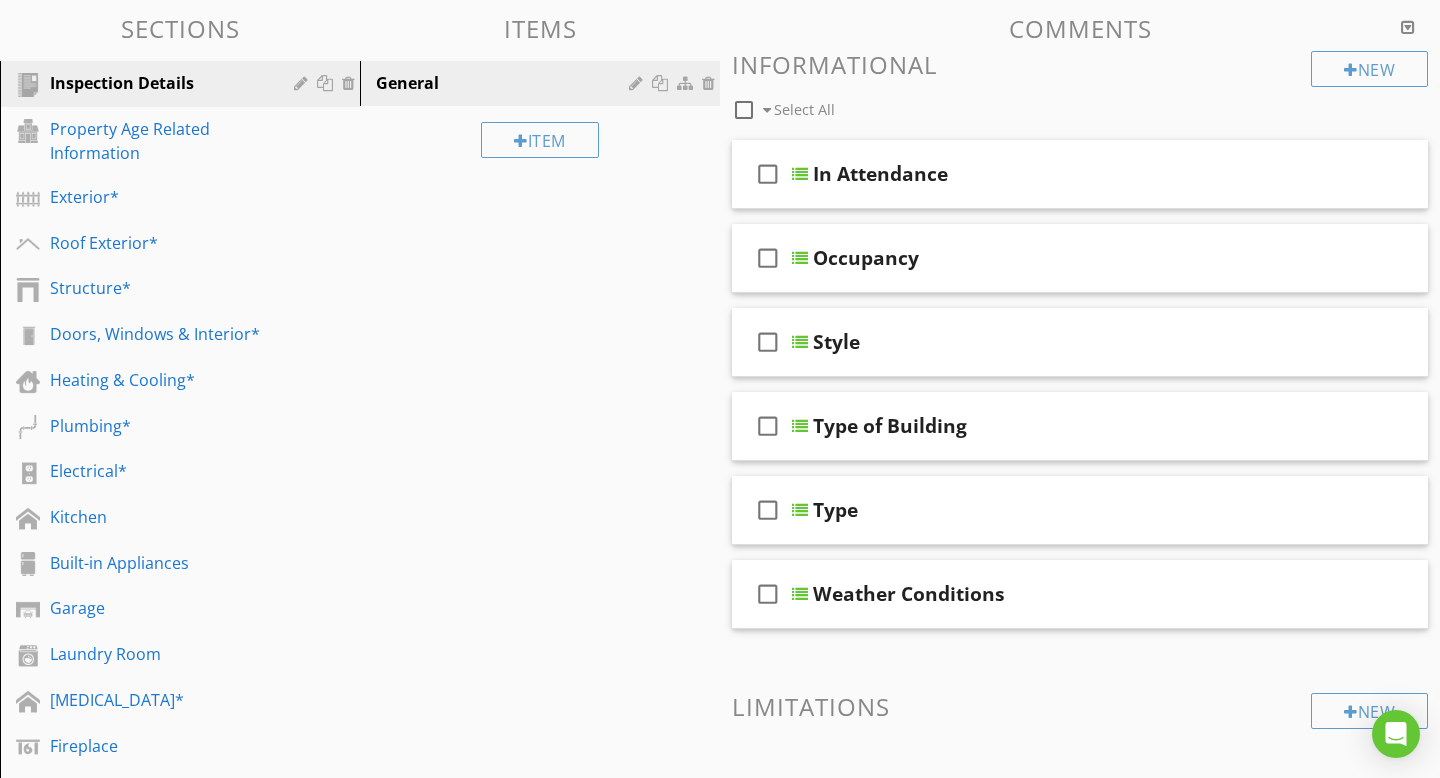 scroll, scrollTop: 187, scrollLeft: 0, axis: vertical 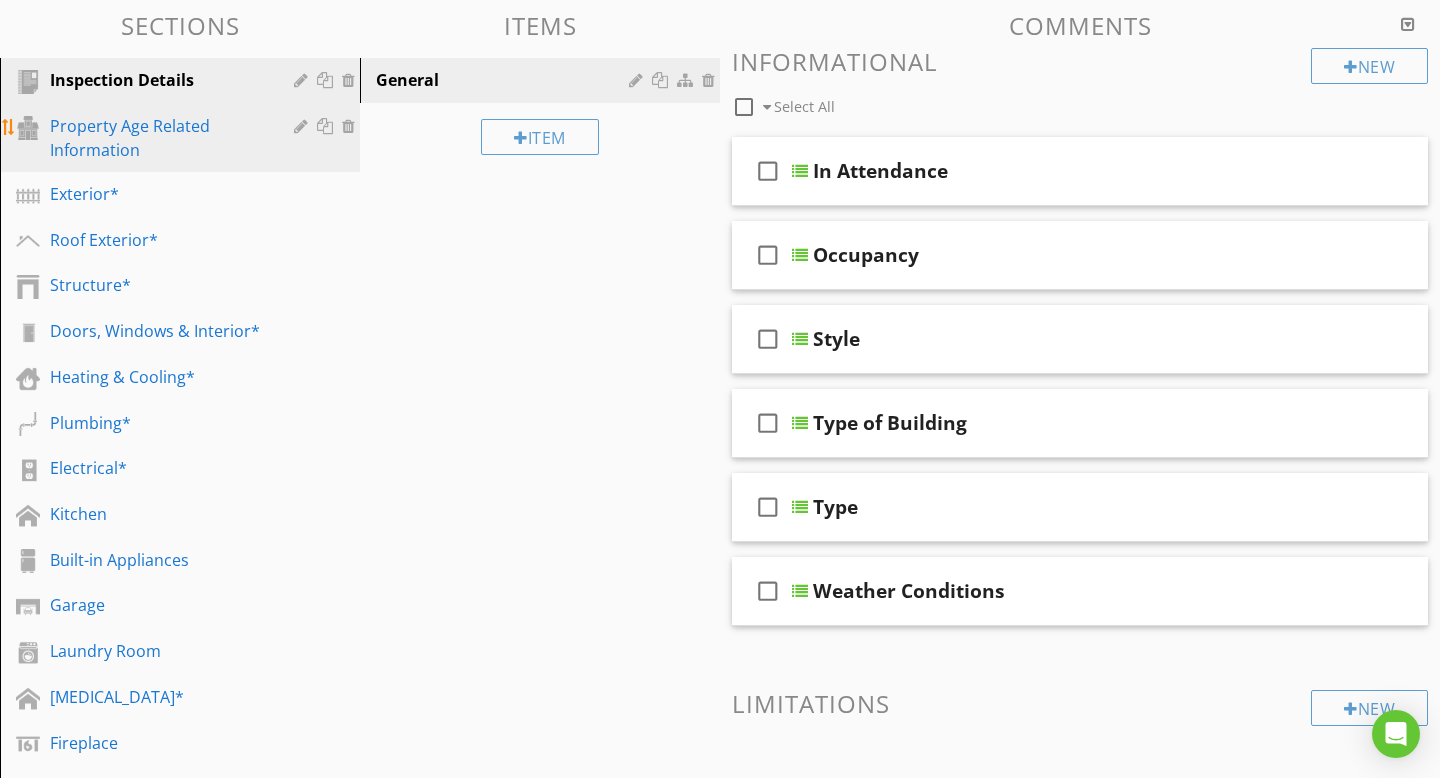 click on "Property Age Related Information" at bounding box center (157, 138) 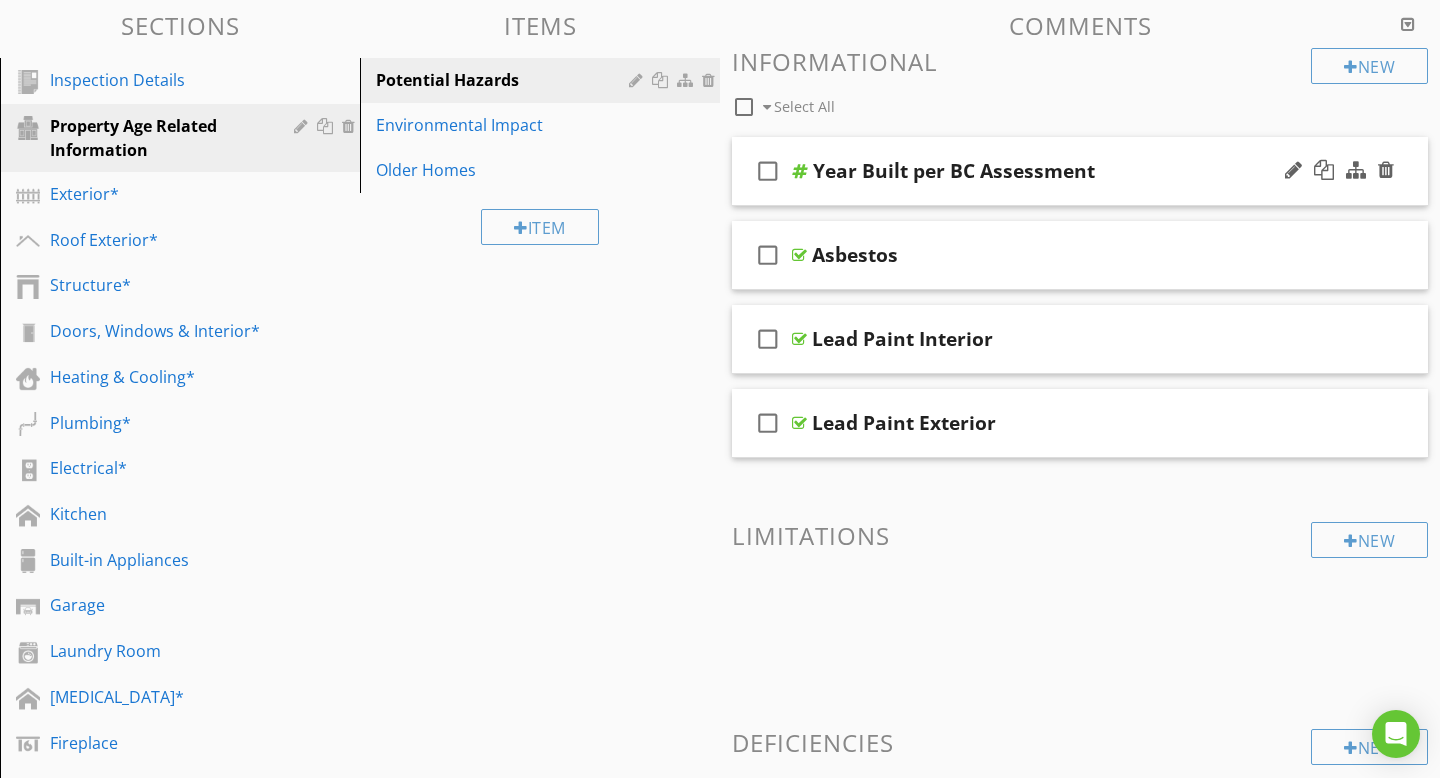 click on "Year Built per BC Assessment" at bounding box center [954, 171] 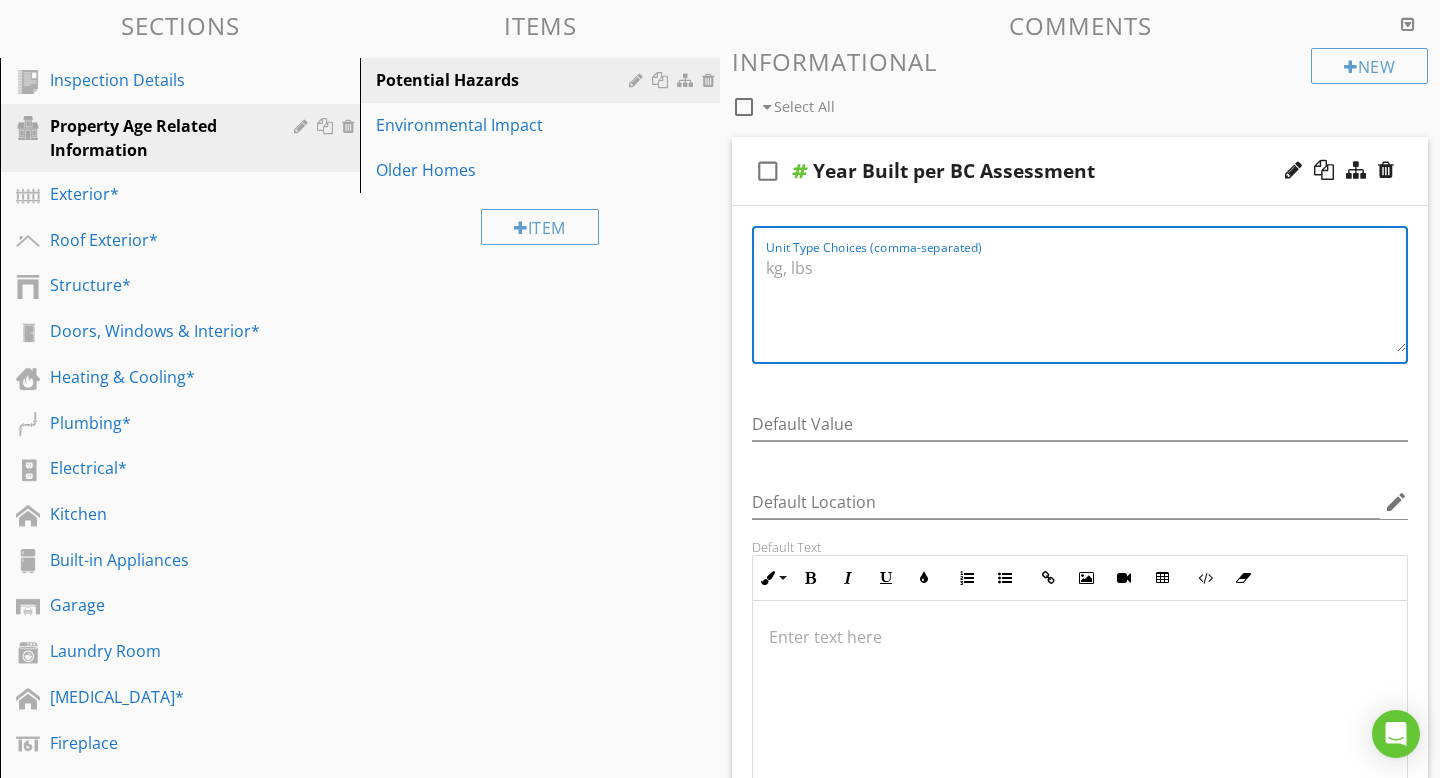 click on "Unit Type Choices (comma-separated)" at bounding box center [1086, 302] 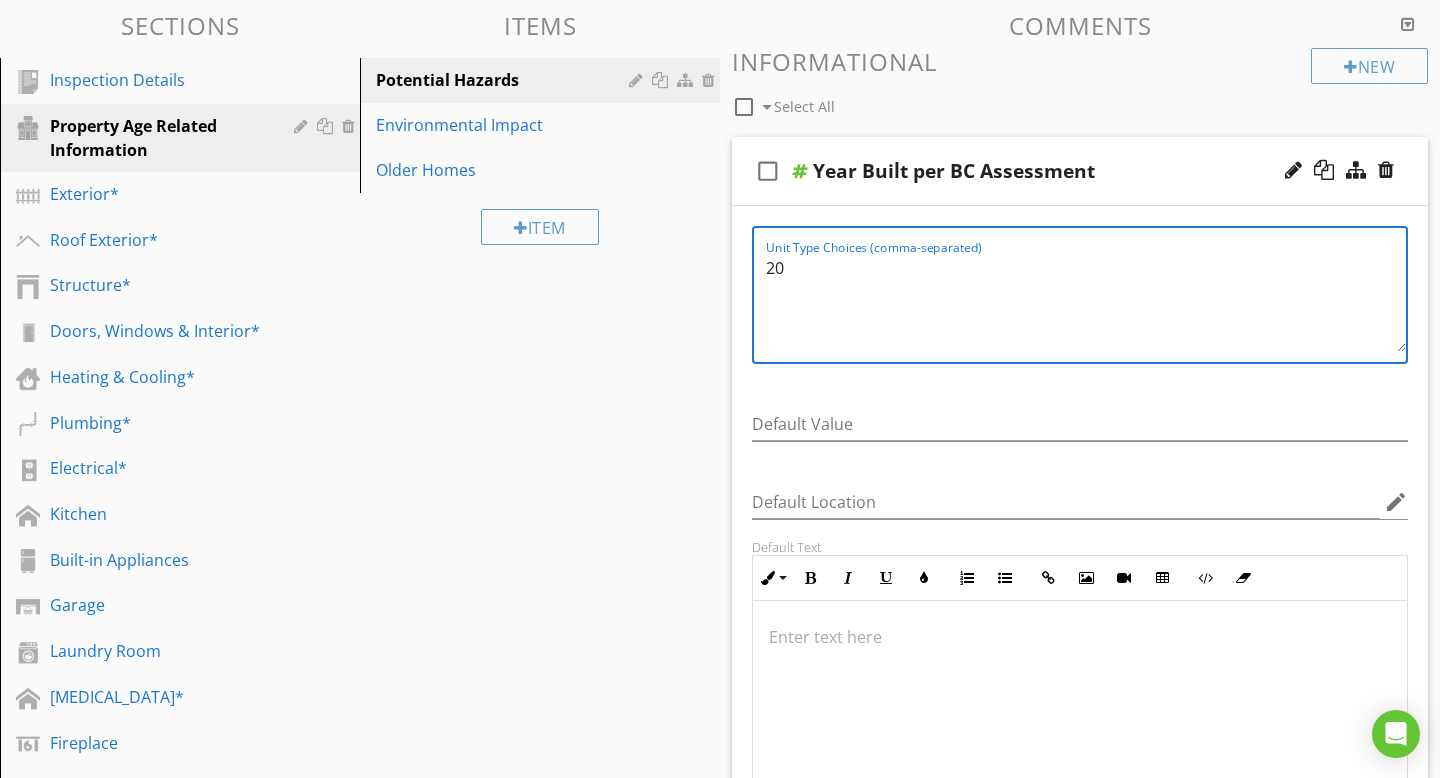 type on "2" 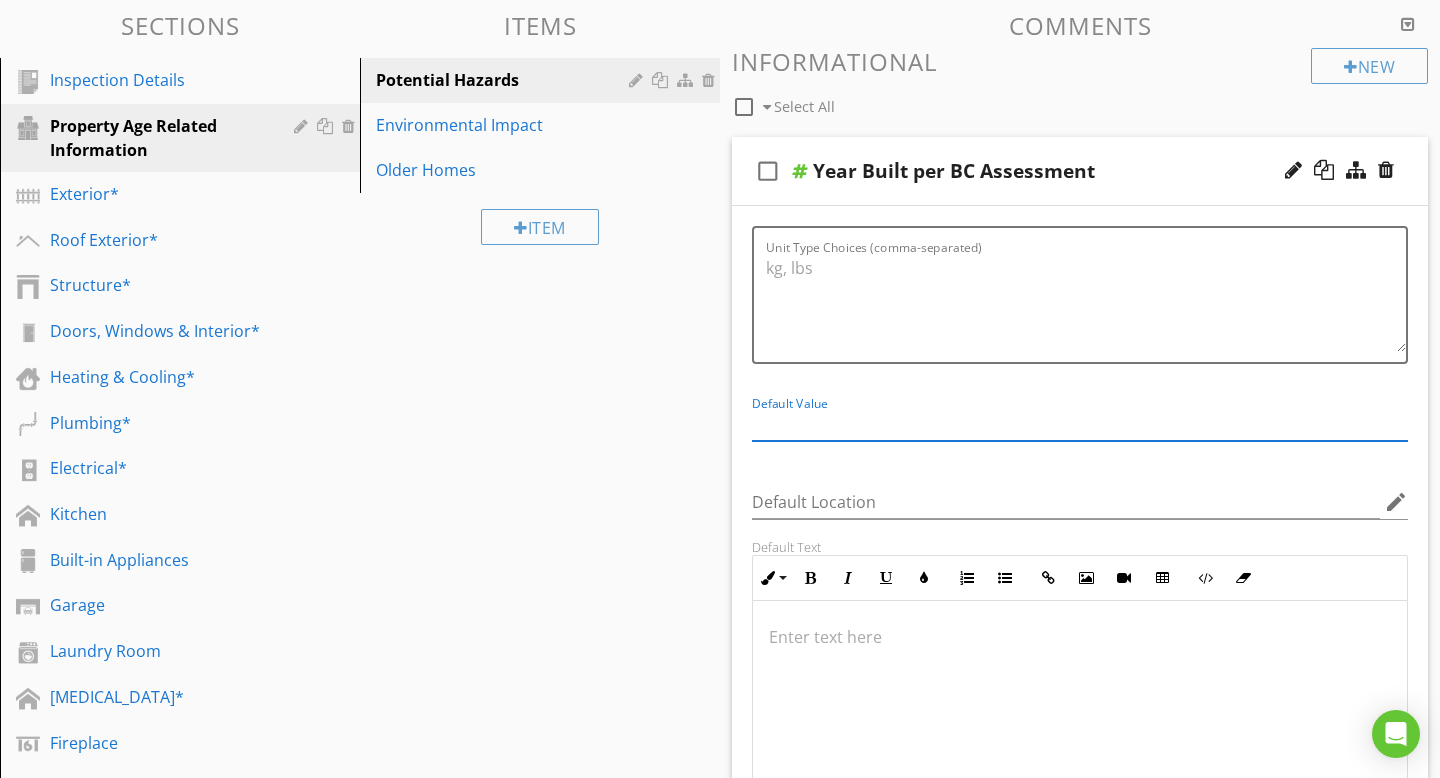 click at bounding box center (1080, 424) 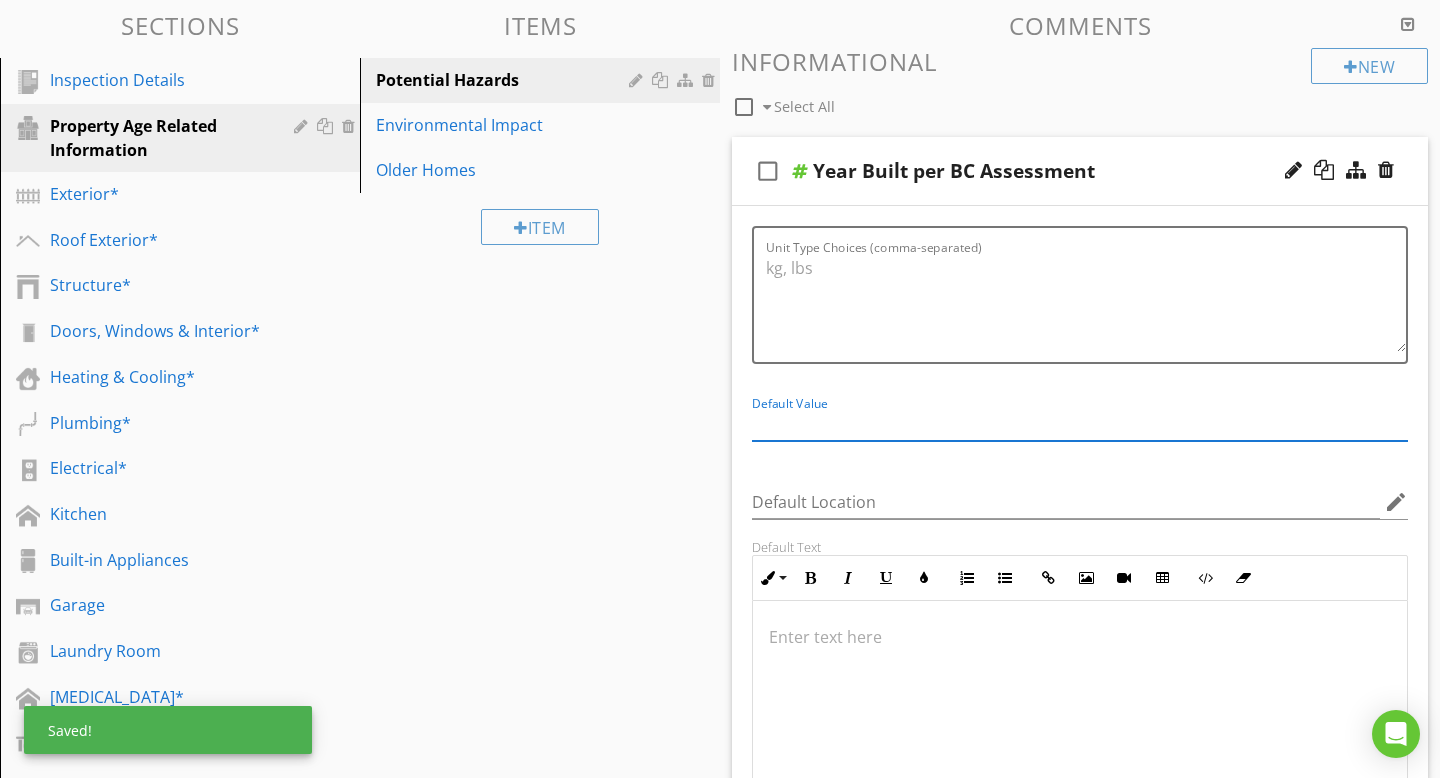click at bounding box center (1080, 424) 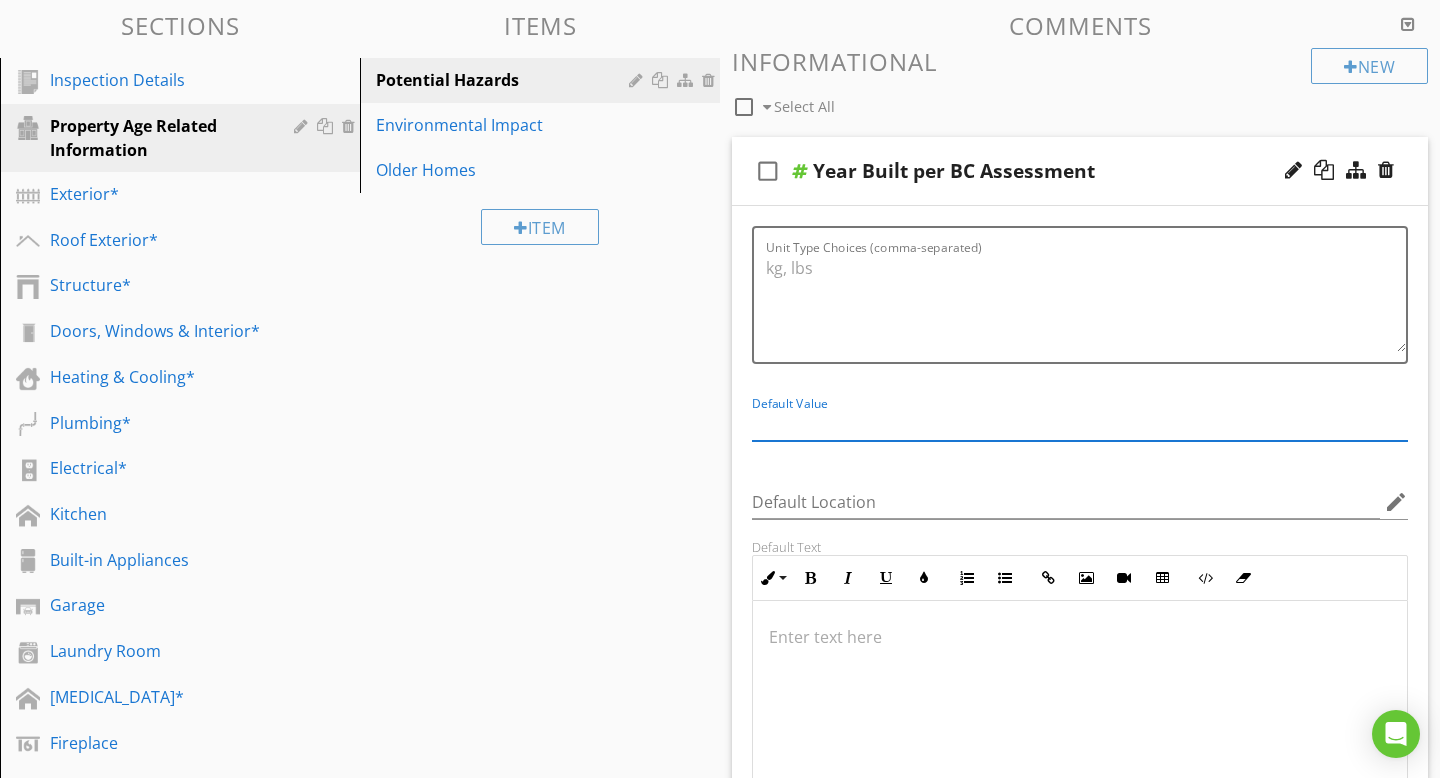click at bounding box center (1080, 424) 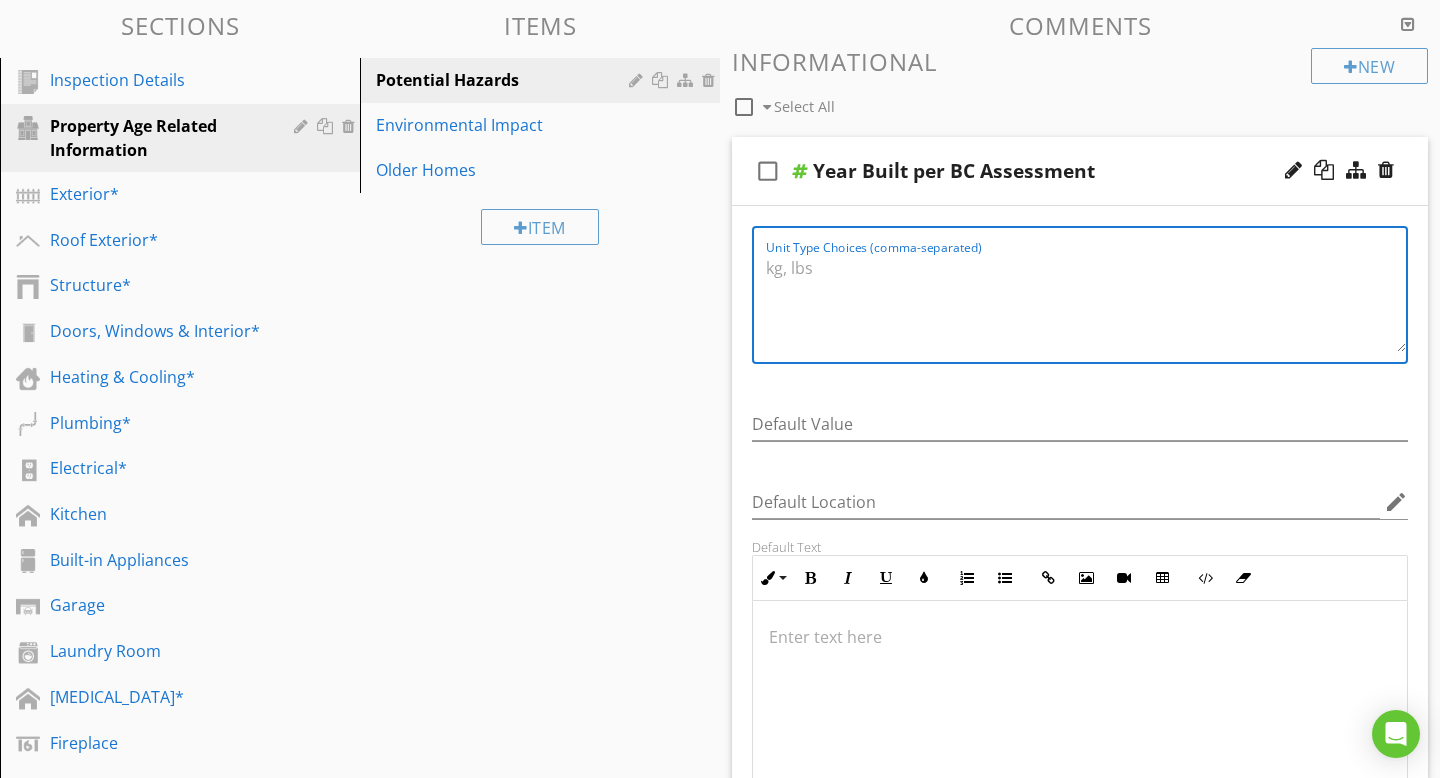 click on "Unit Type Choices (comma-separated)" at bounding box center [1086, 302] 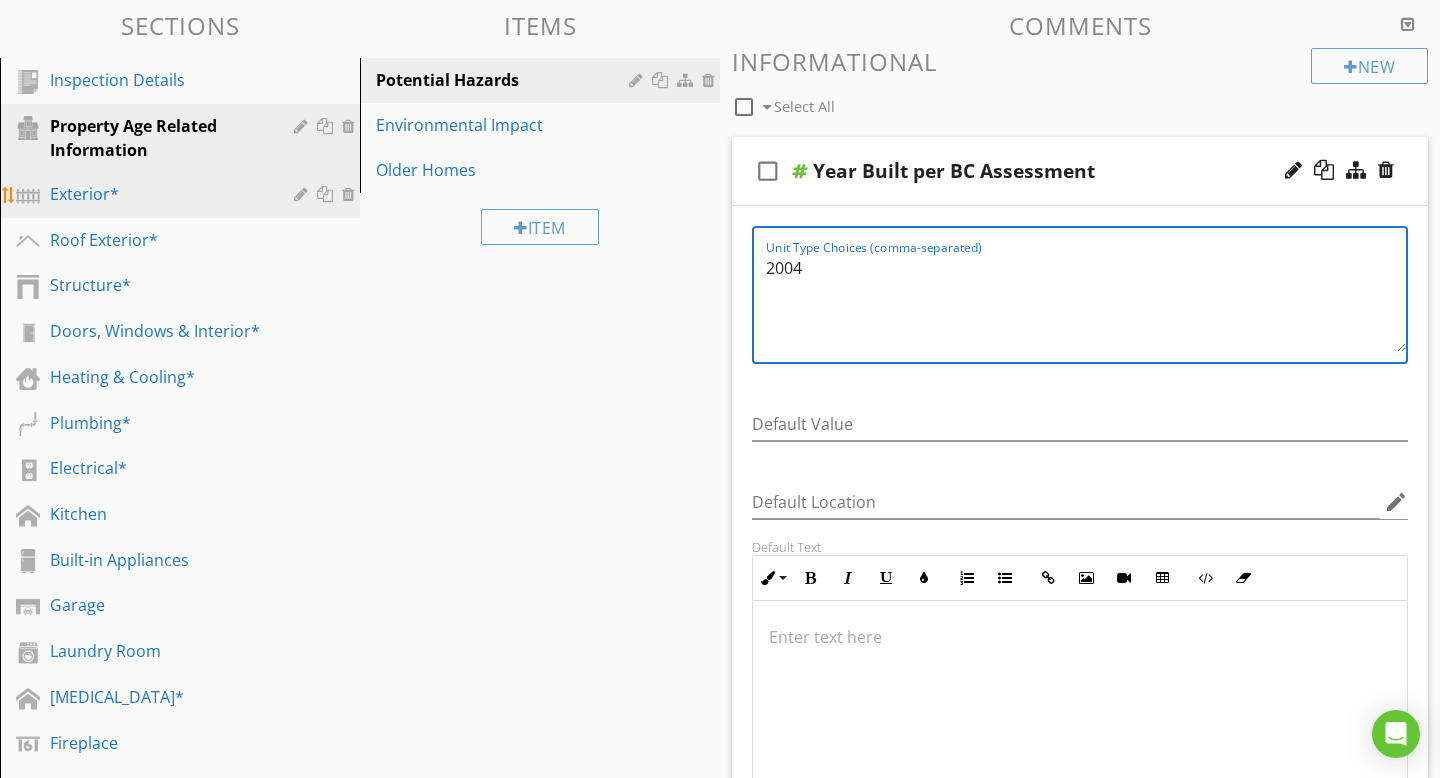 type on "2004" 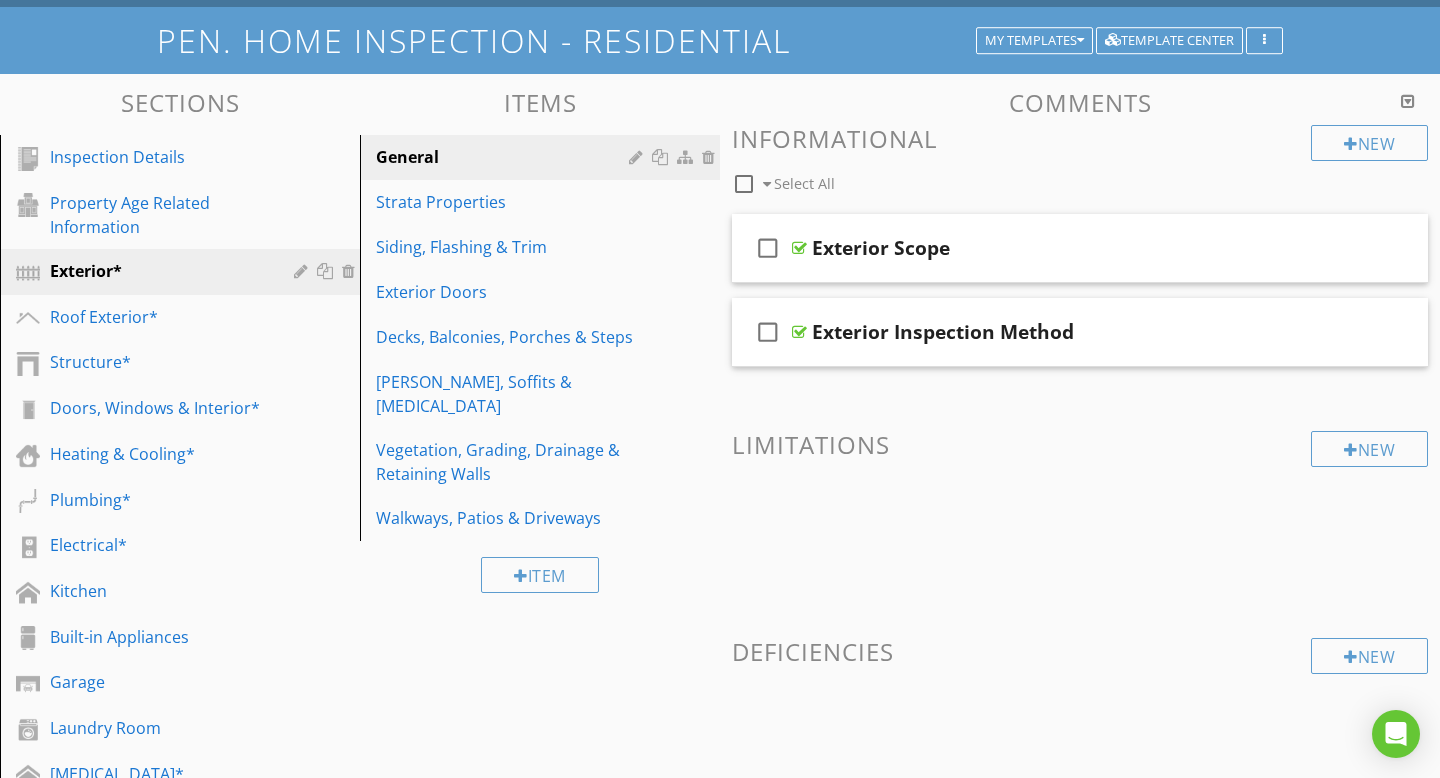 scroll, scrollTop: 101, scrollLeft: 0, axis: vertical 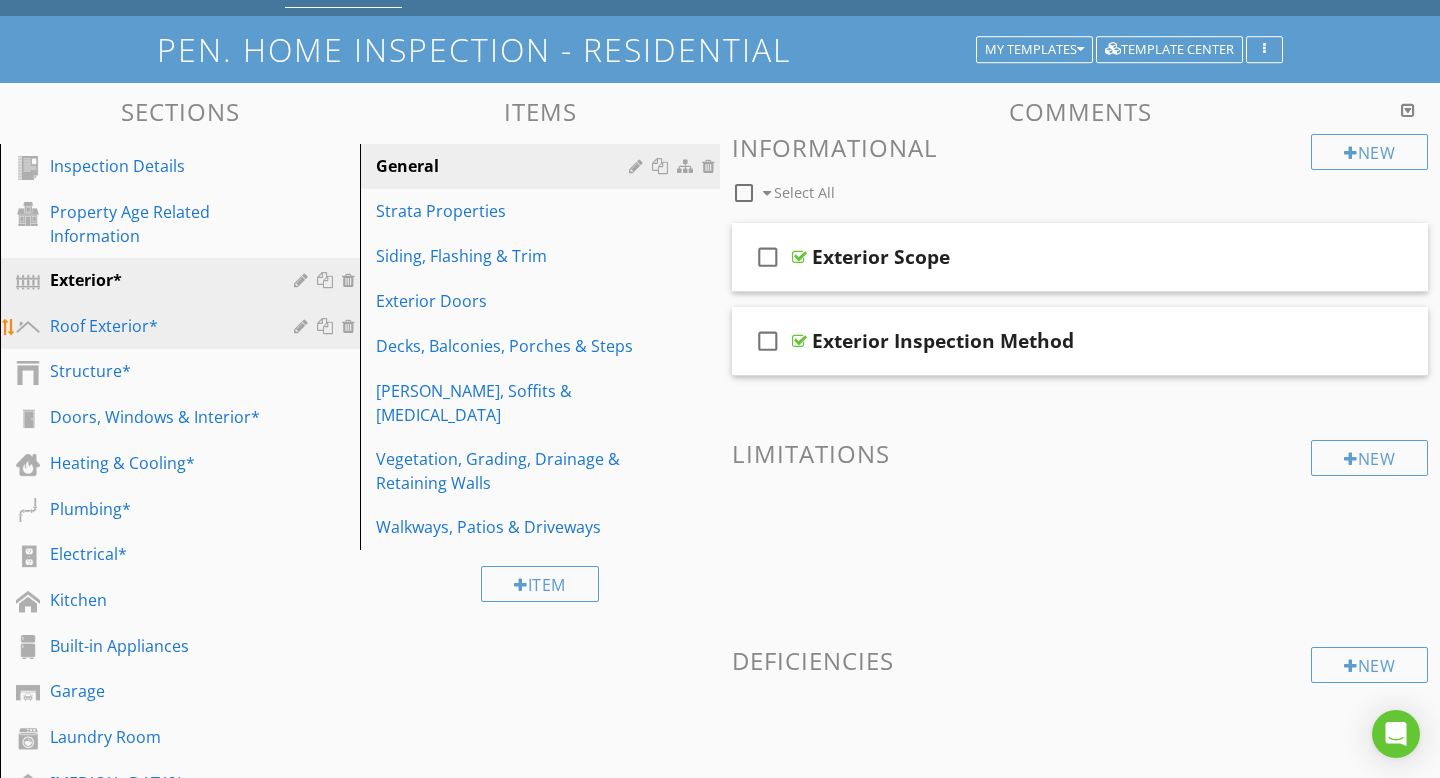 click on "Roof Exterior*" at bounding box center [157, 326] 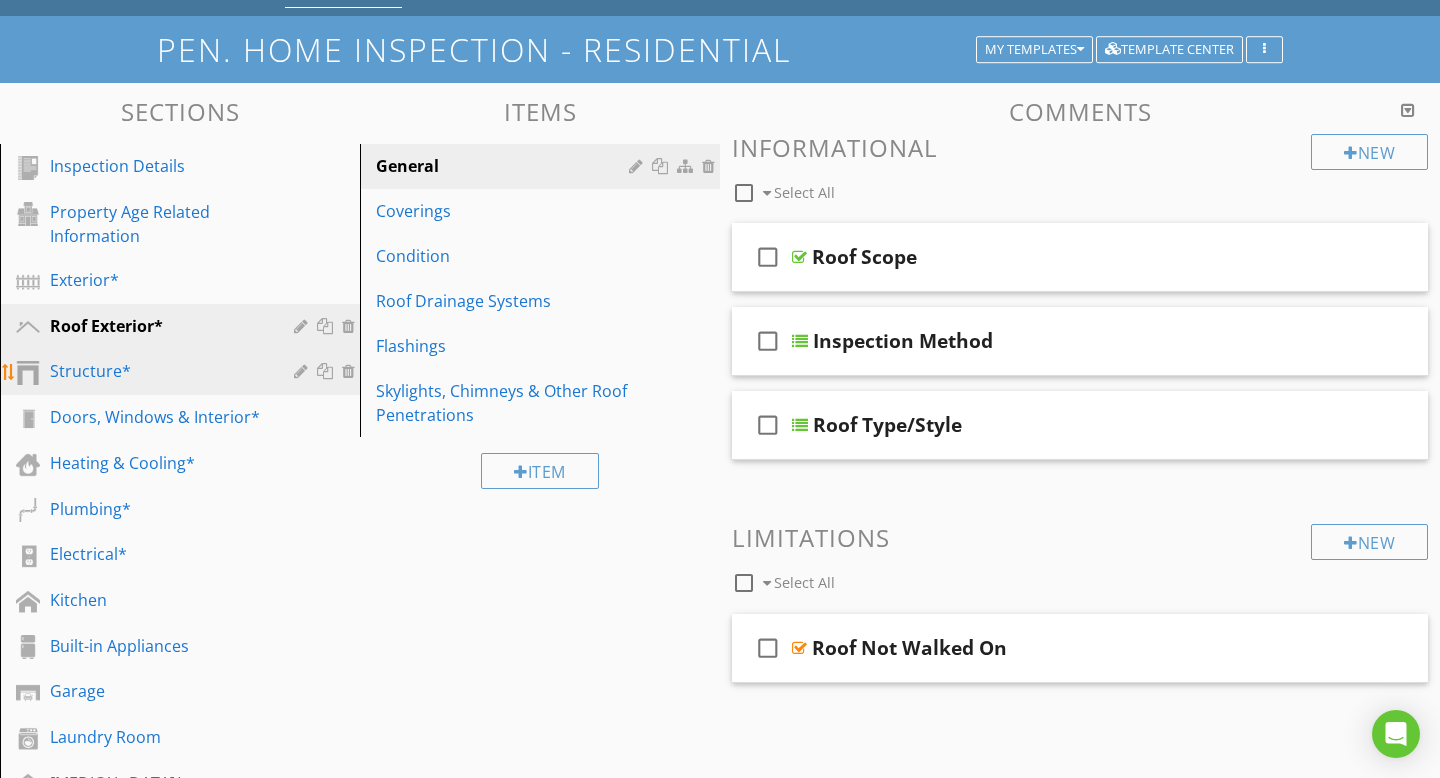 click on "Structure*" at bounding box center (157, 371) 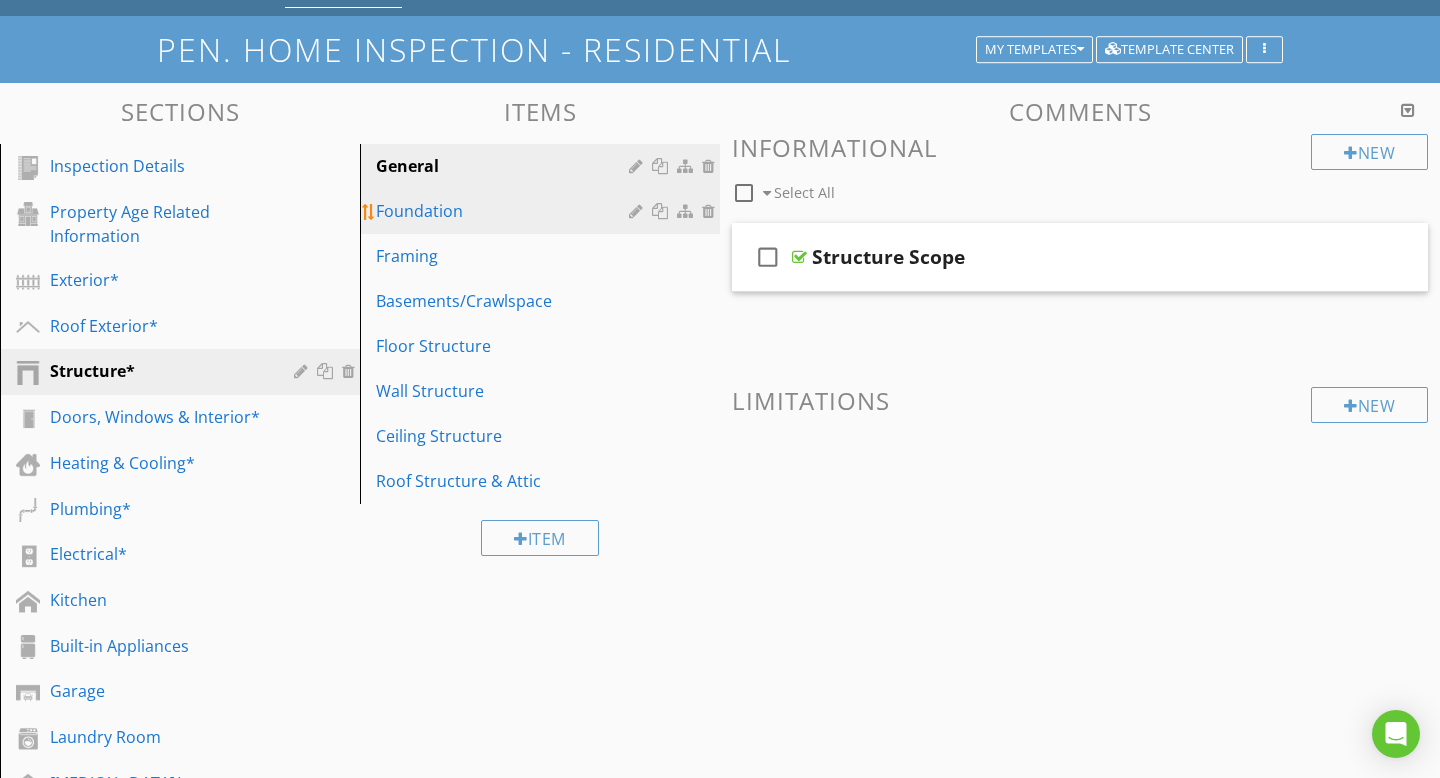 click on "Foundation" at bounding box center (505, 211) 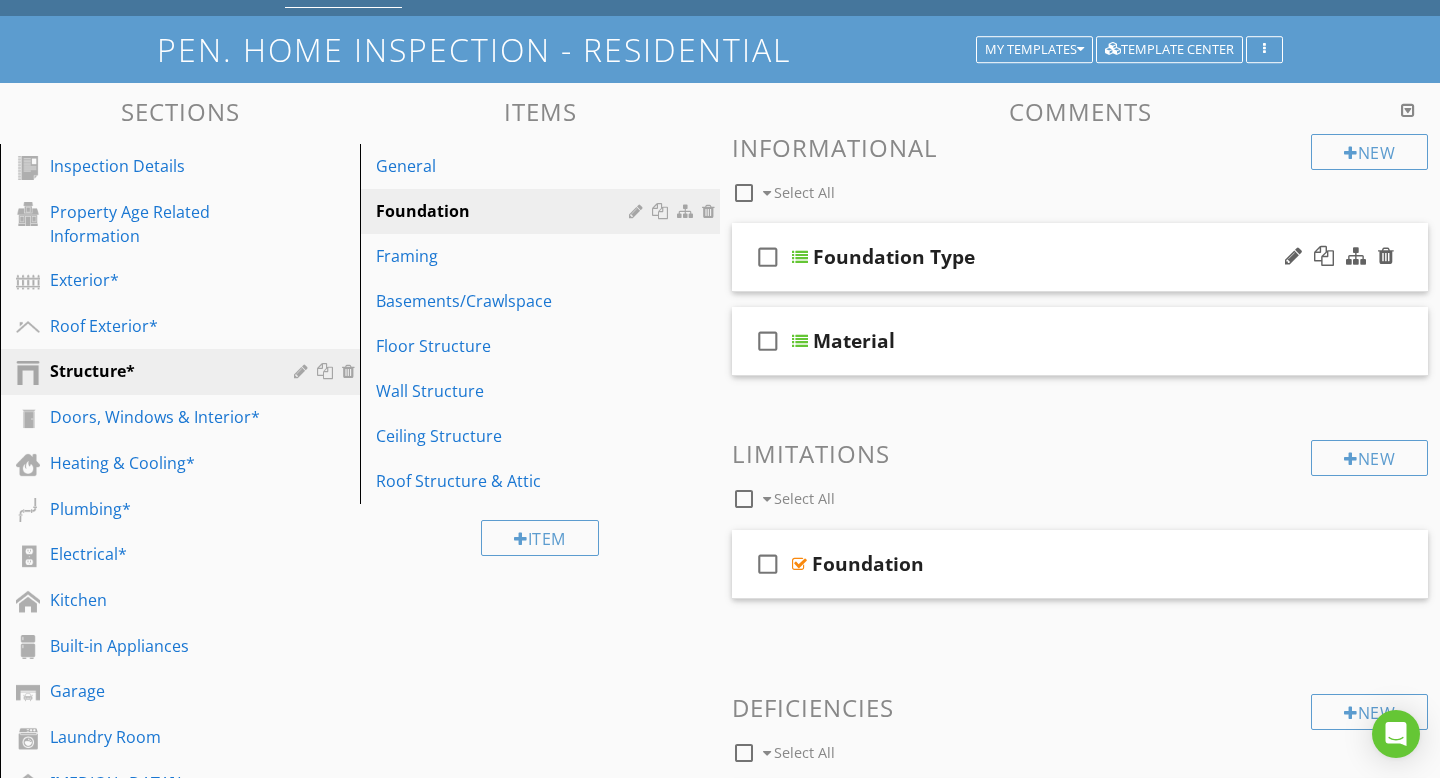 click at bounding box center (800, 257) 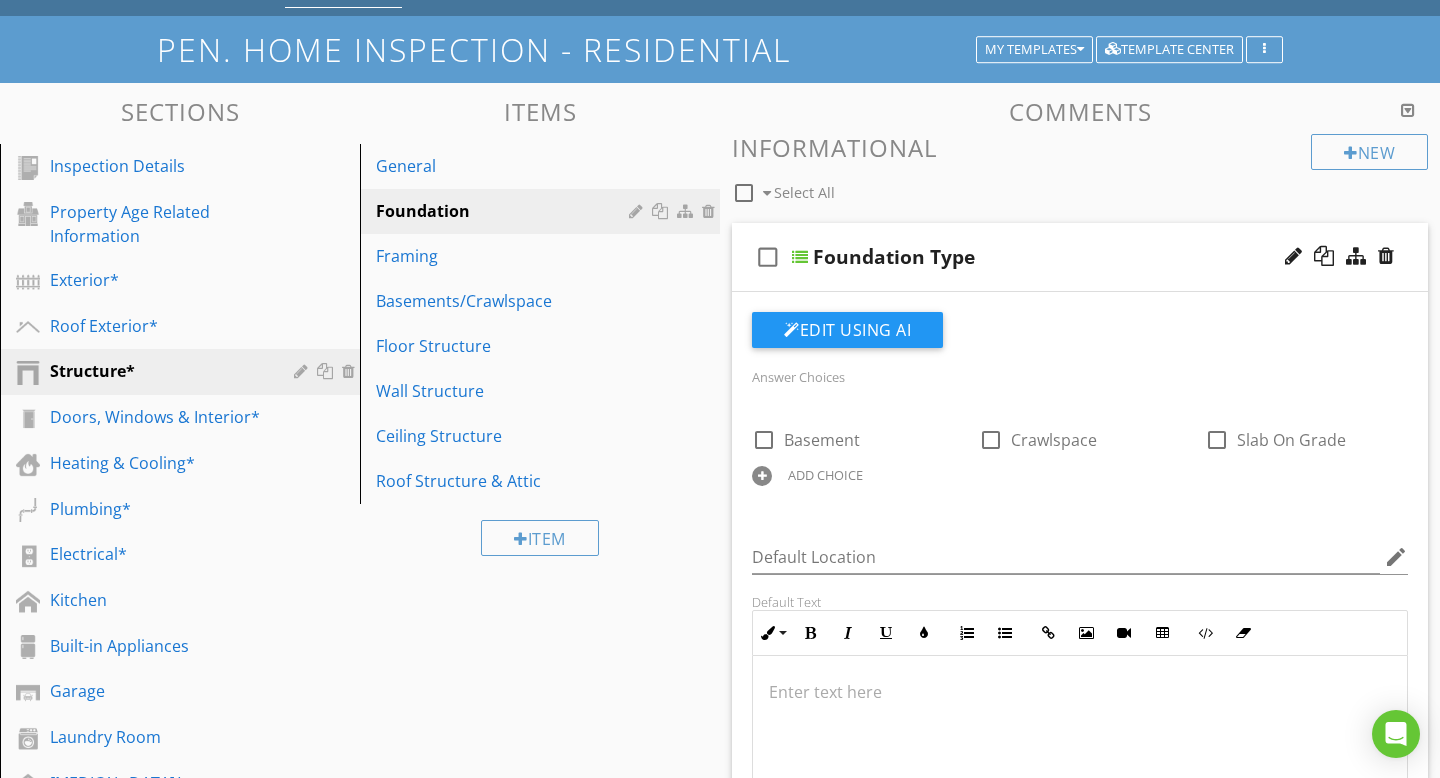 click at bounding box center (800, 257) 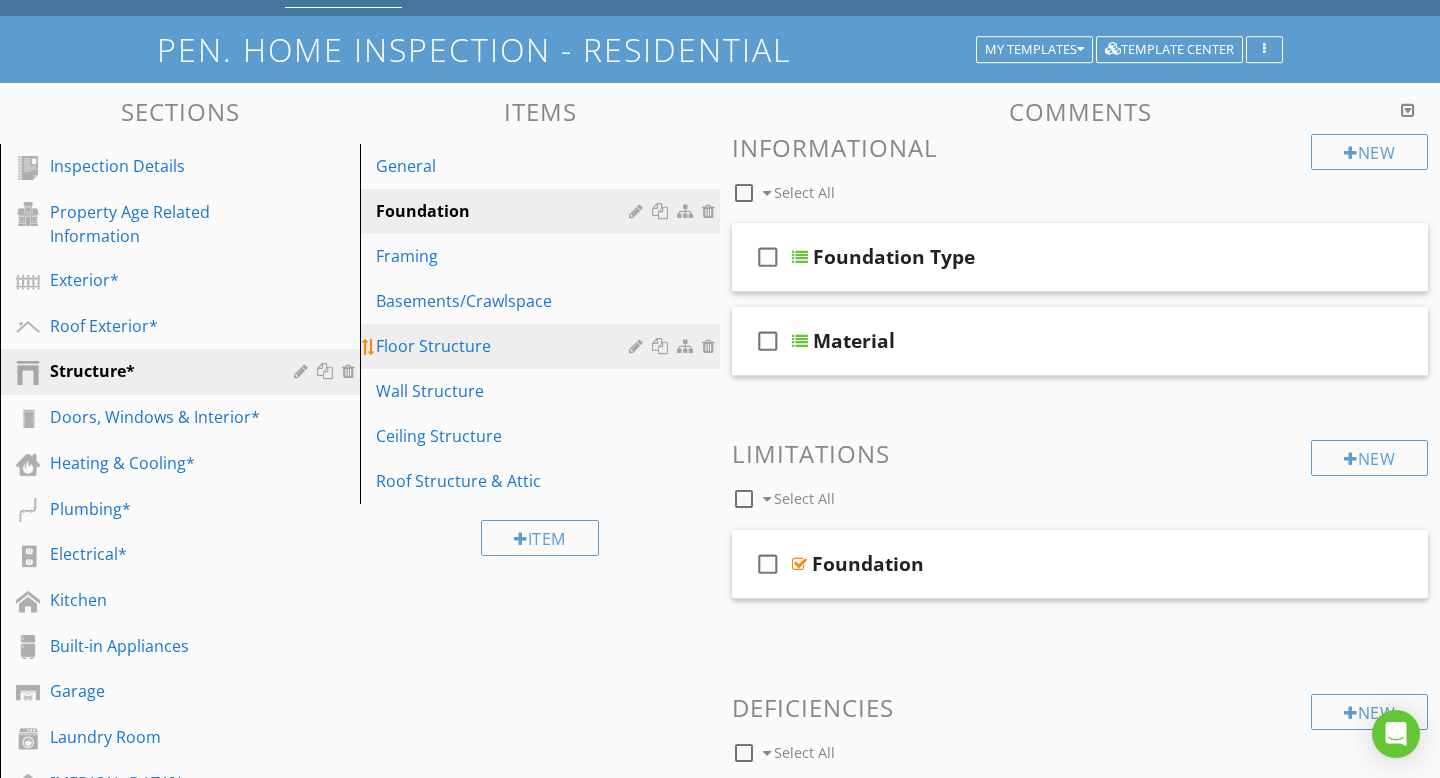click on "Floor Structure" at bounding box center (505, 346) 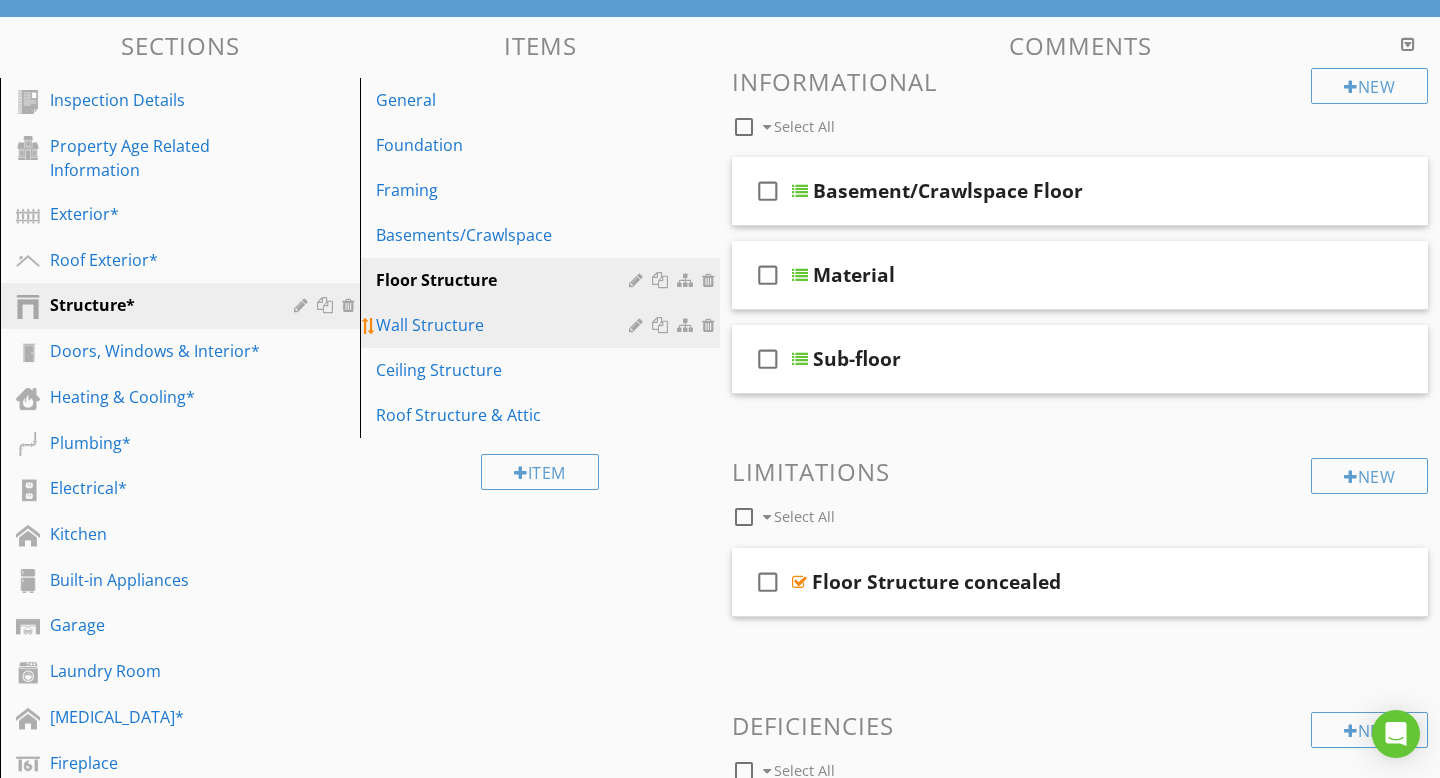 scroll, scrollTop: 165, scrollLeft: 0, axis: vertical 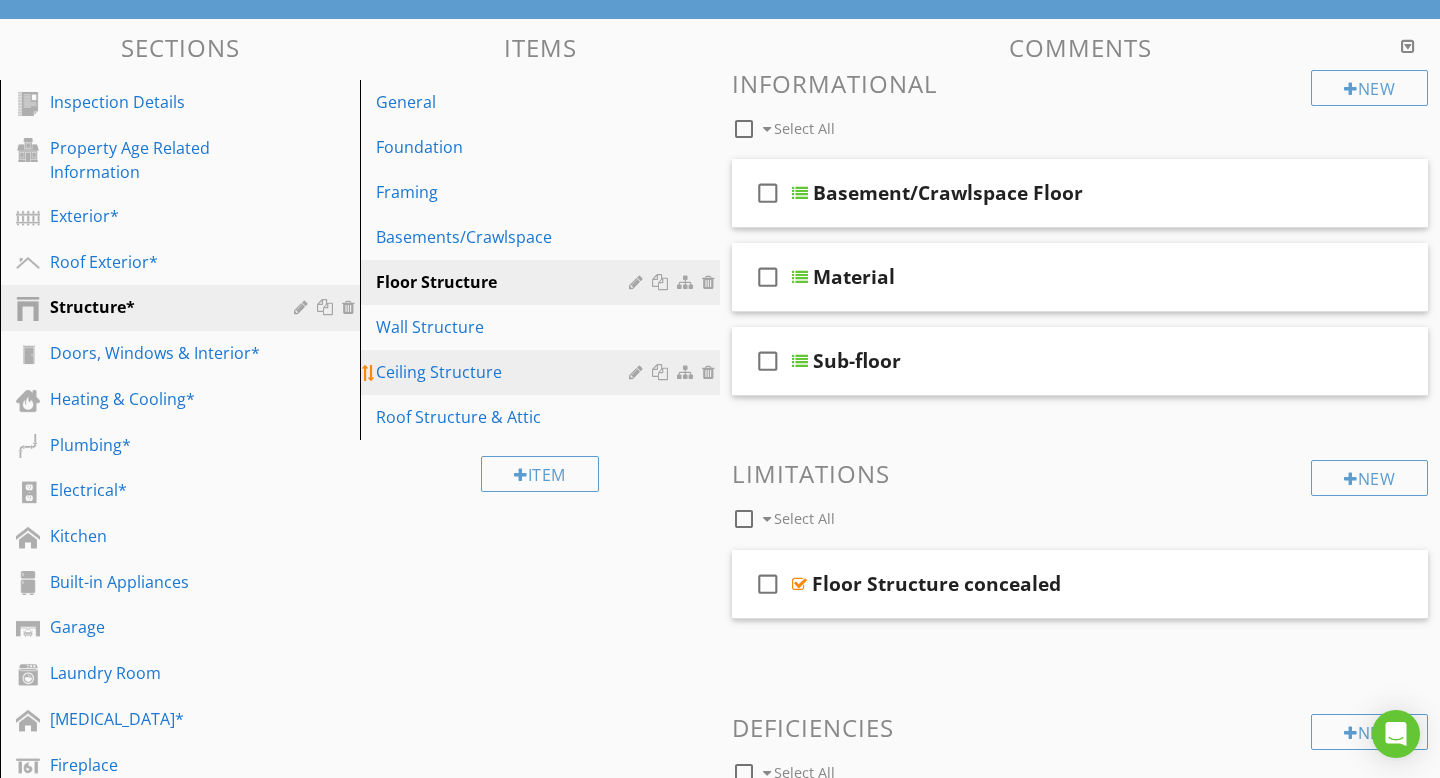 click on "Ceiling Structure" at bounding box center [505, 372] 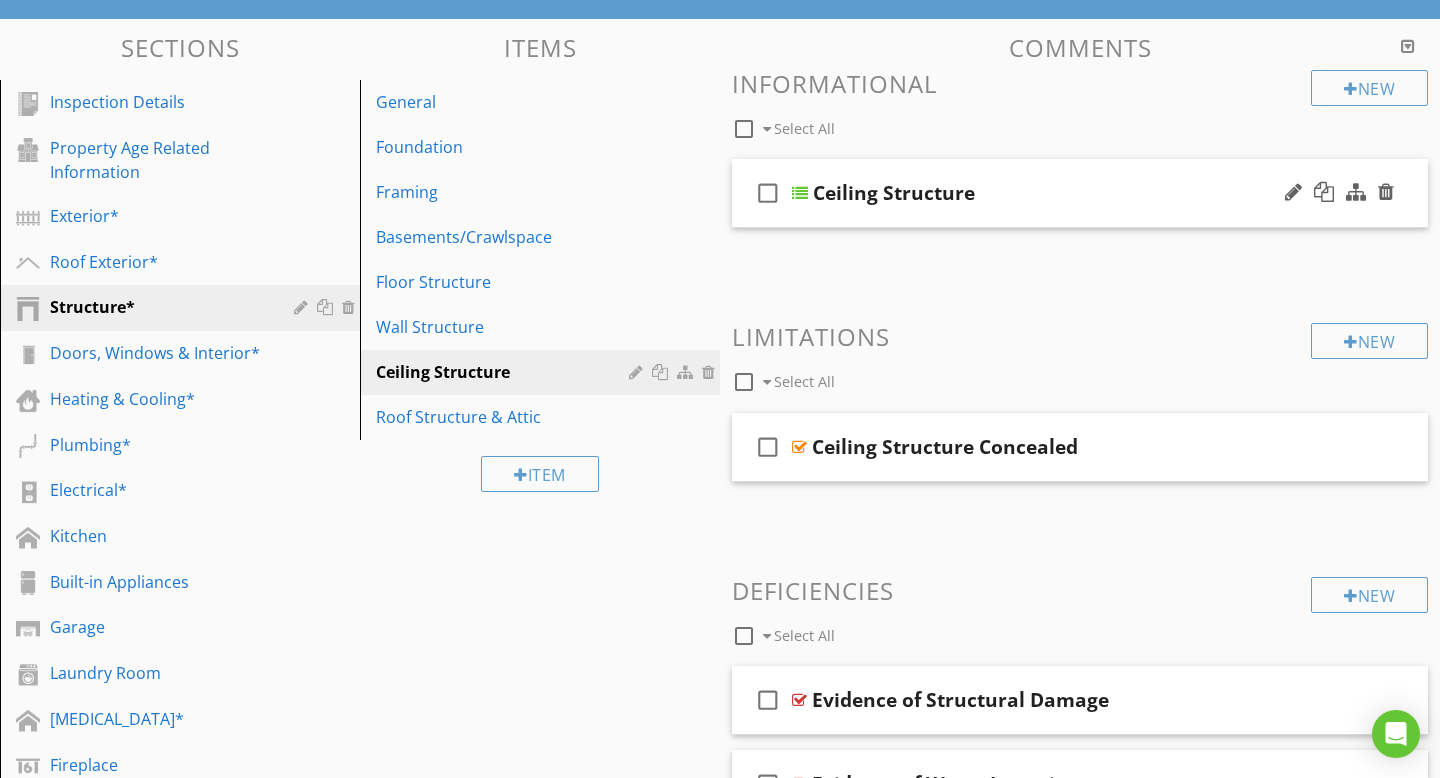 click at bounding box center [800, 193] 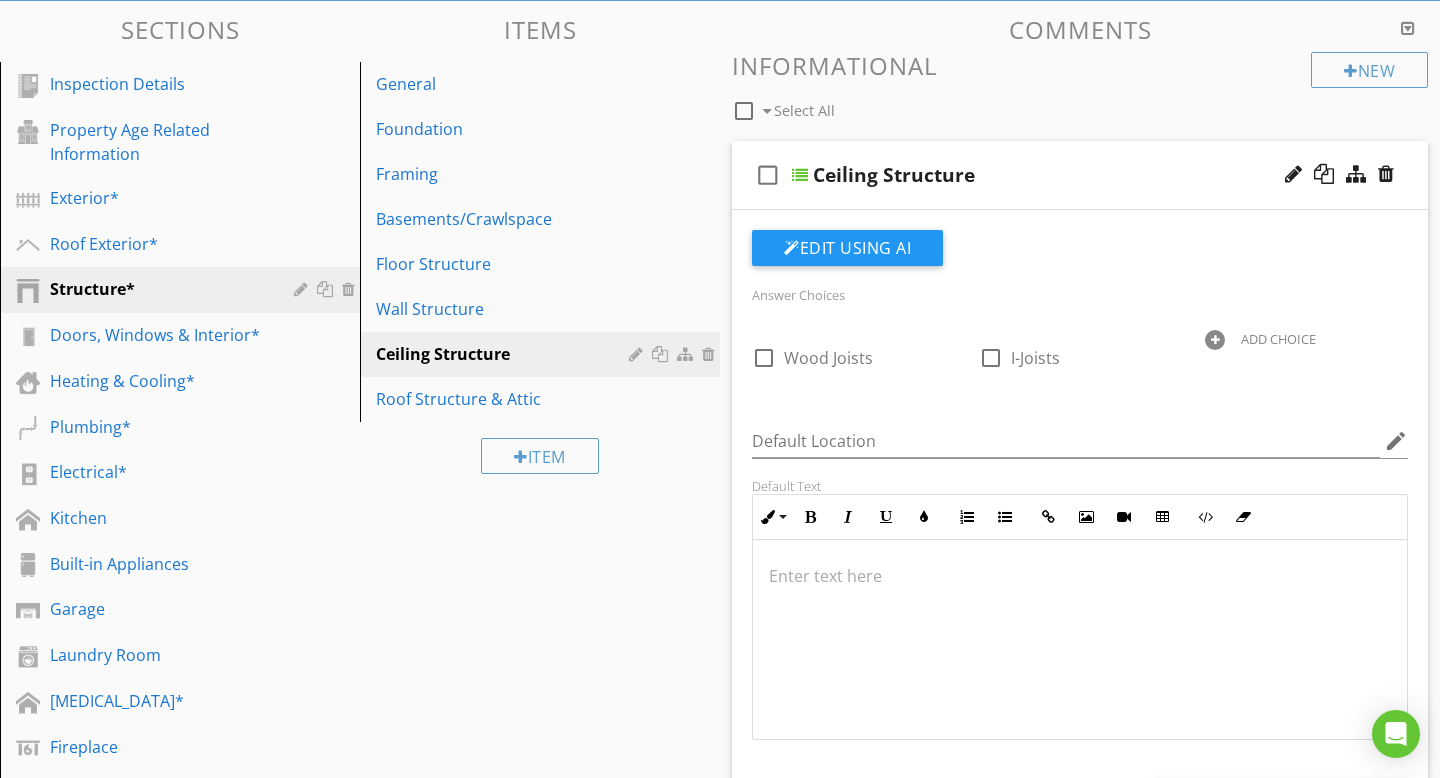 scroll, scrollTop: 178, scrollLeft: 0, axis: vertical 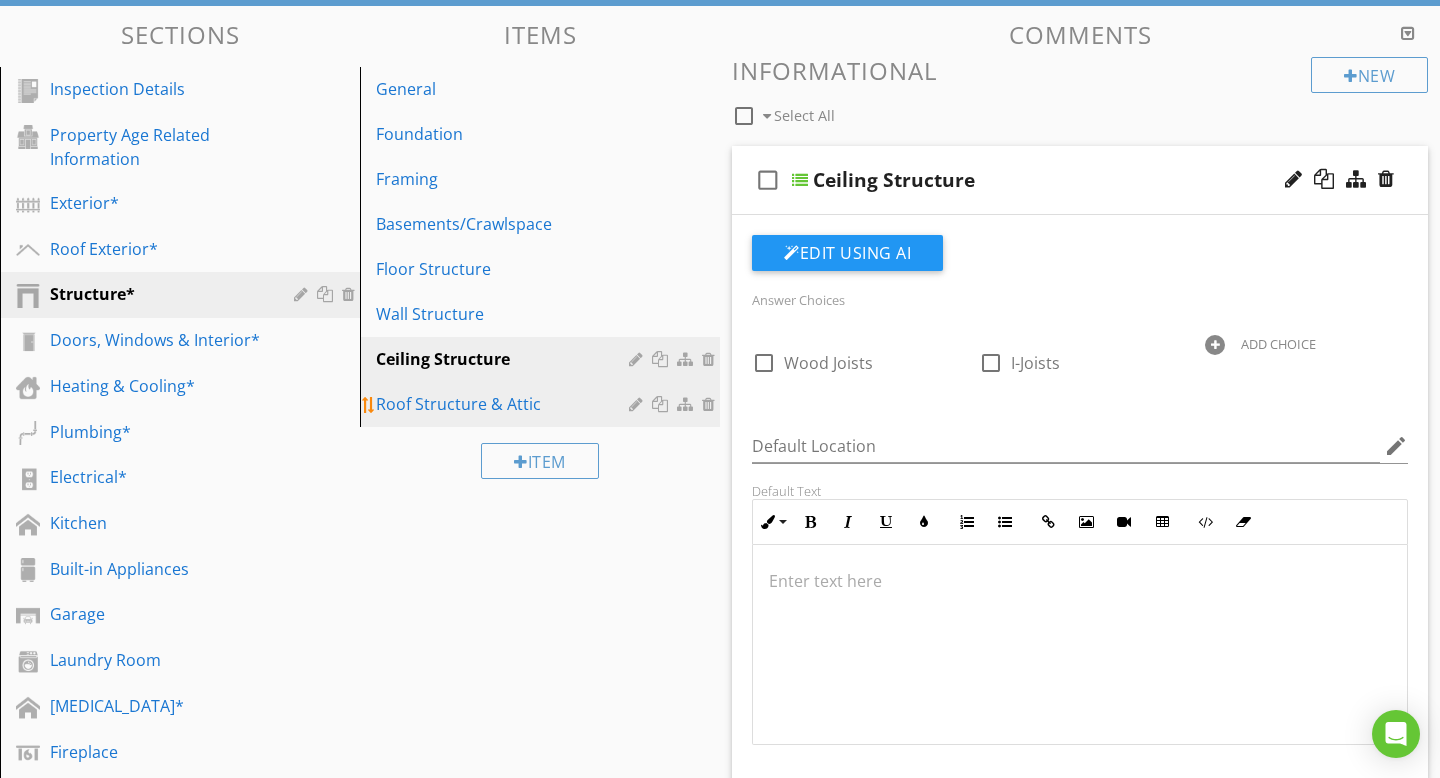 click on "Roof Structure & Attic" at bounding box center (505, 404) 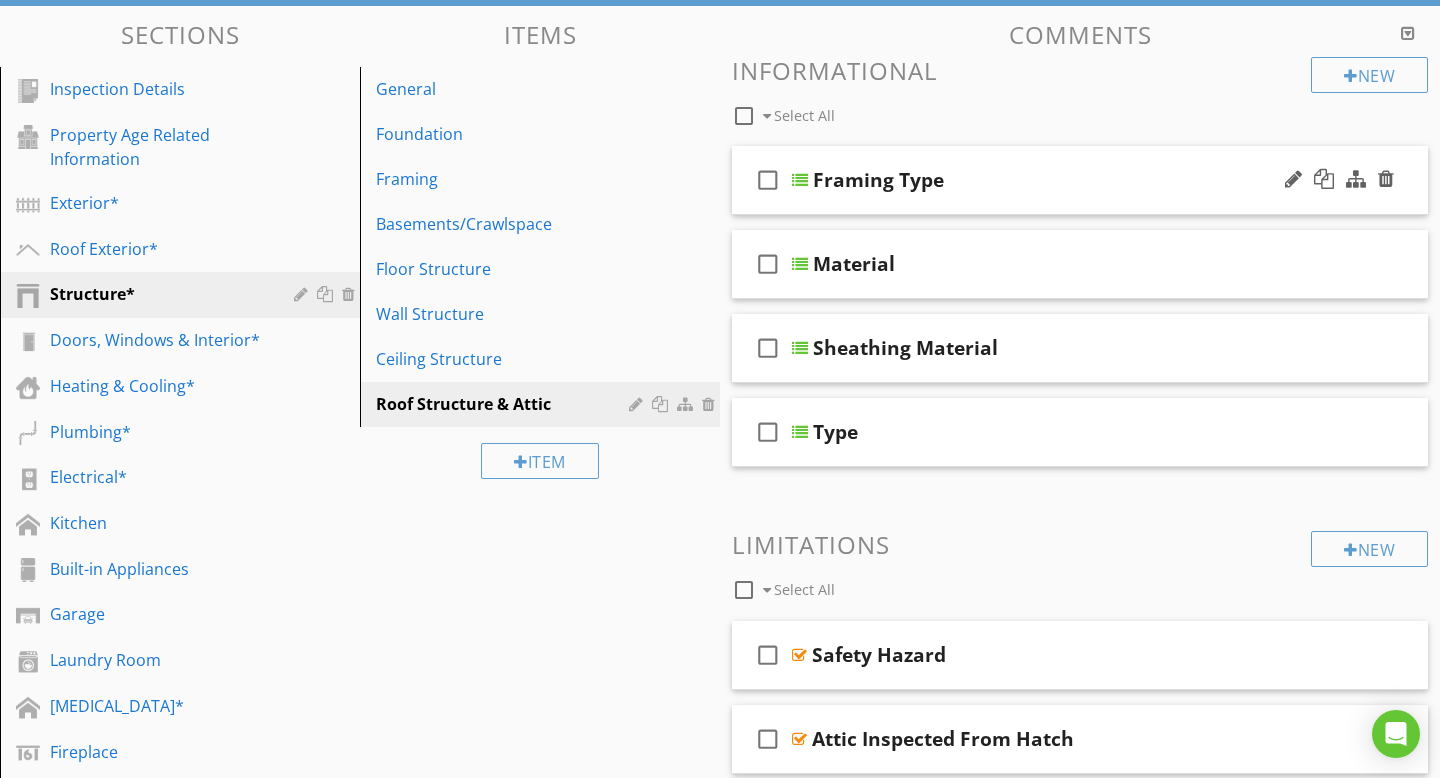click at bounding box center [800, 180] 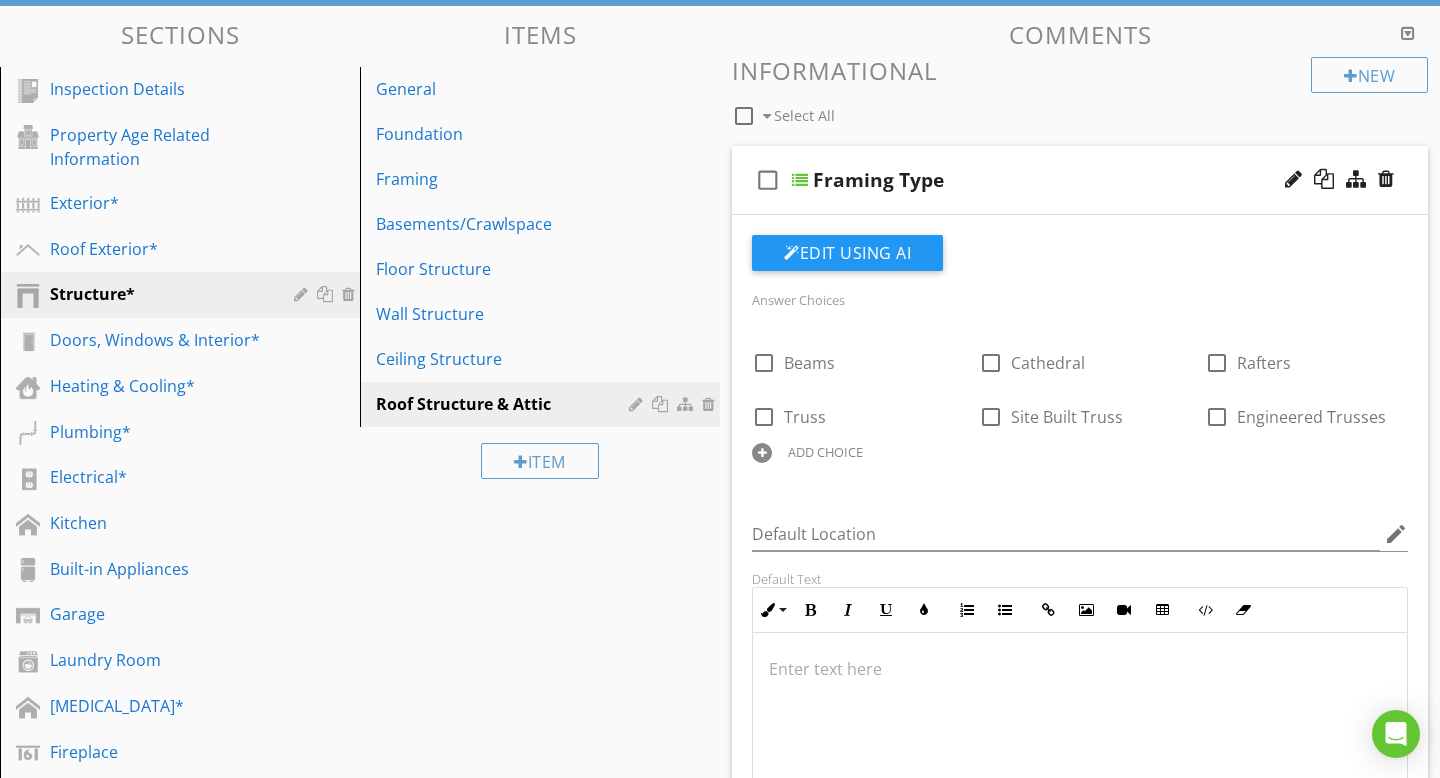 click at bounding box center [800, 180] 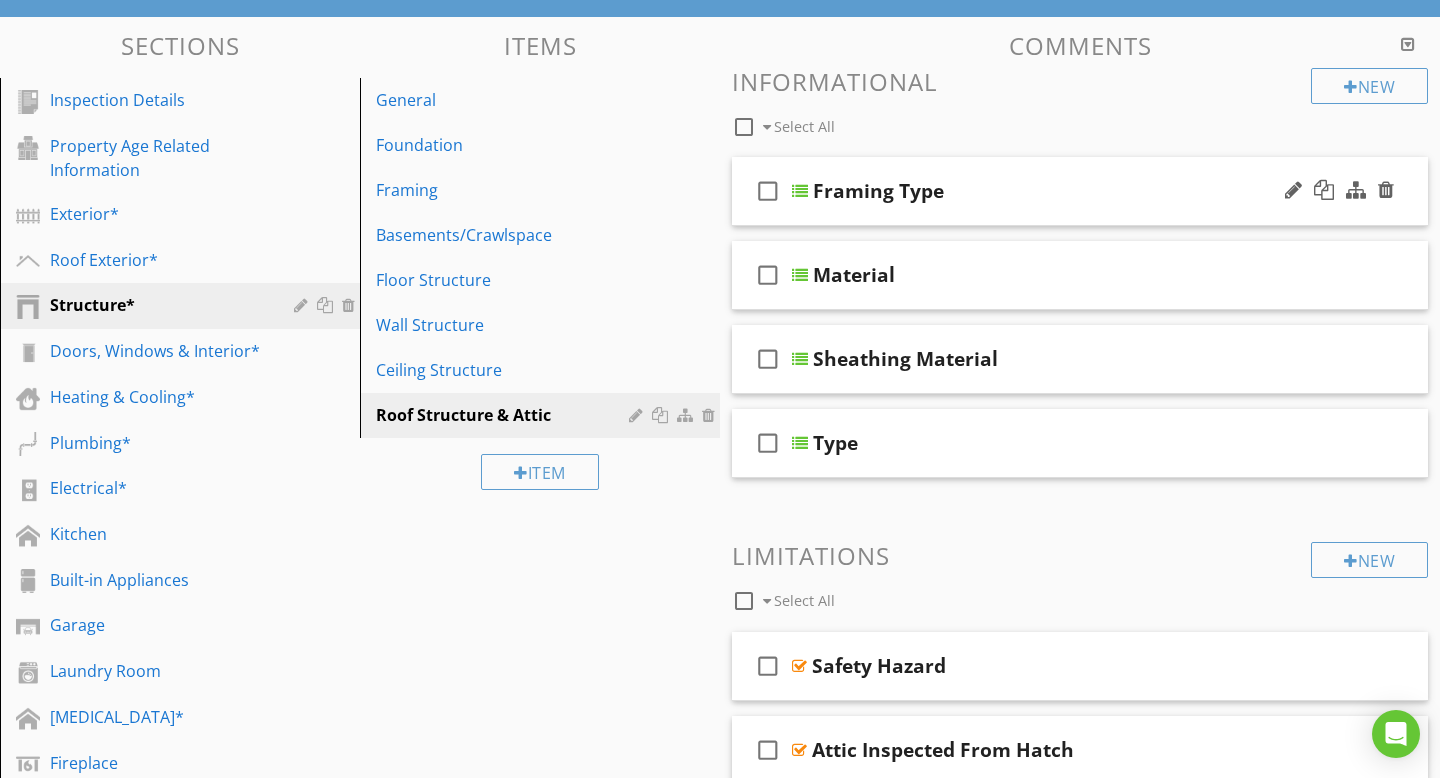 scroll, scrollTop: 159, scrollLeft: 0, axis: vertical 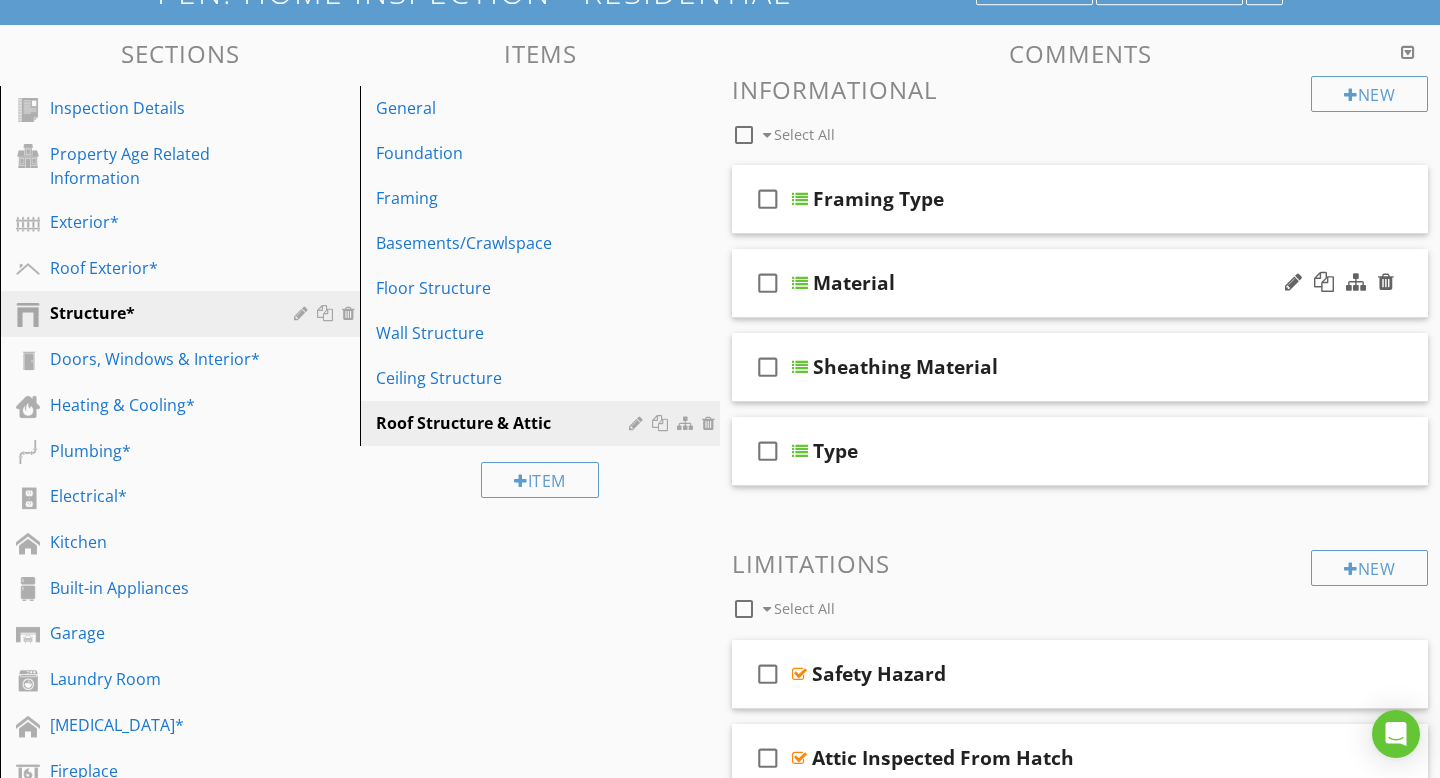 click at bounding box center [800, 283] 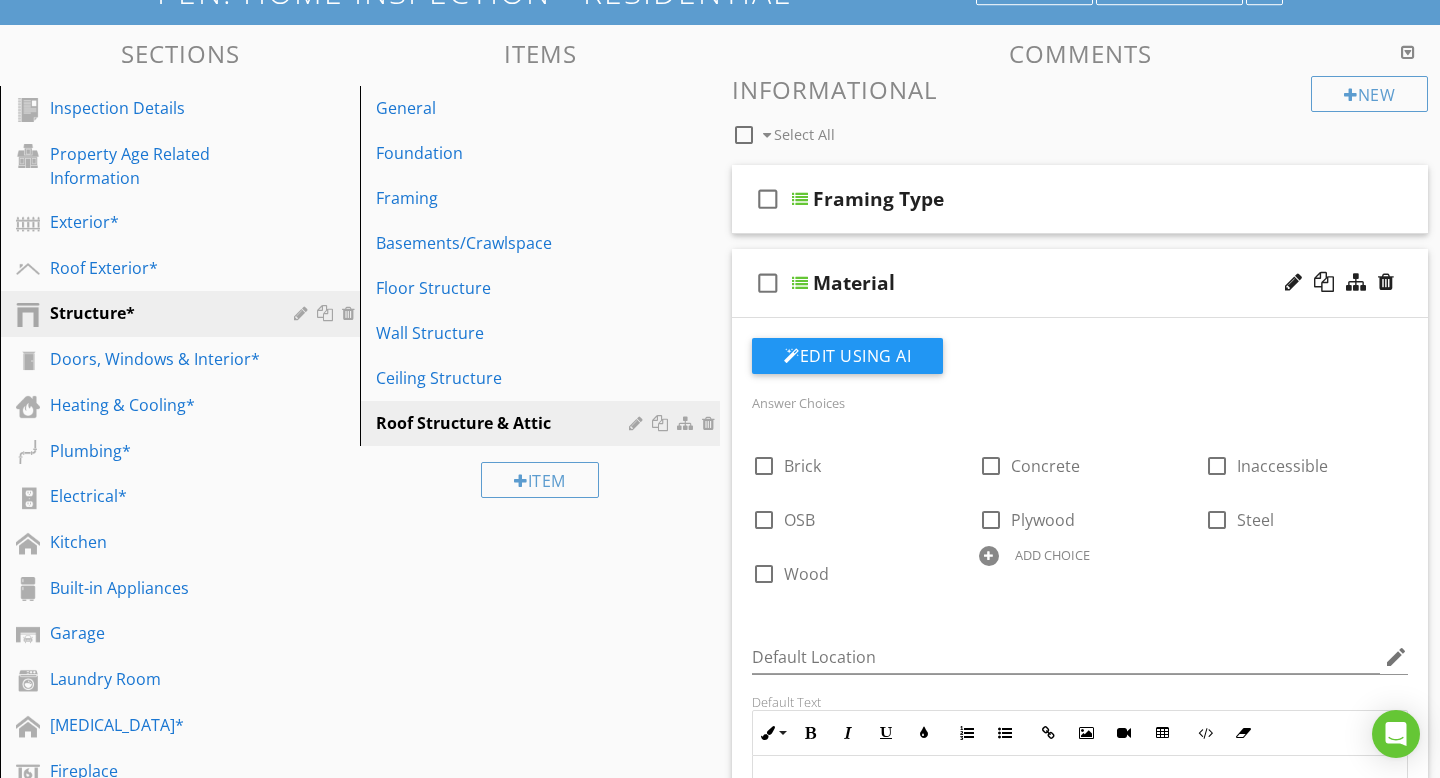 click at bounding box center (800, 283) 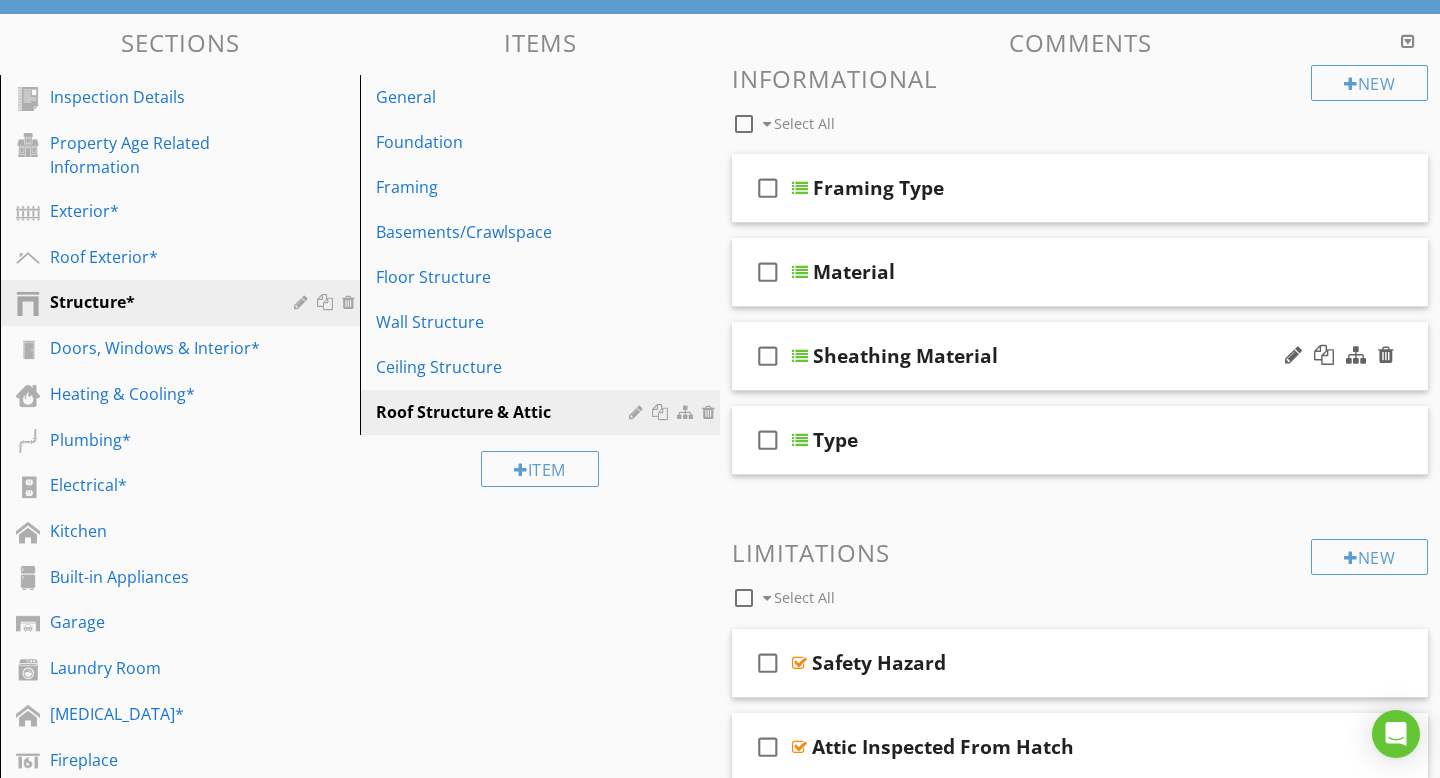 scroll, scrollTop: 177, scrollLeft: 0, axis: vertical 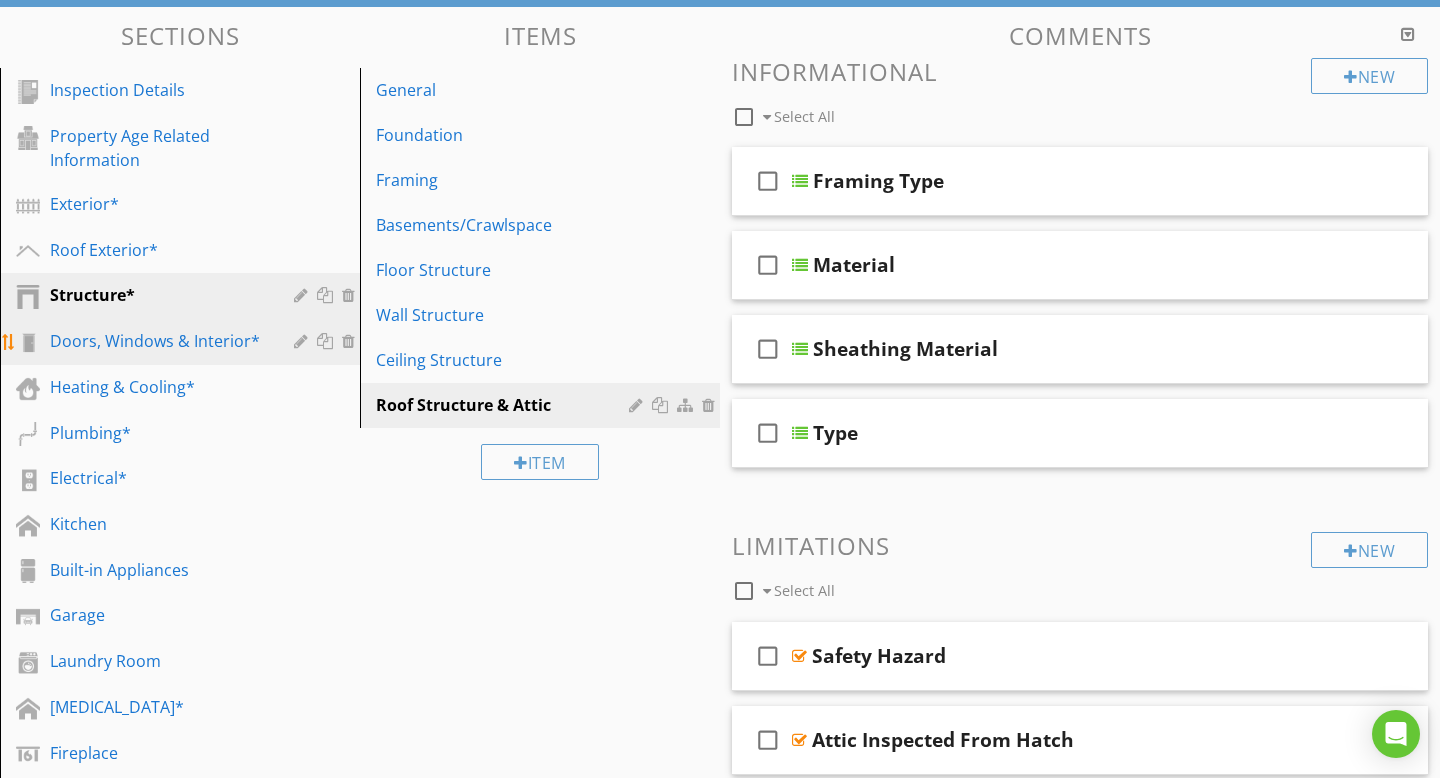 click on "Doors, Windows & Interior*" at bounding box center [157, 341] 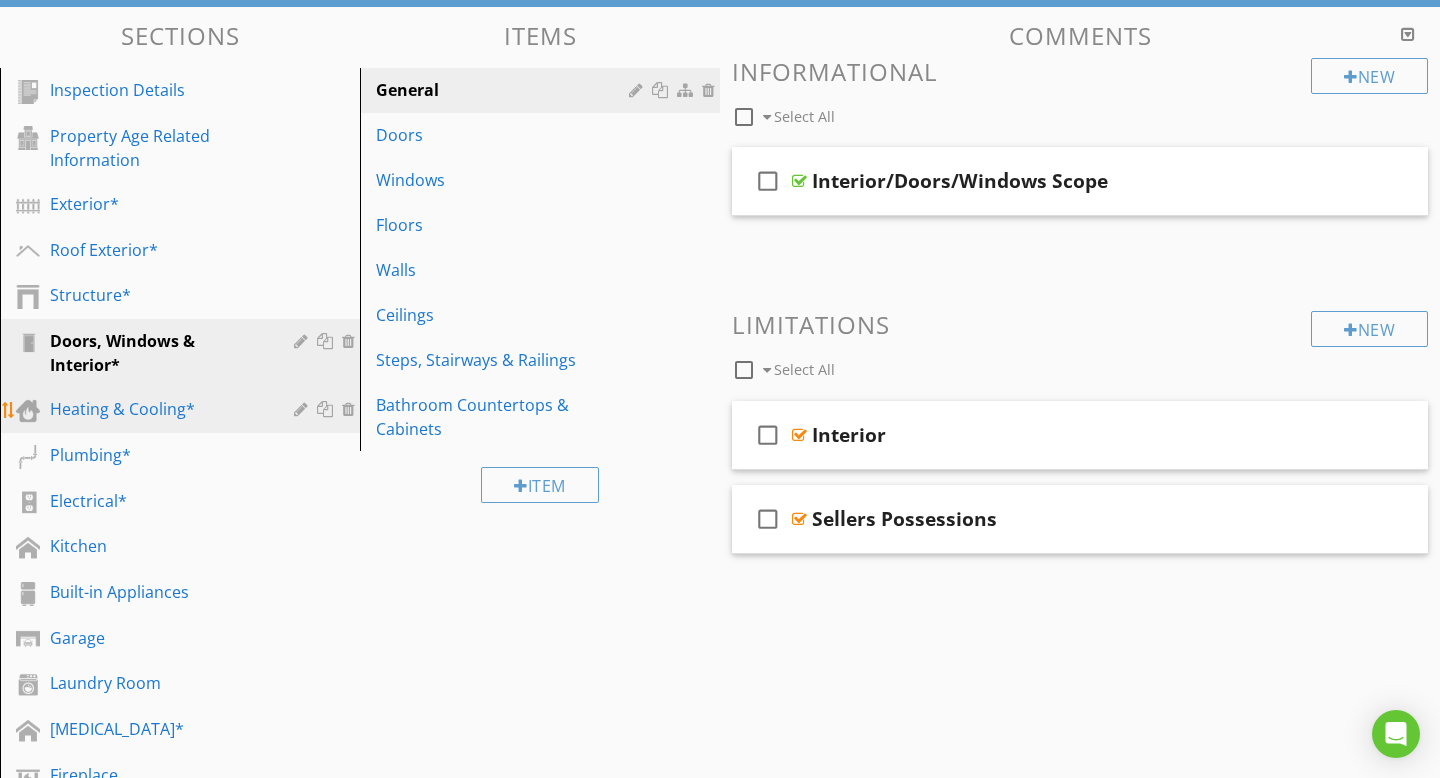 click on "Heating & Cooling*" at bounding box center [157, 409] 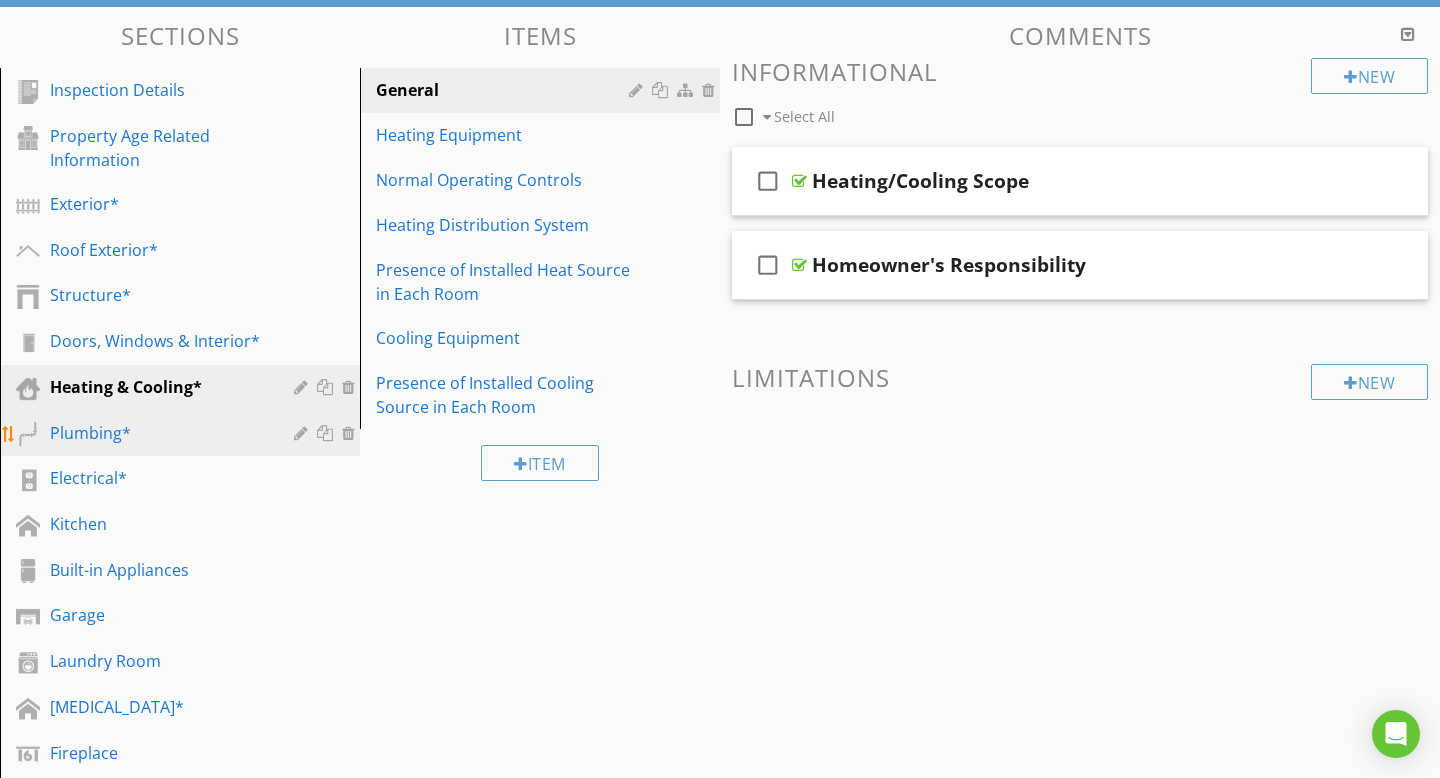 click on "Plumbing*" at bounding box center (157, 433) 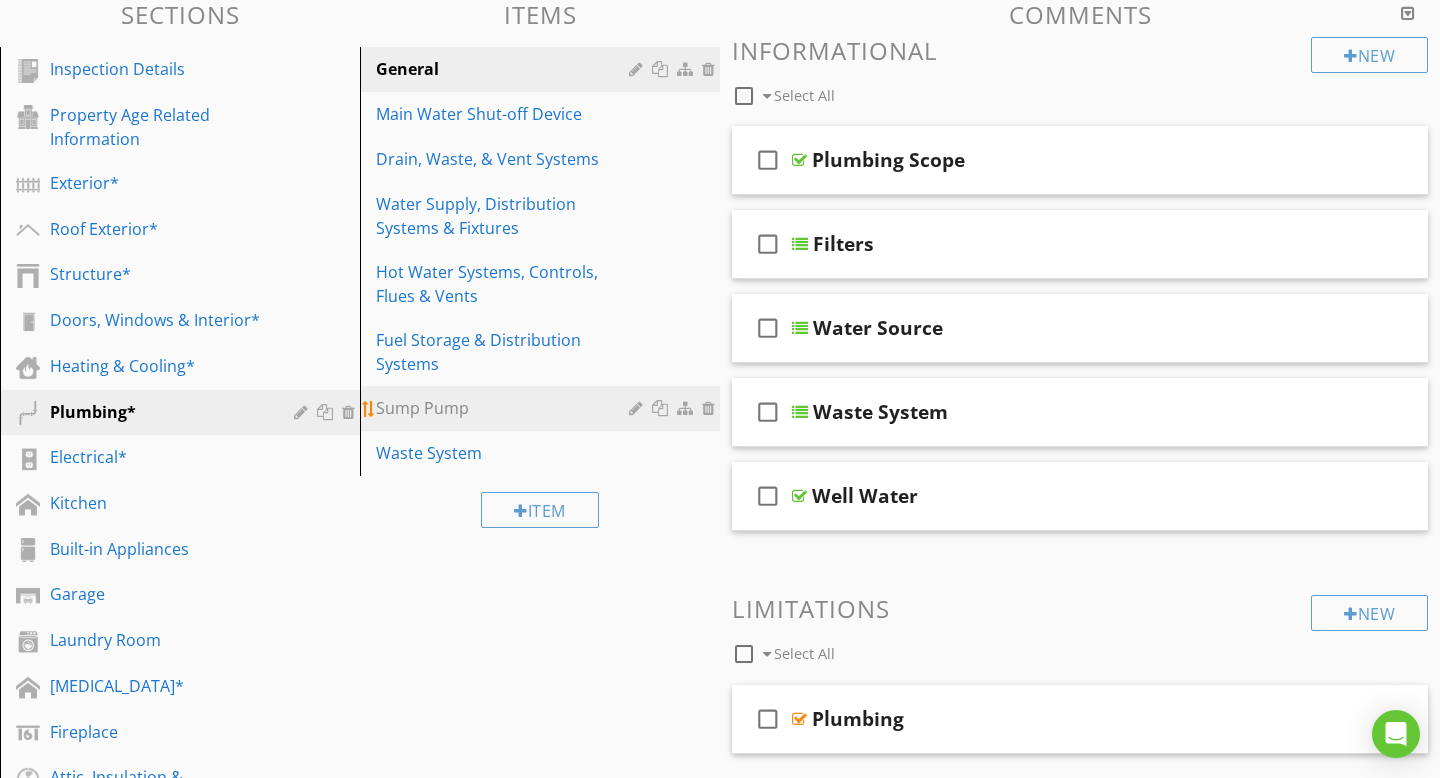 scroll, scrollTop: 197, scrollLeft: 0, axis: vertical 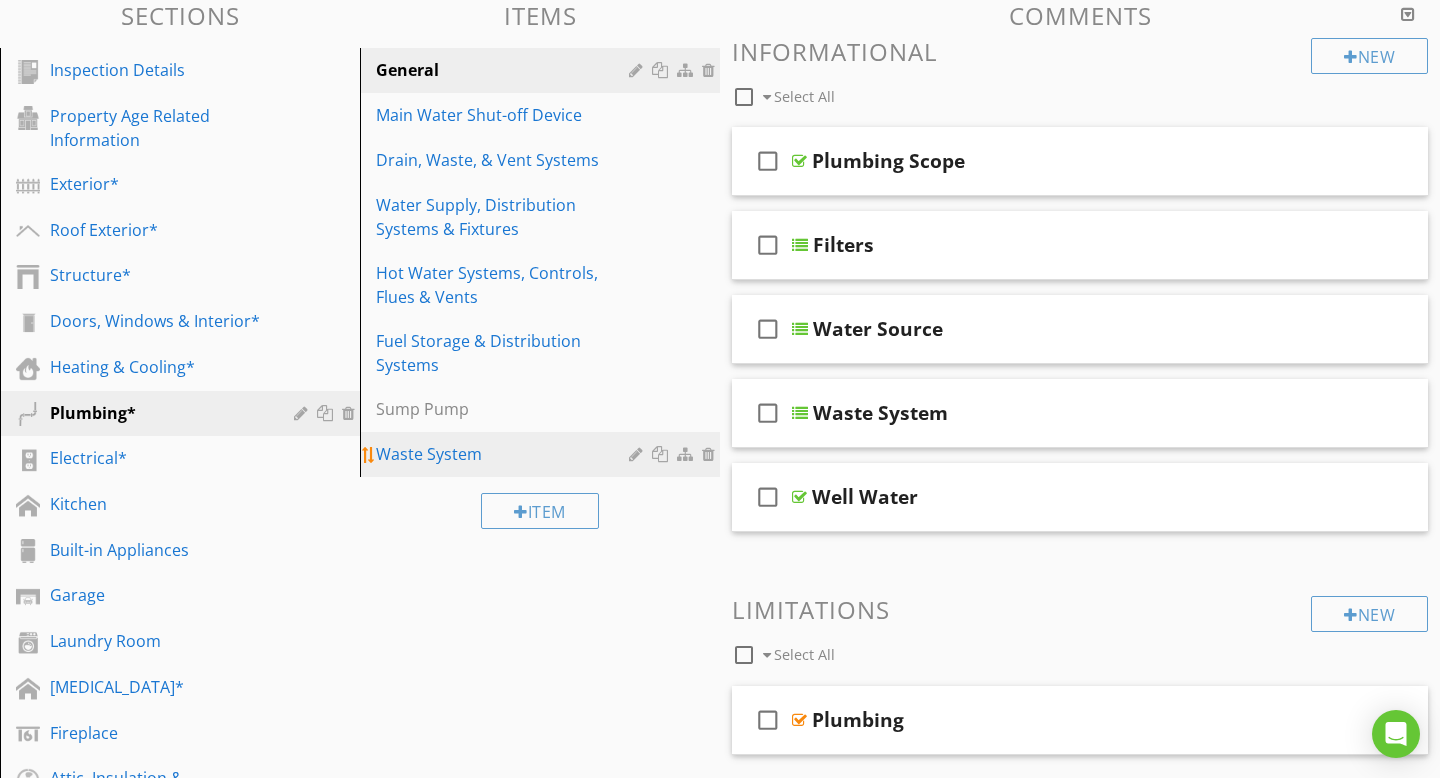 click on "Waste System" at bounding box center [505, 454] 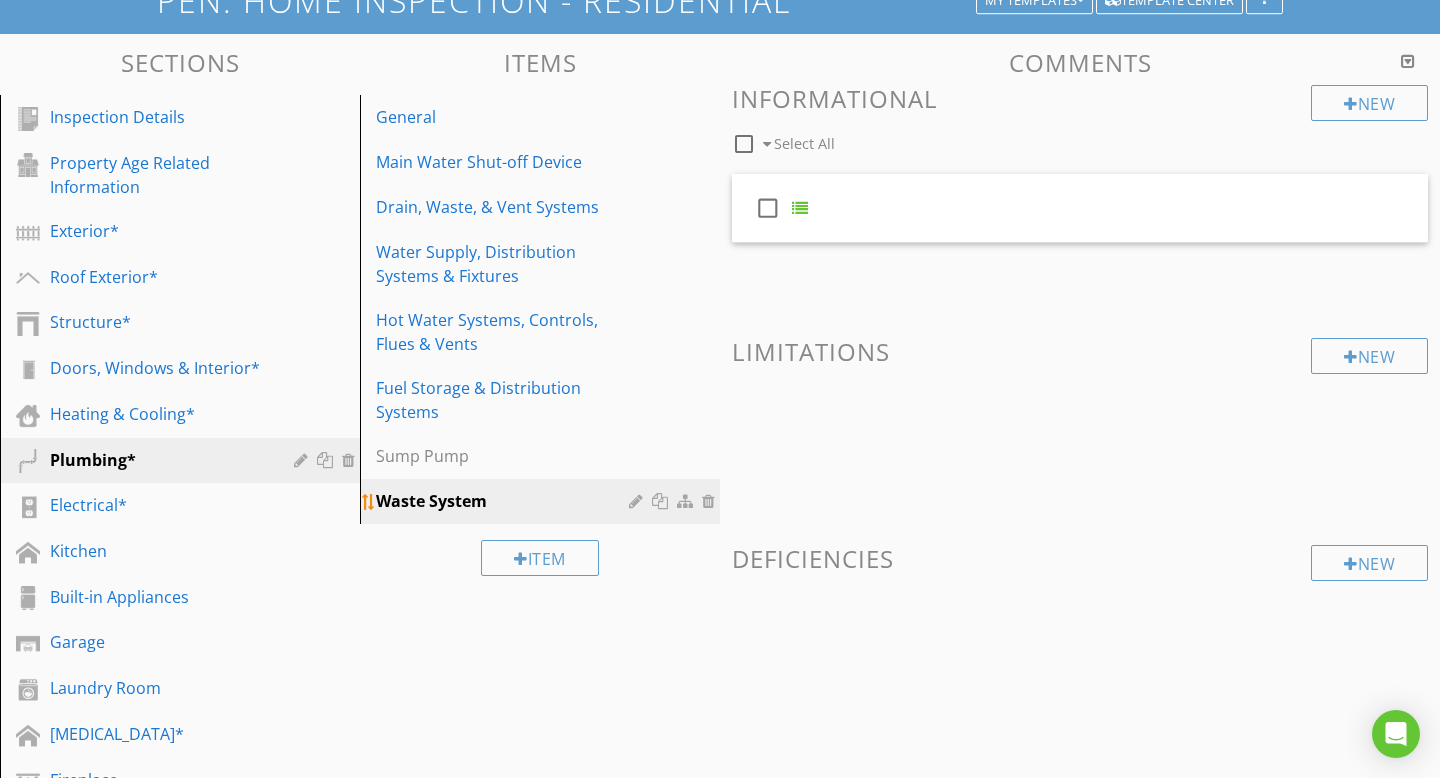 scroll, scrollTop: 149, scrollLeft: 0, axis: vertical 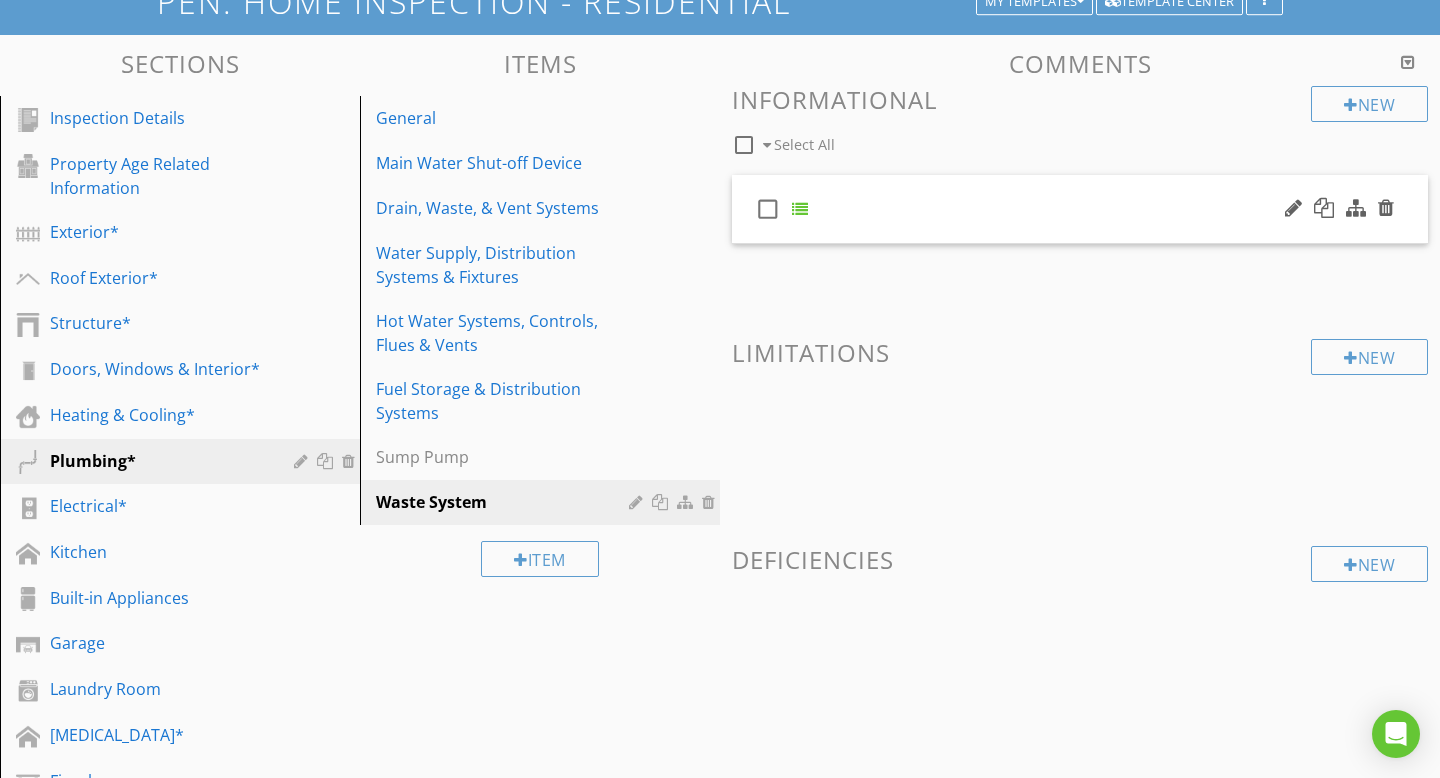 click at bounding box center (800, 209) 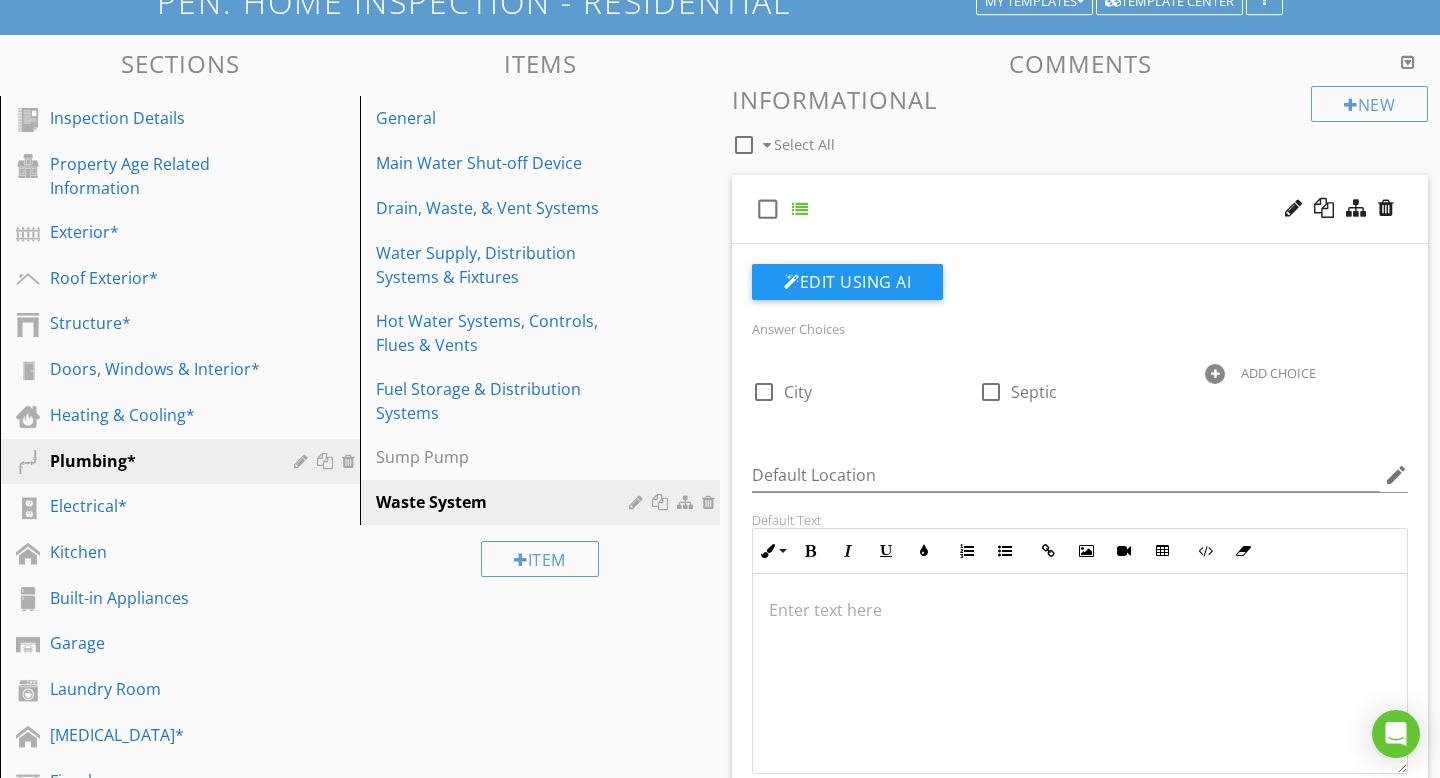 click at bounding box center [800, 209] 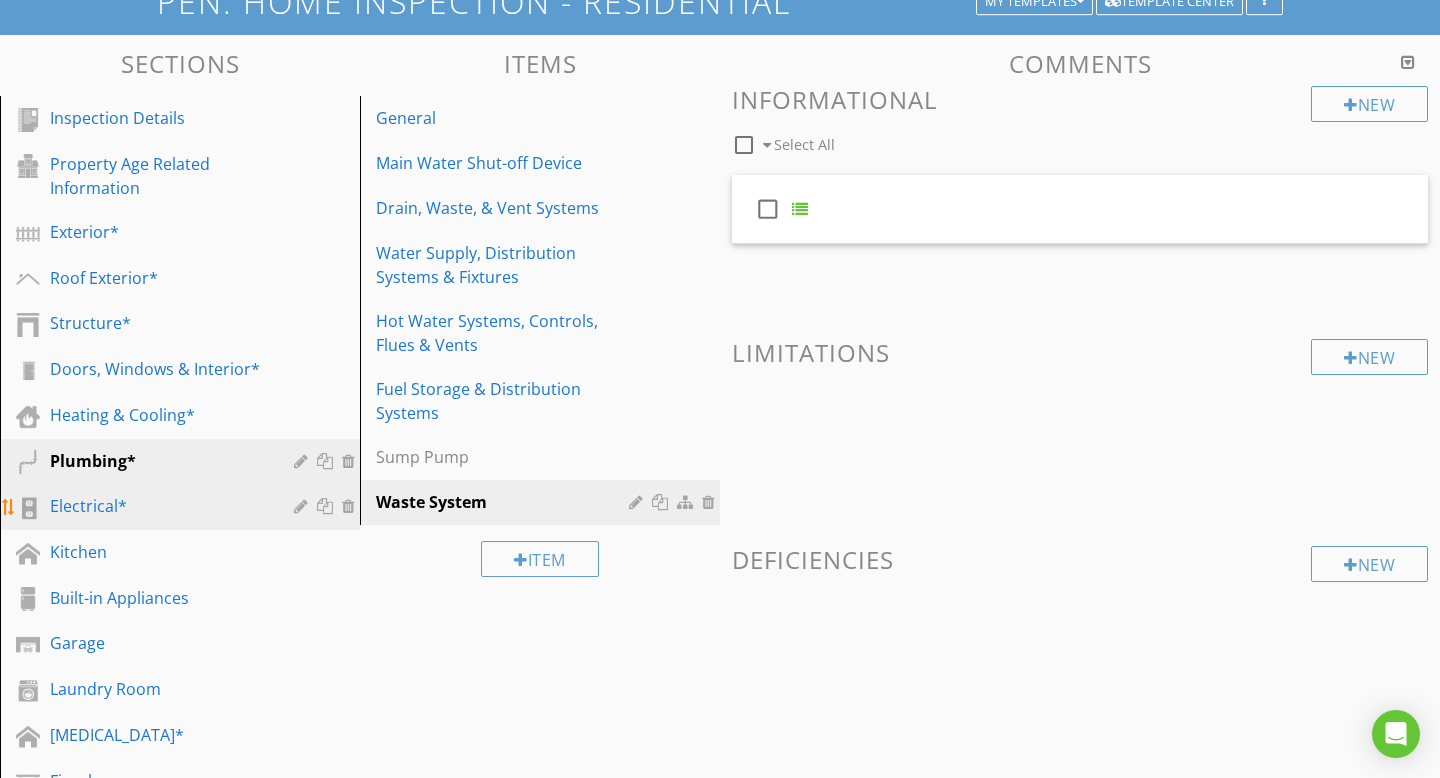 click on "Electrical*" at bounding box center [157, 506] 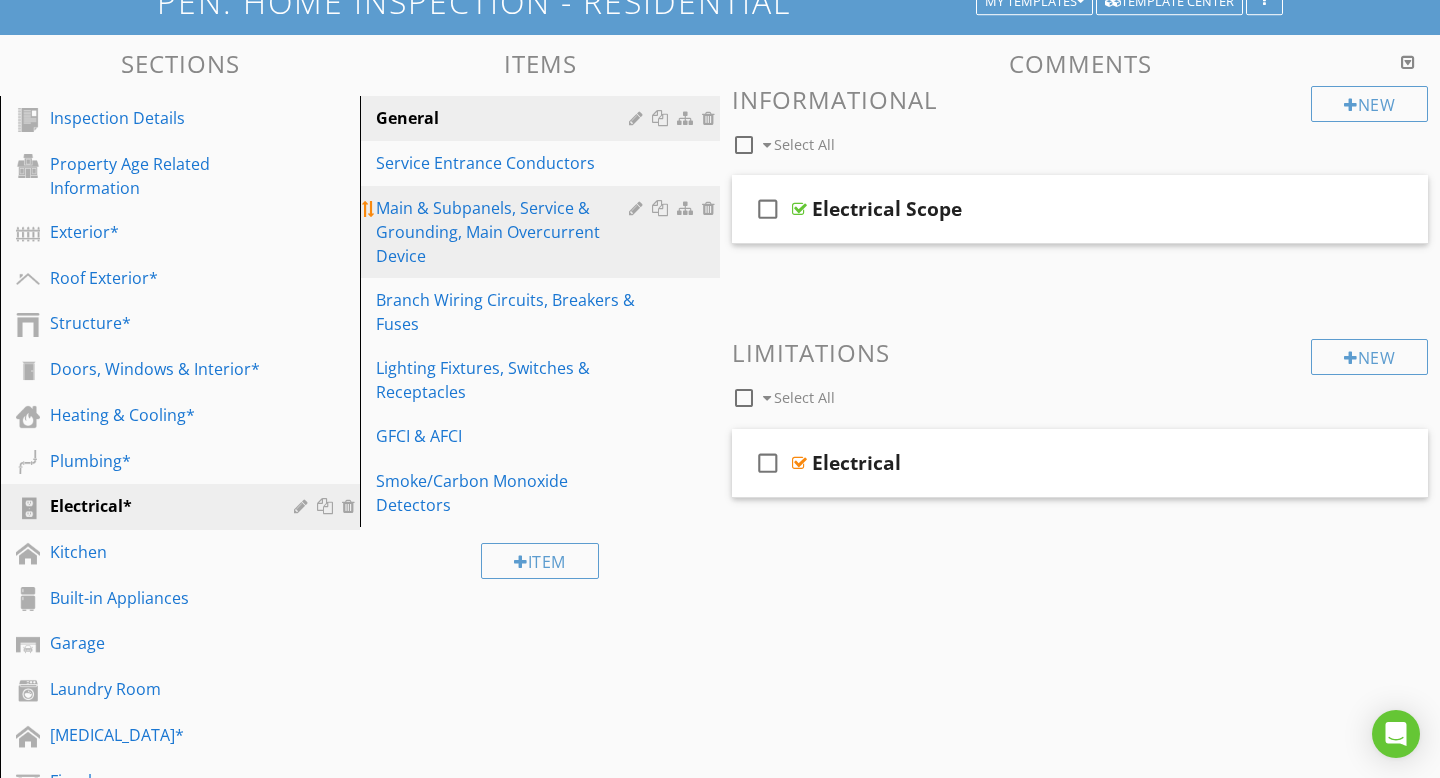 click on "Main & Subpanels, Service & Grounding, Main Overcurrent Device" at bounding box center [505, 232] 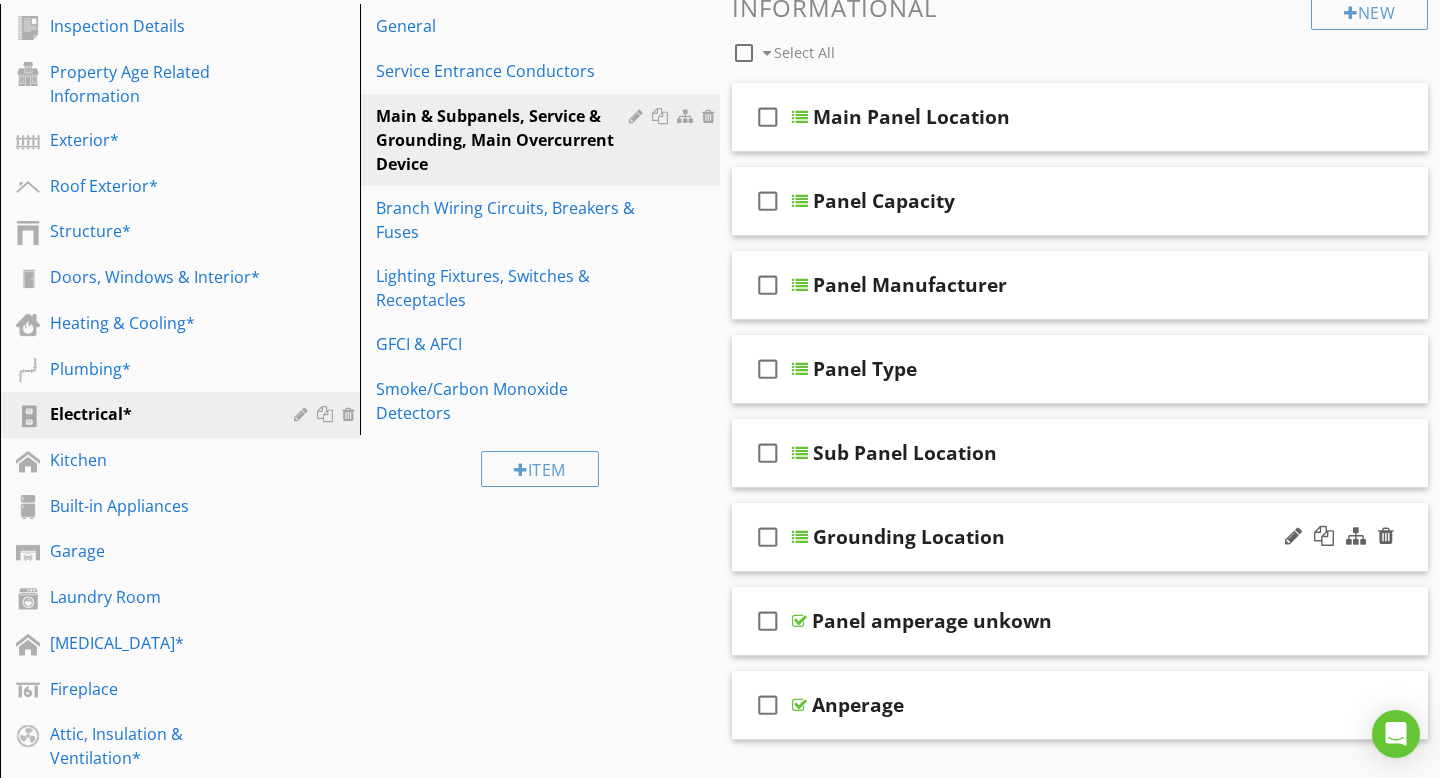 scroll, scrollTop: 244, scrollLeft: 0, axis: vertical 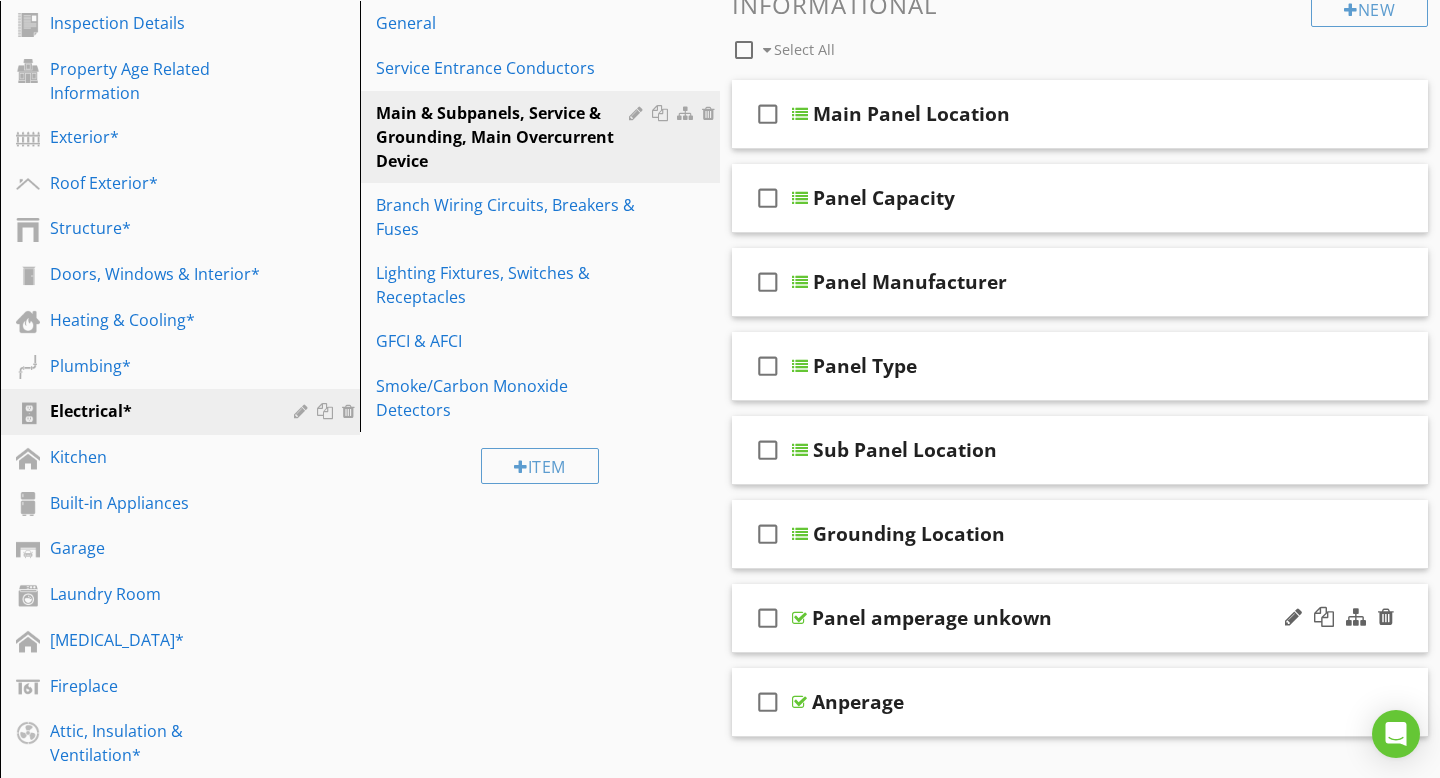 click at bounding box center (799, 618) 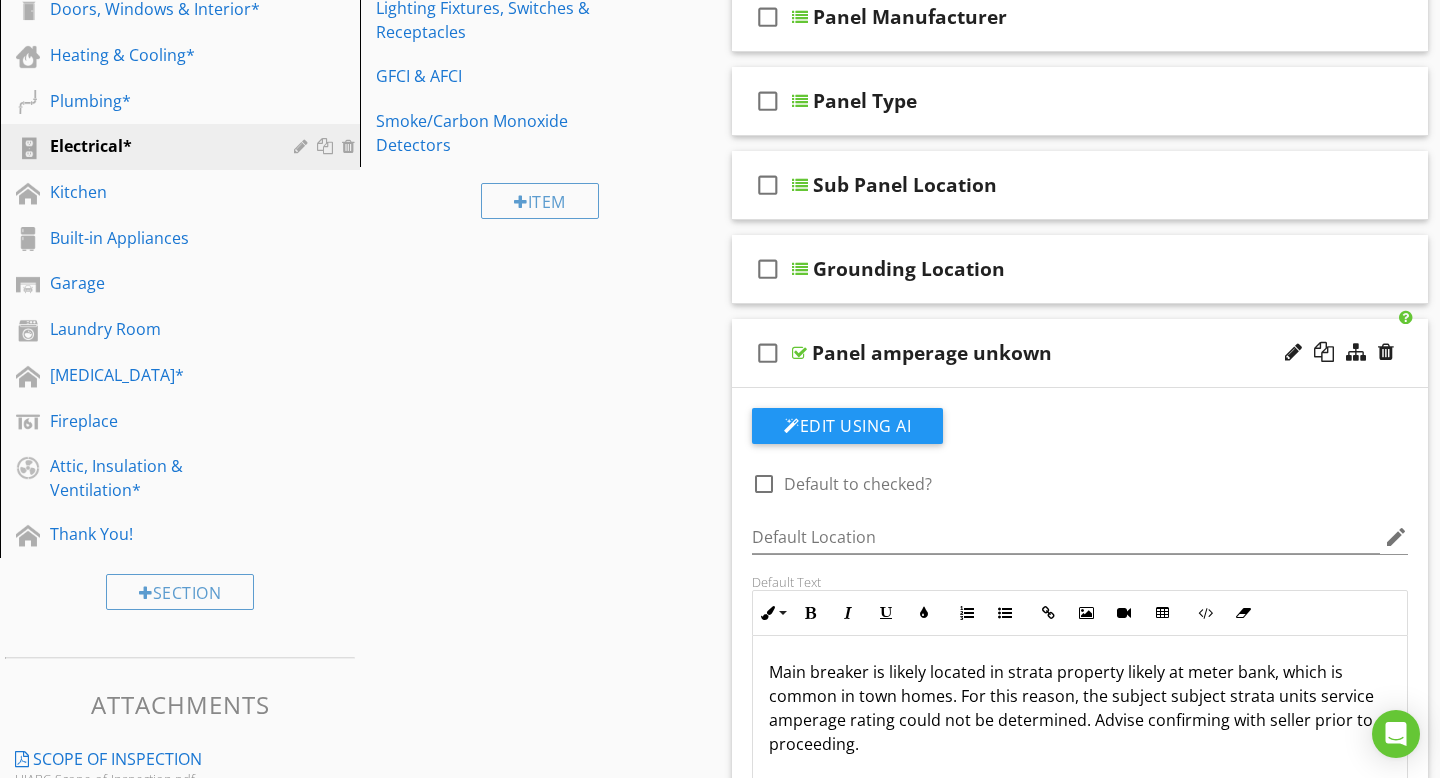 scroll, scrollTop: 514, scrollLeft: 0, axis: vertical 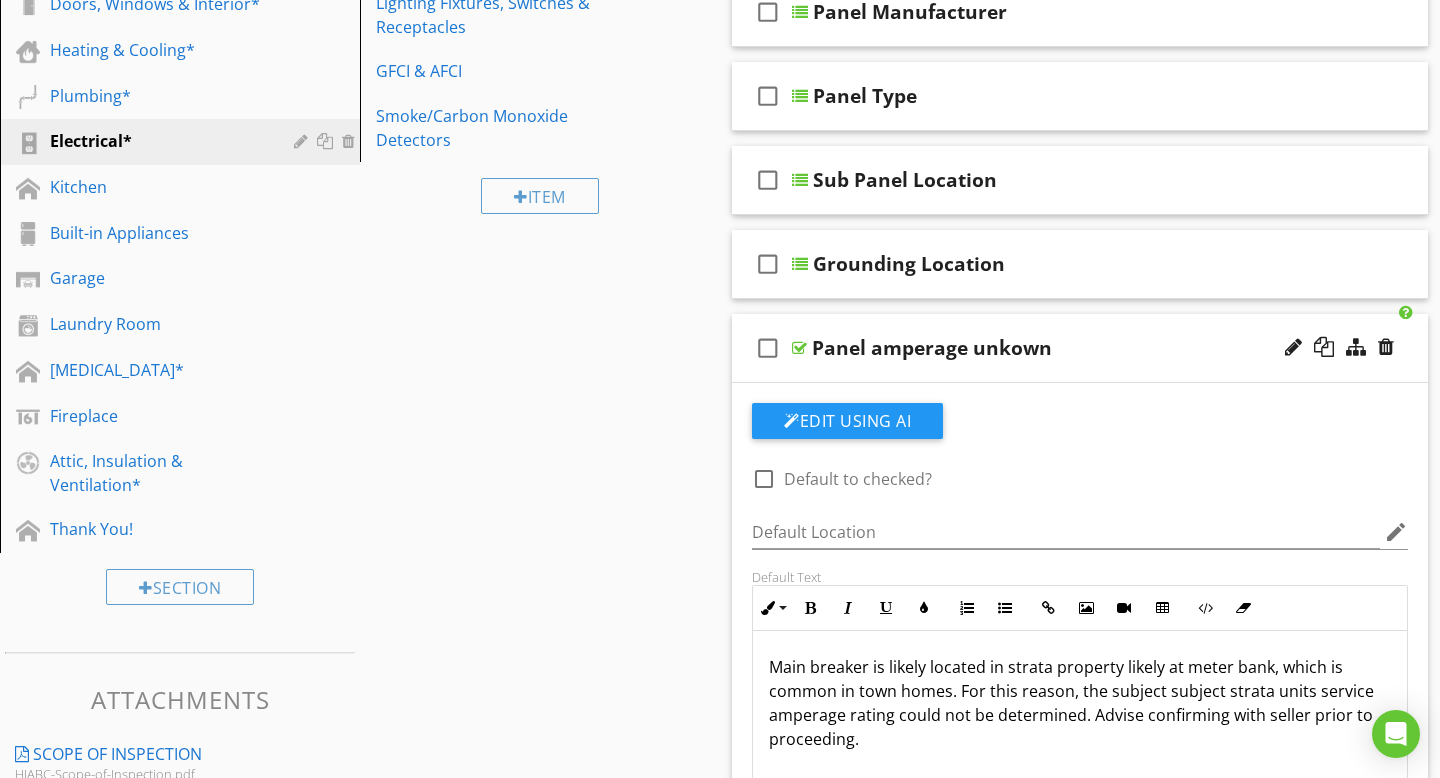 click at bounding box center [799, 348] 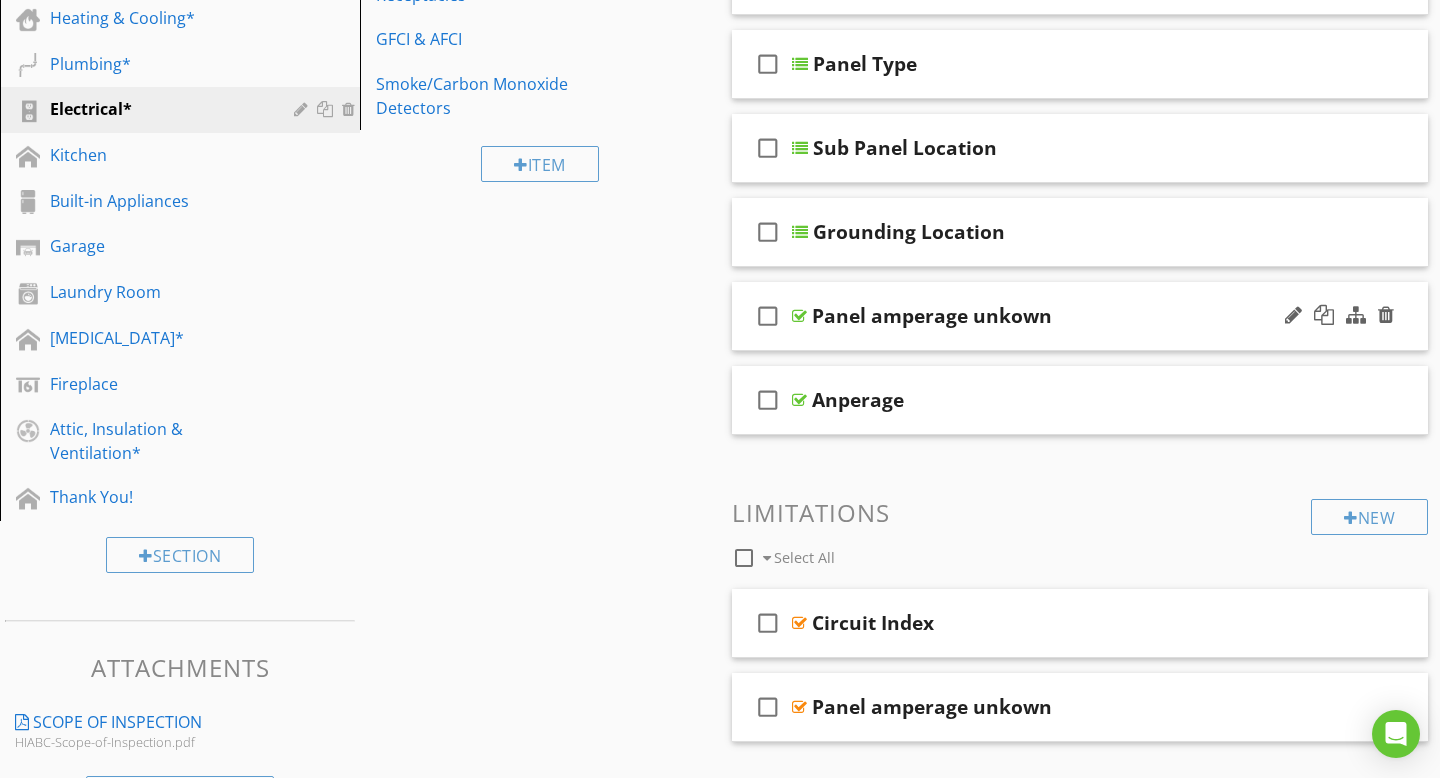 scroll, scrollTop: 543, scrollLeft: 0, axis: vertical 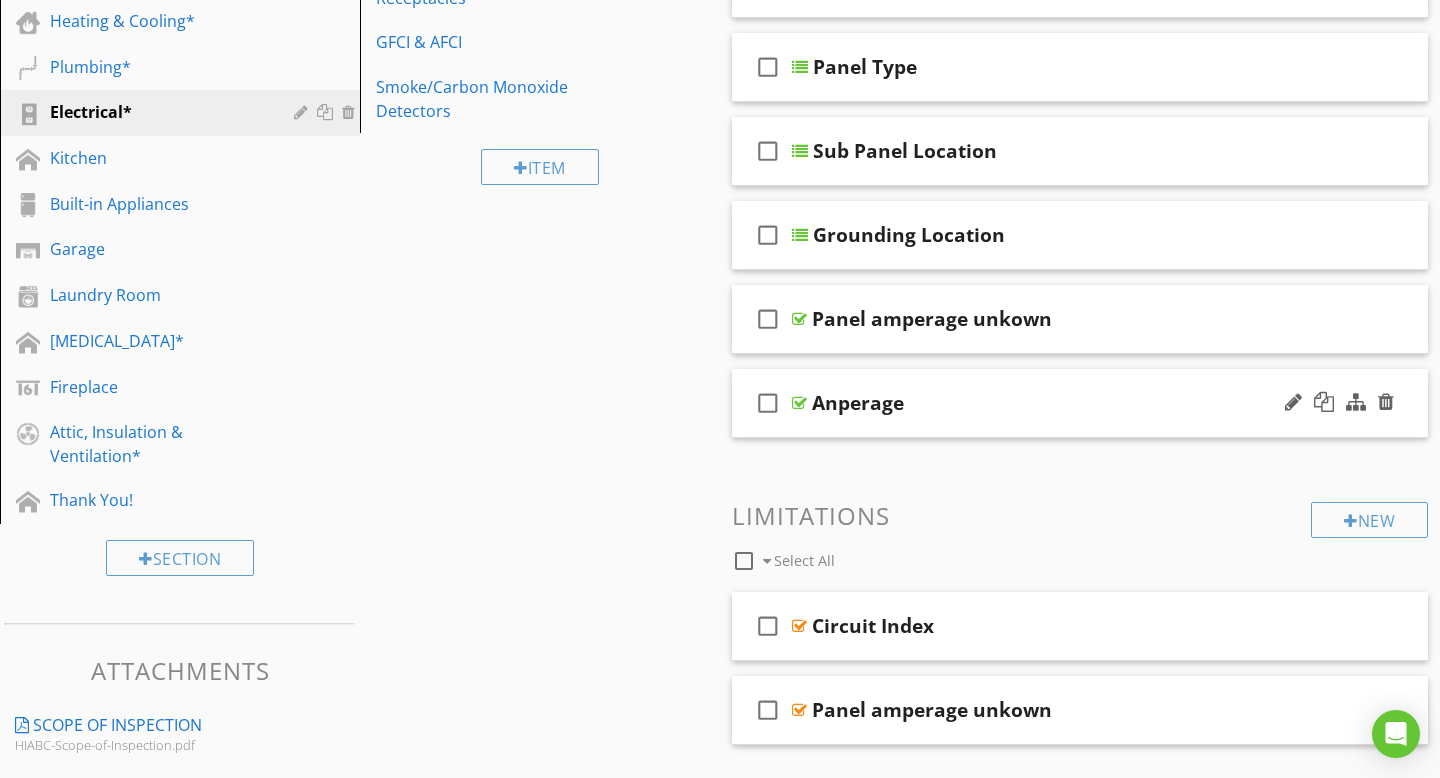 click at bounding box center (799, 403) 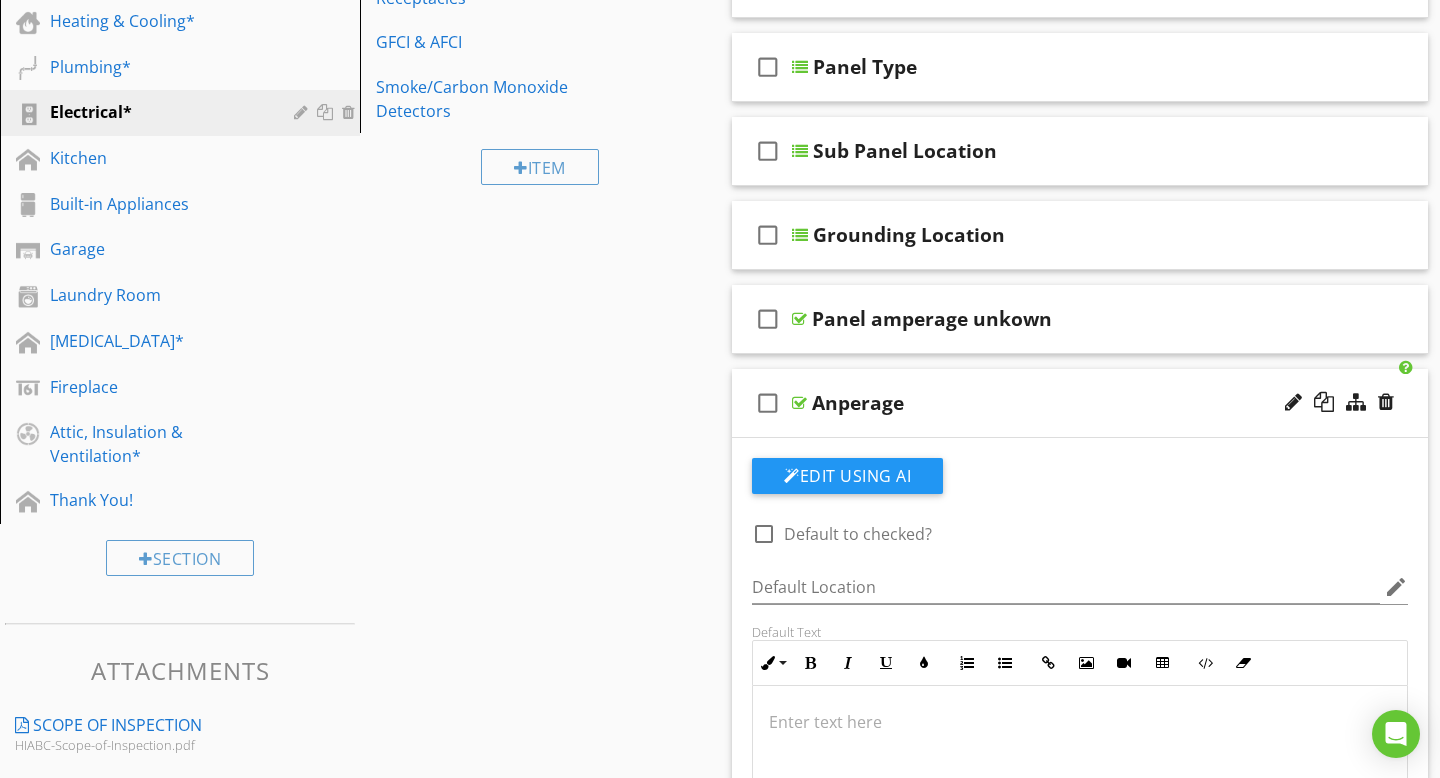 click on "Anperage" at bounding box center (858, 403) 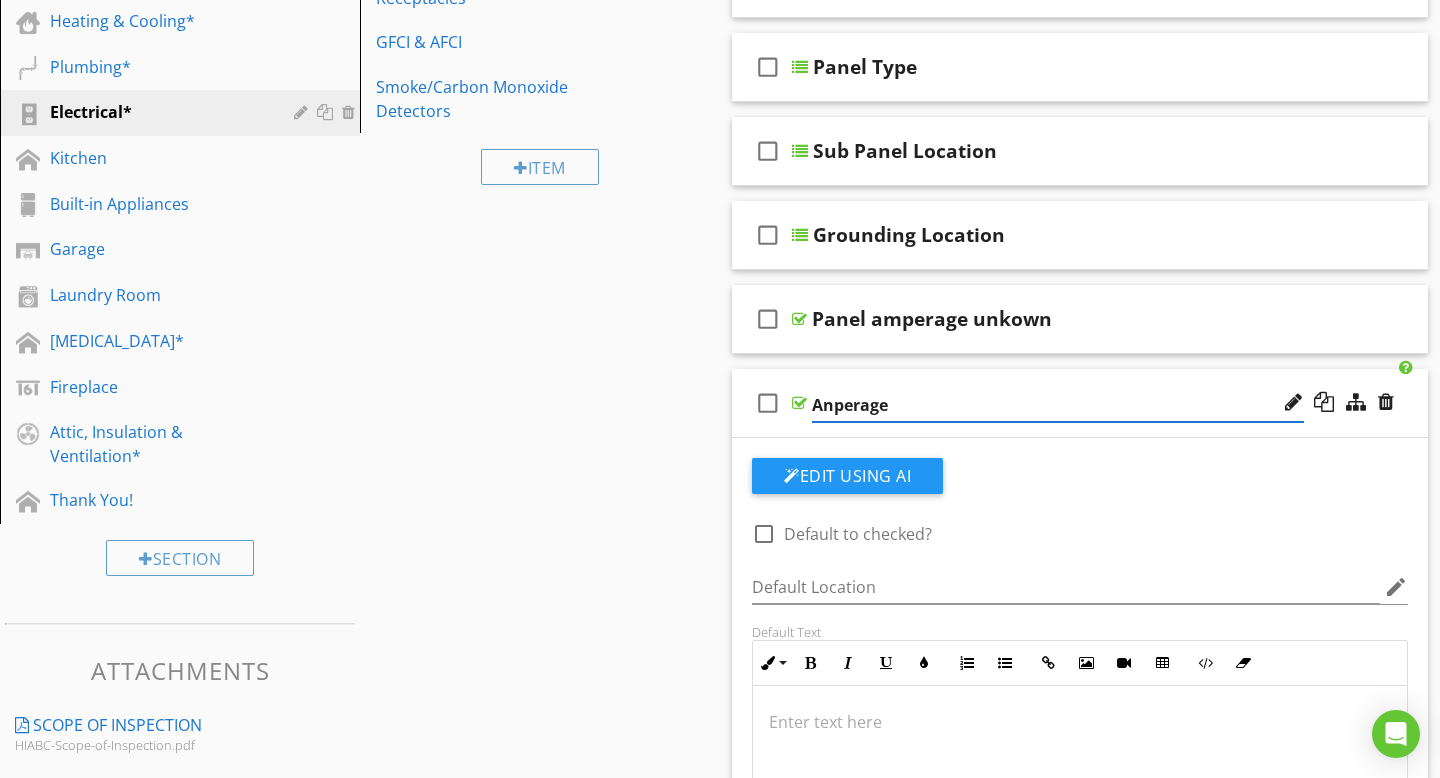 click on "Anperage" at bounding box center [1058, 405] 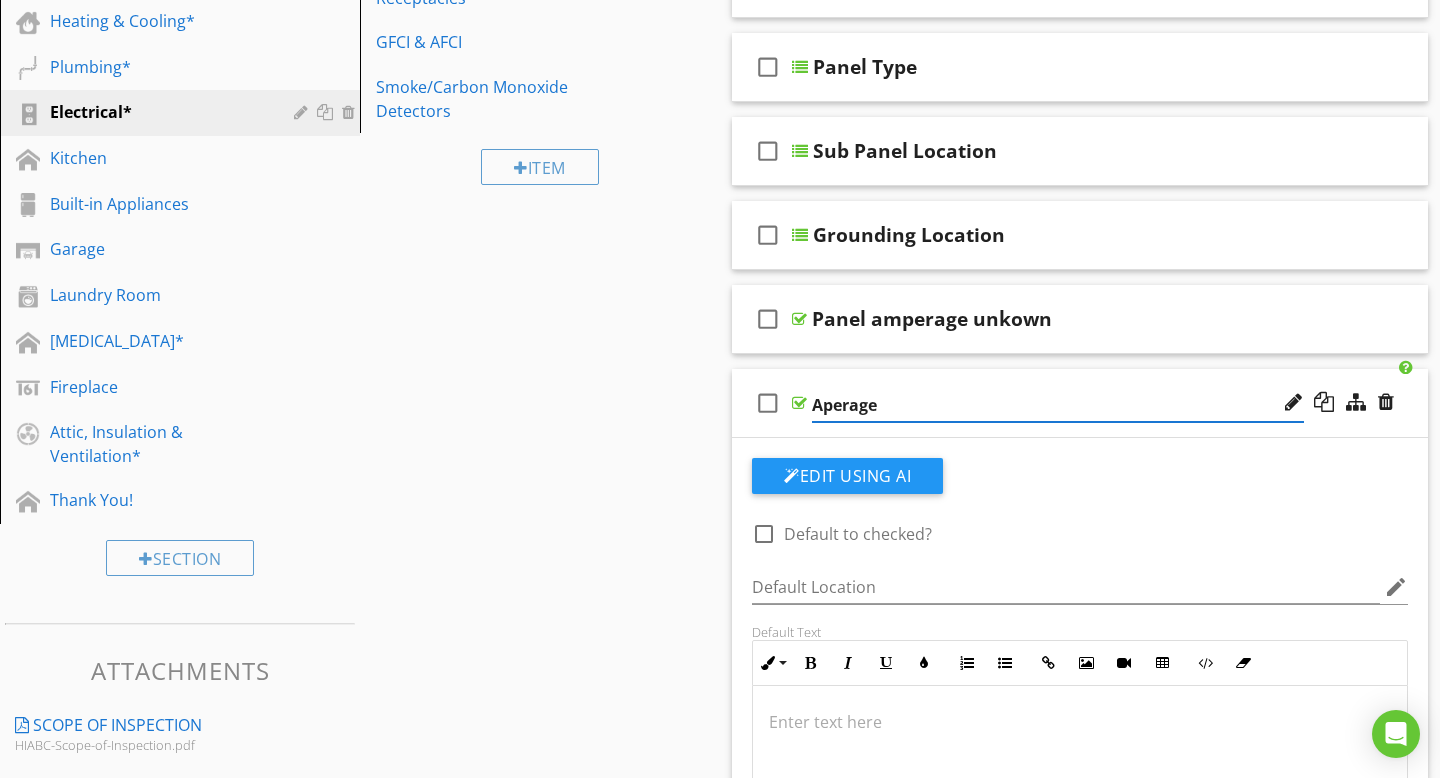 type on "Amperage" 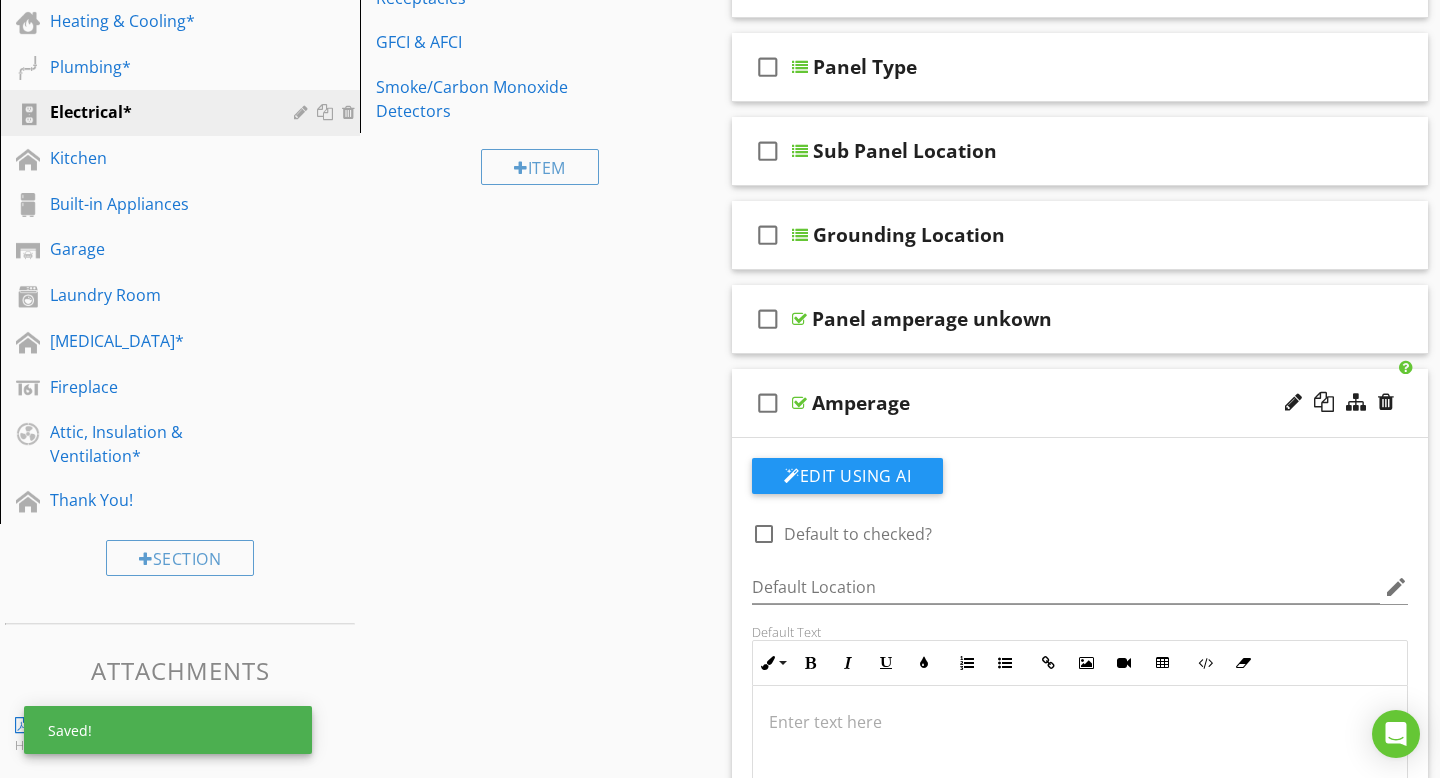 click on "check_box_outline_blank
Amperage" at bounding box center (1080, 403) 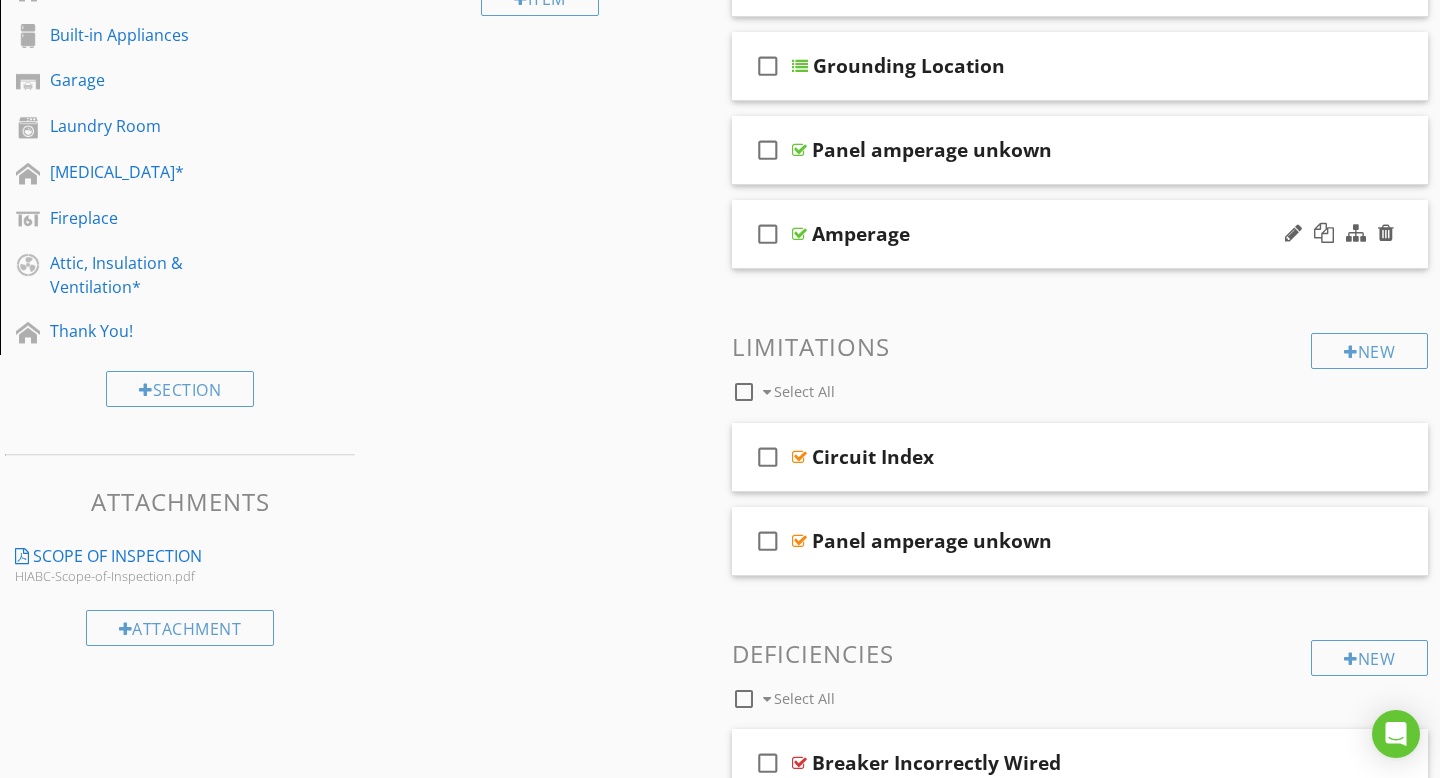 scroll, scrollTop: 718, scrollLeft: 0, axis: vertical 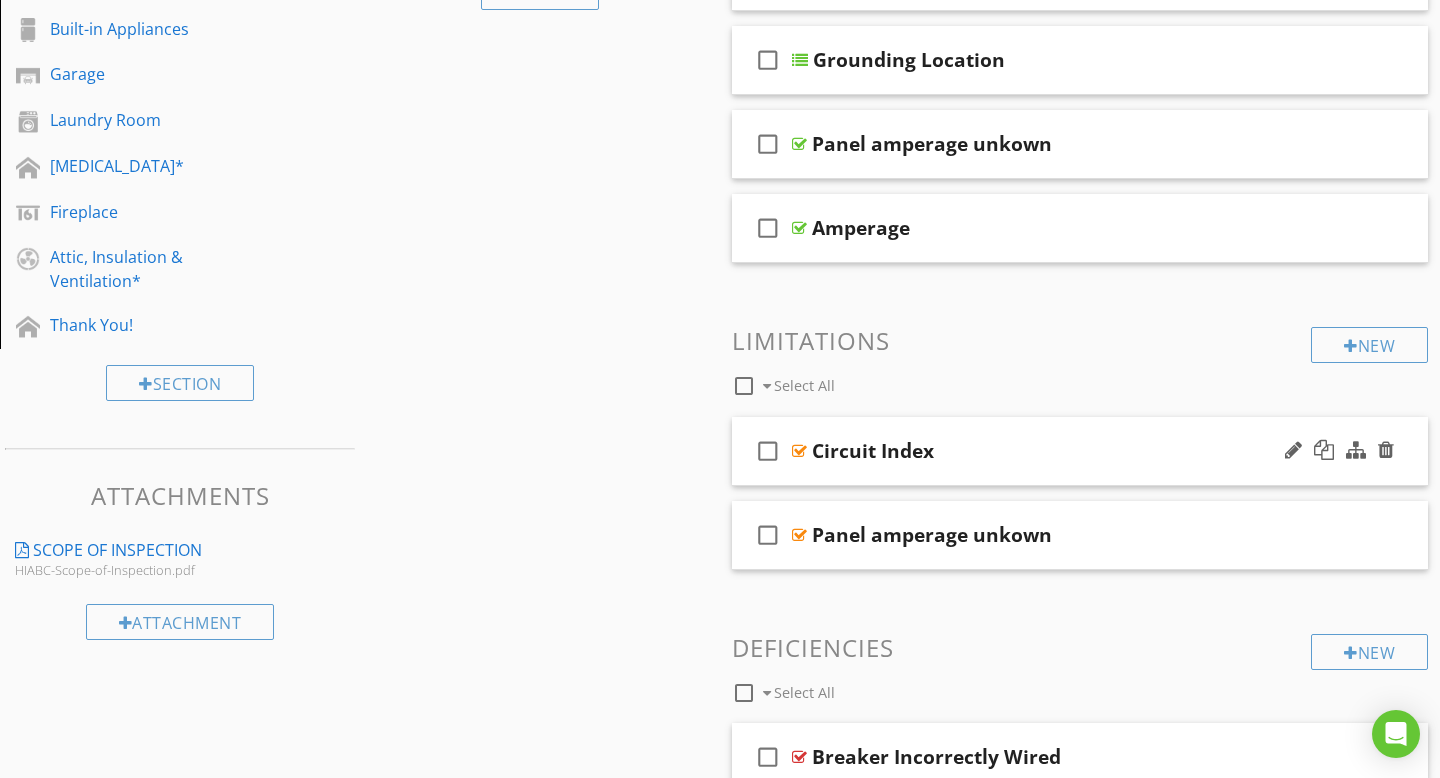 click at bounding box center (799, 451) 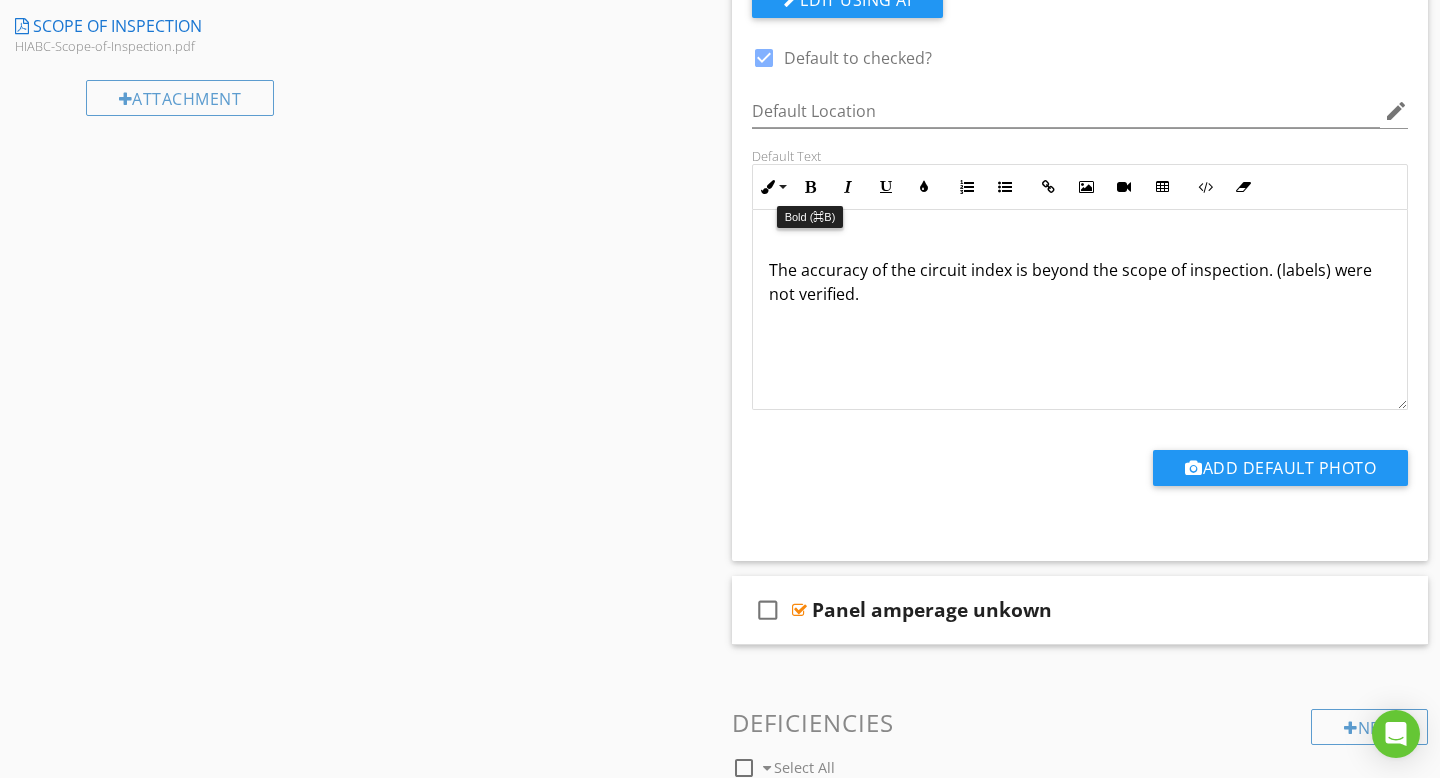 scroll, scrollTop: 1245, scrollLeft: 0, axis: vertical 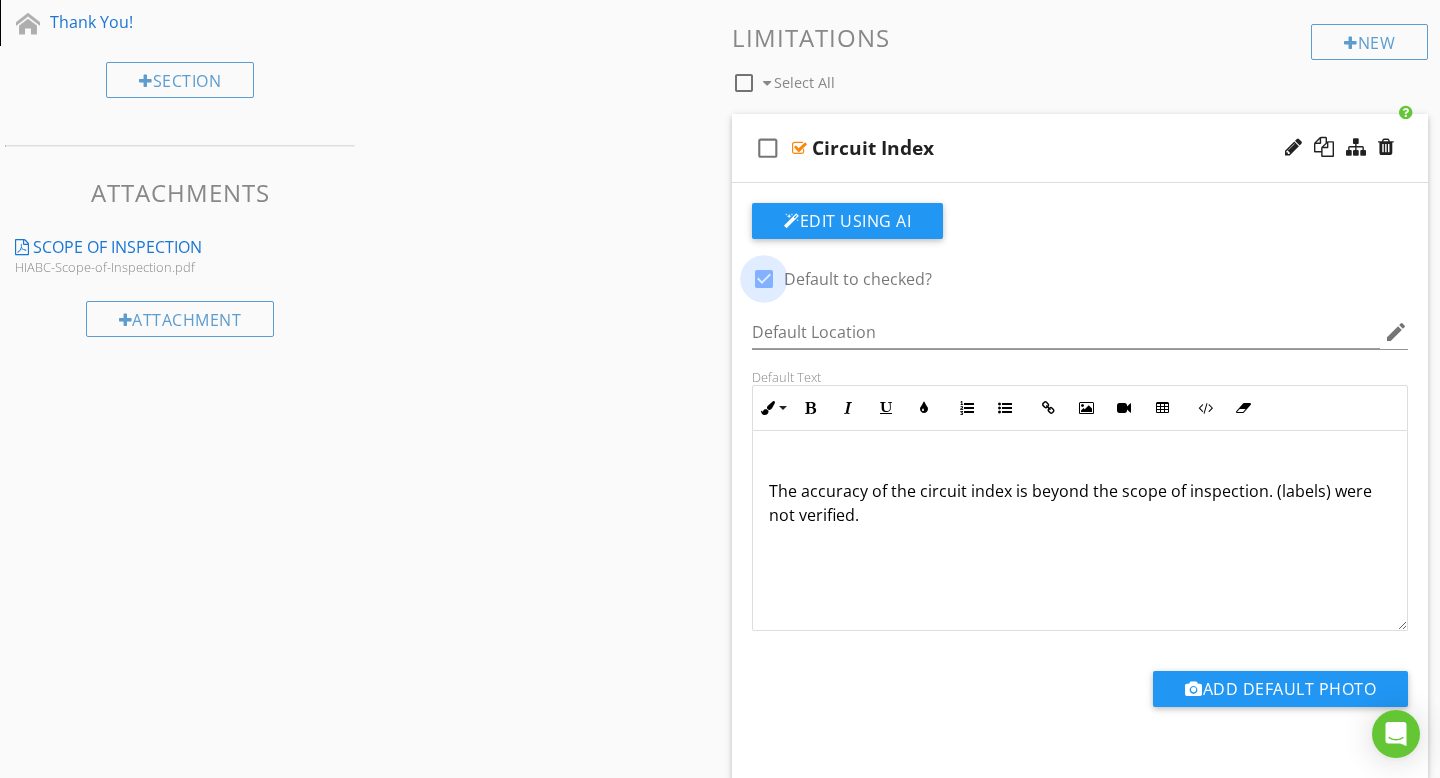 click at bounding box center [764, 279] 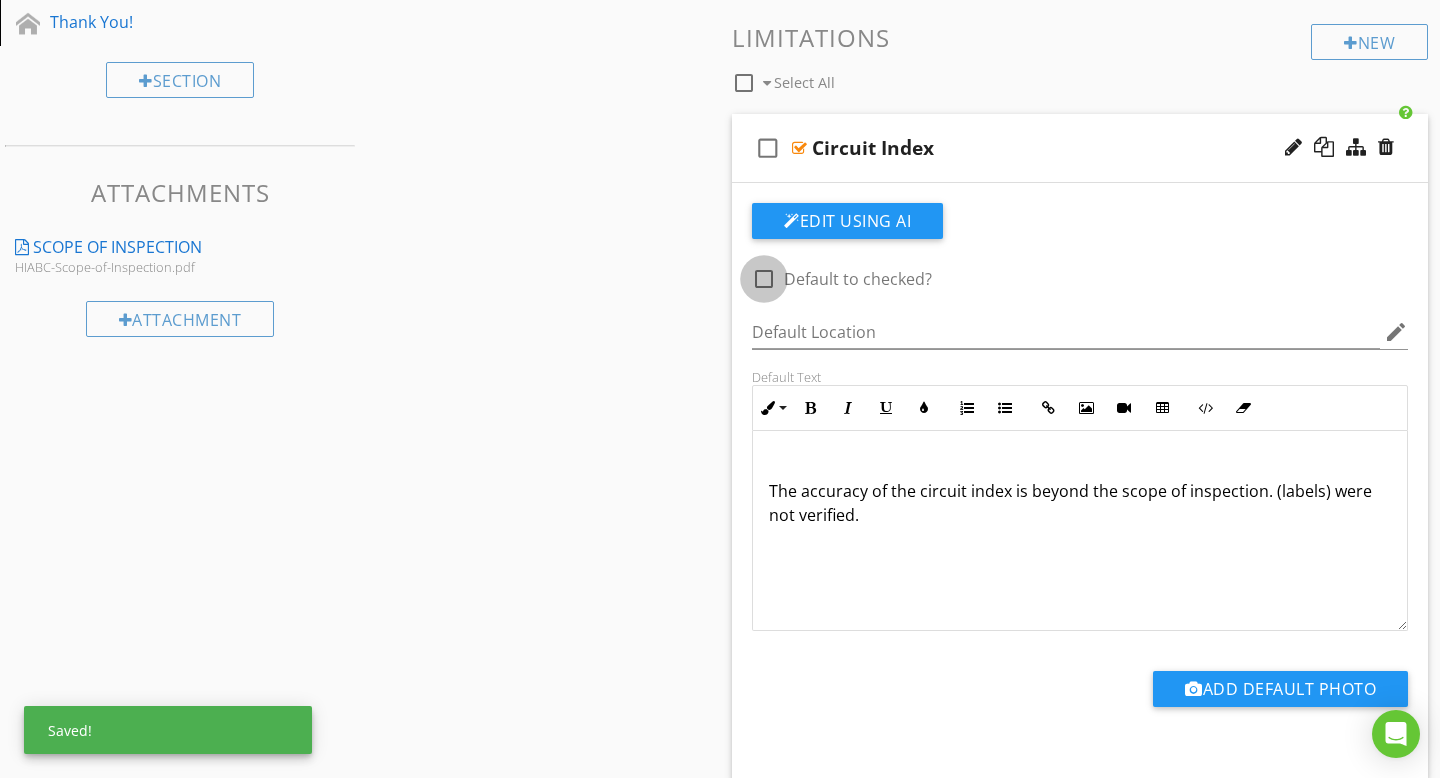 click at bounding box center [764, 279] 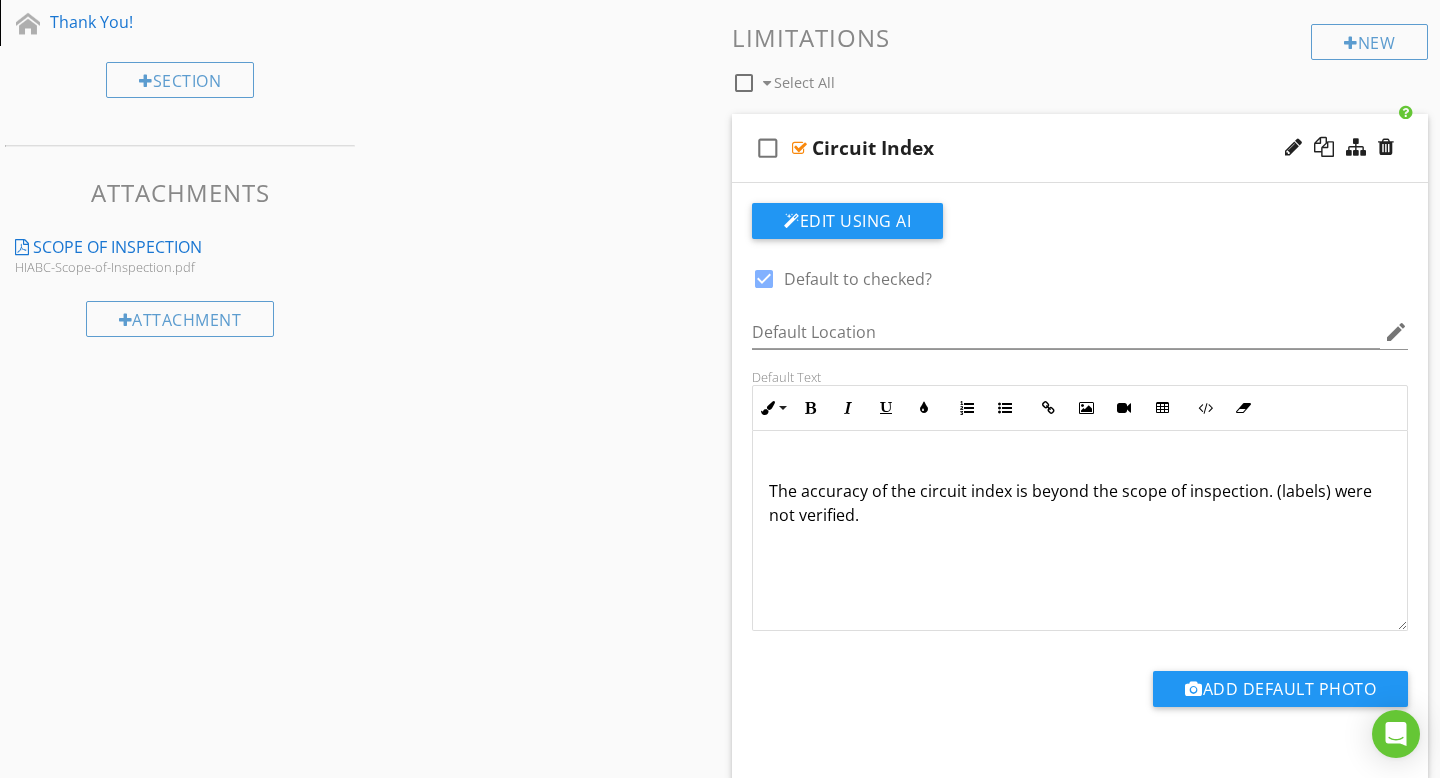 click at bounding box center [799, 148] 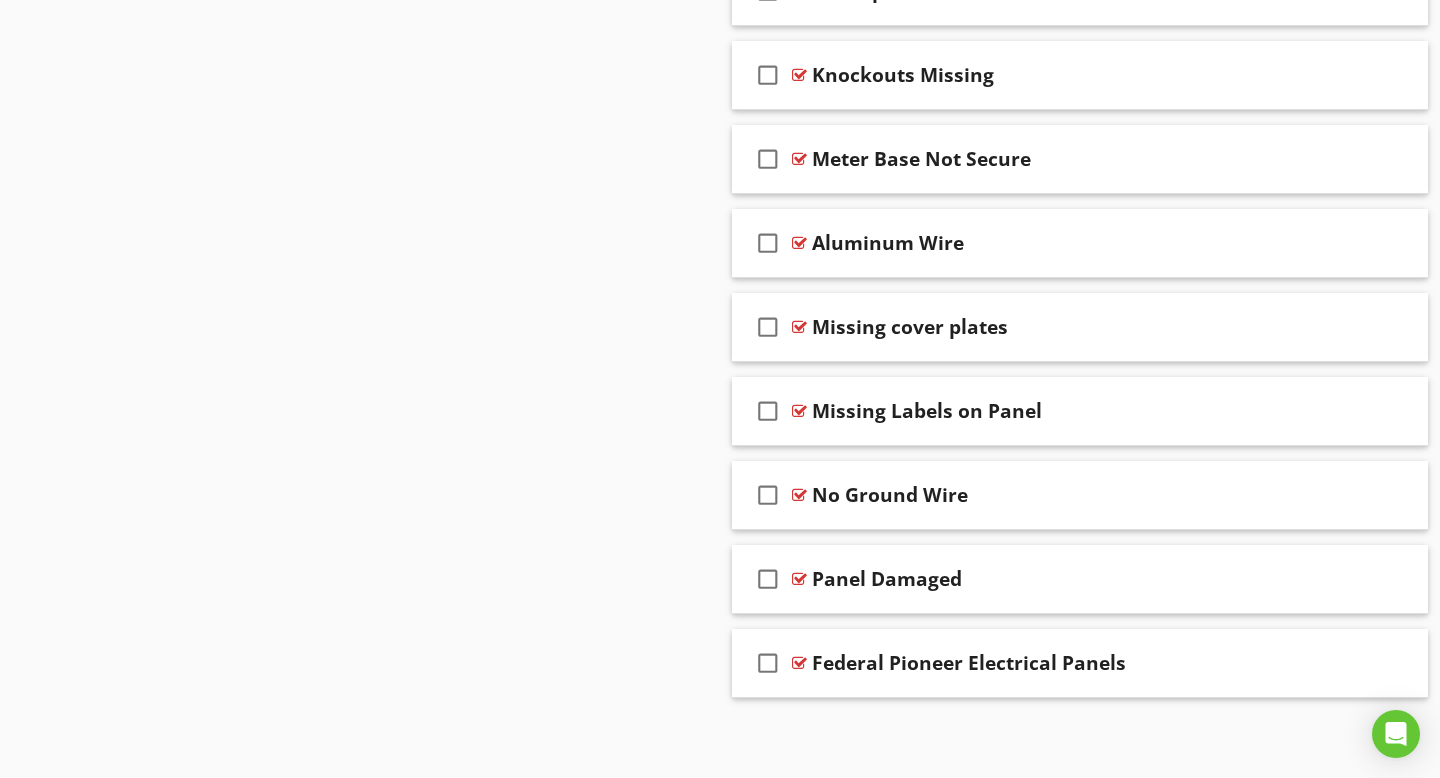 scroll, scrollTop: 1656, scrollLeft: 0, axis: vertical 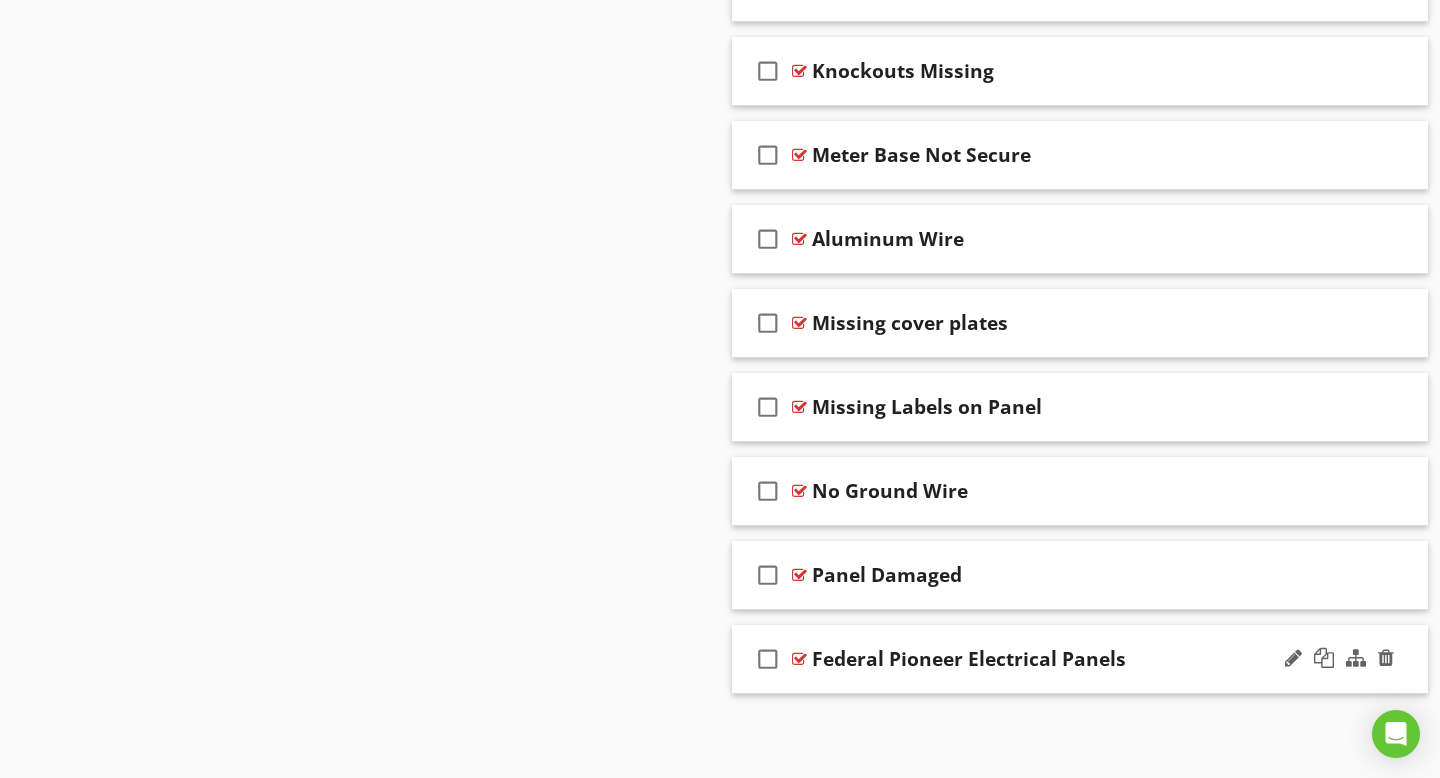 click at bounding box center (799, 659) 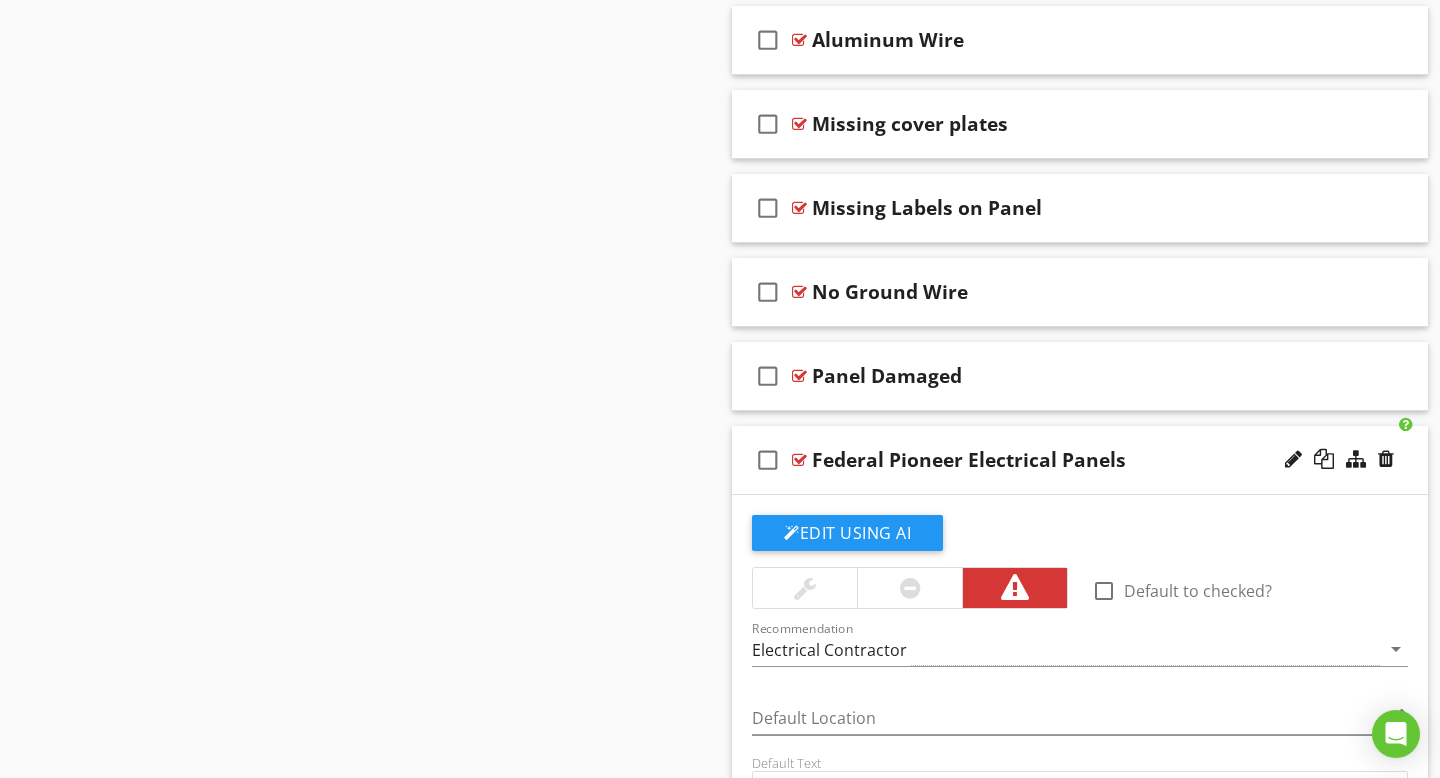 scroll, scrollTop: 1860, scrollLeft: 0, axis: vertical 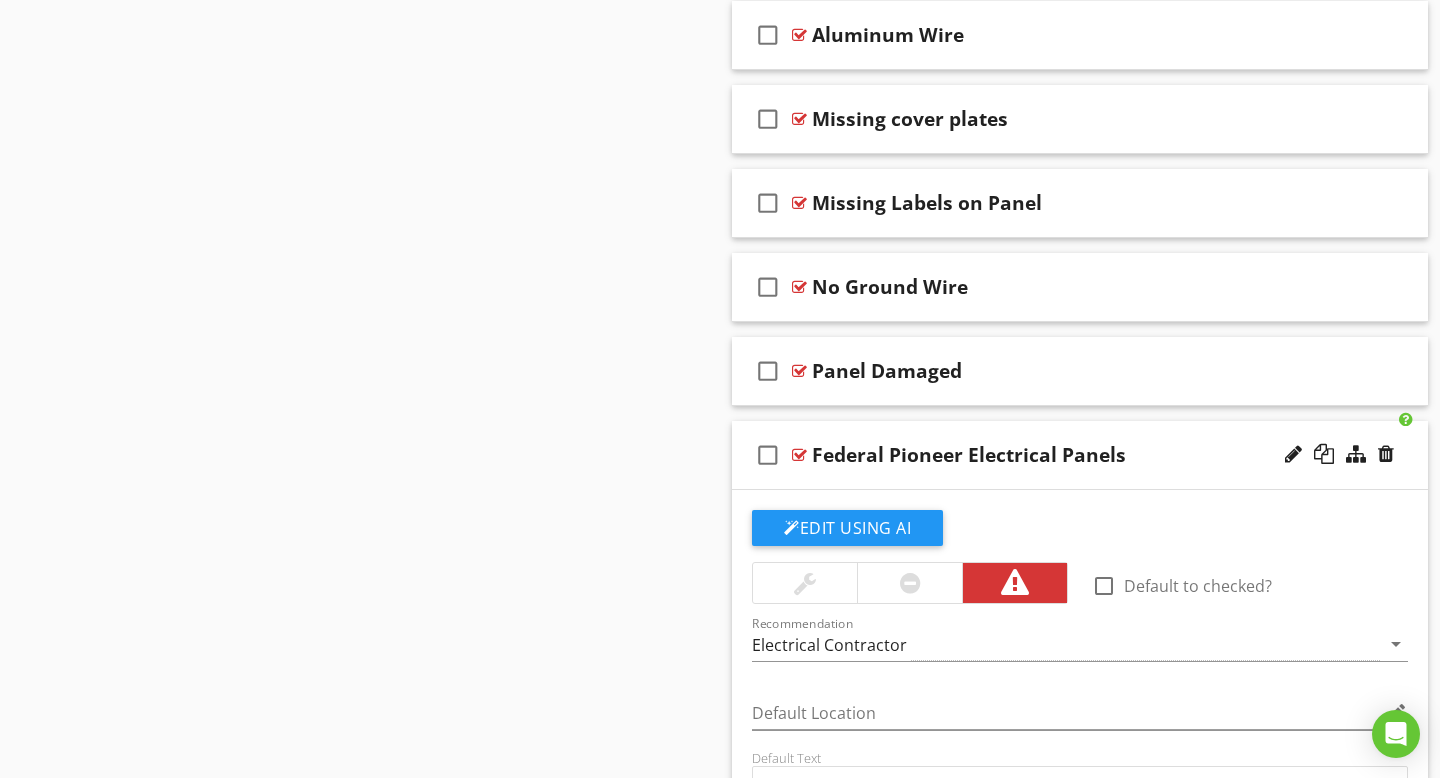click at bounding box center [799, 455] 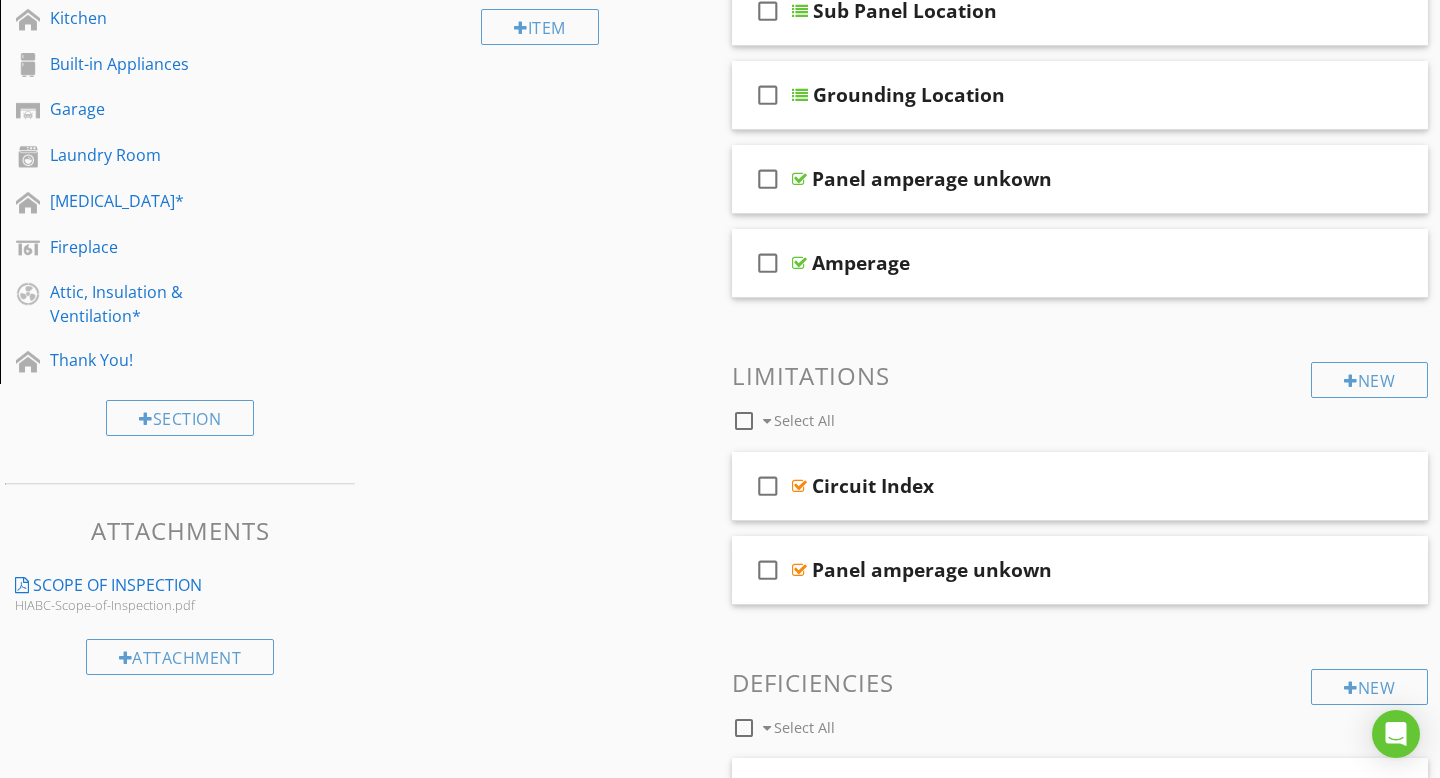 scroll, scrollTop: 685, scrollLeft: 0, axis: vertical 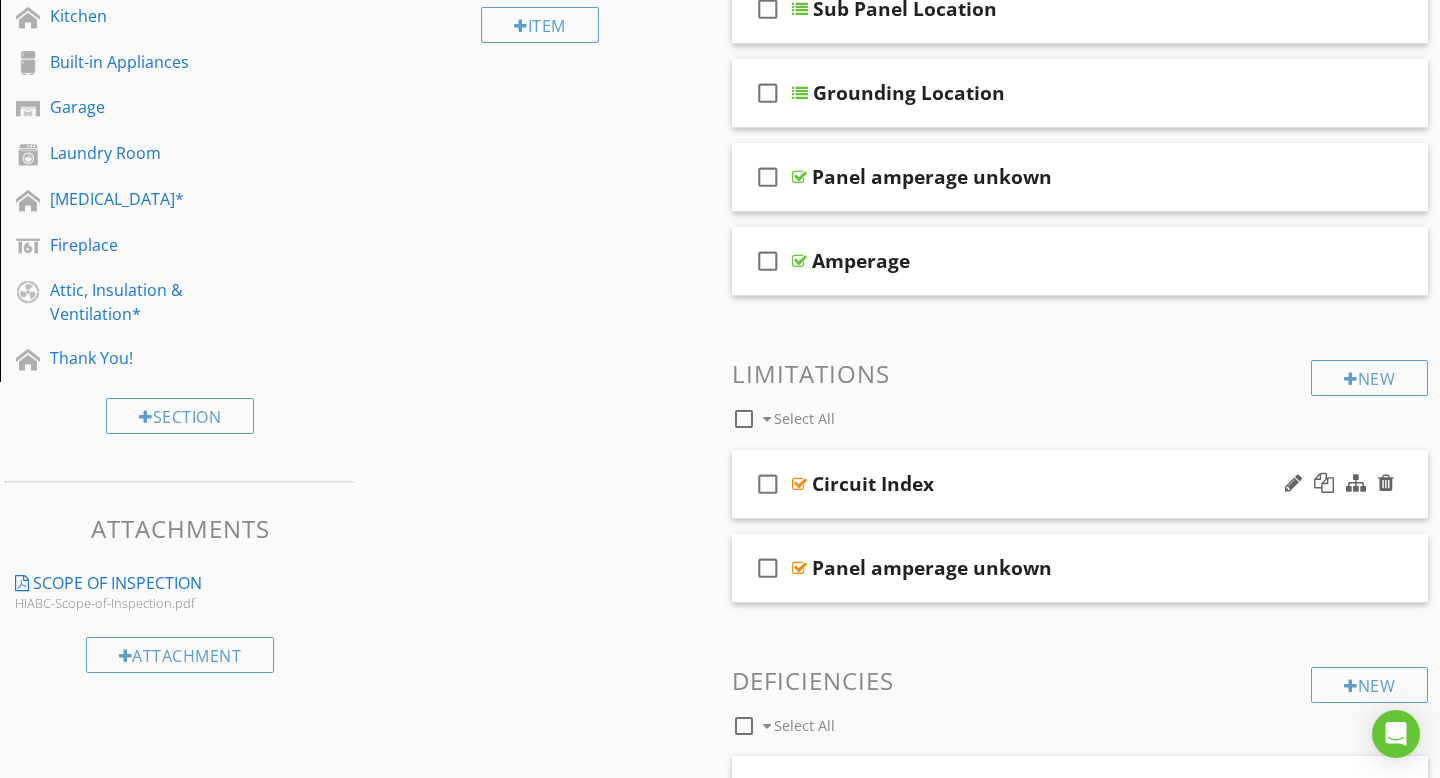 click at bounding box center (799, 484) 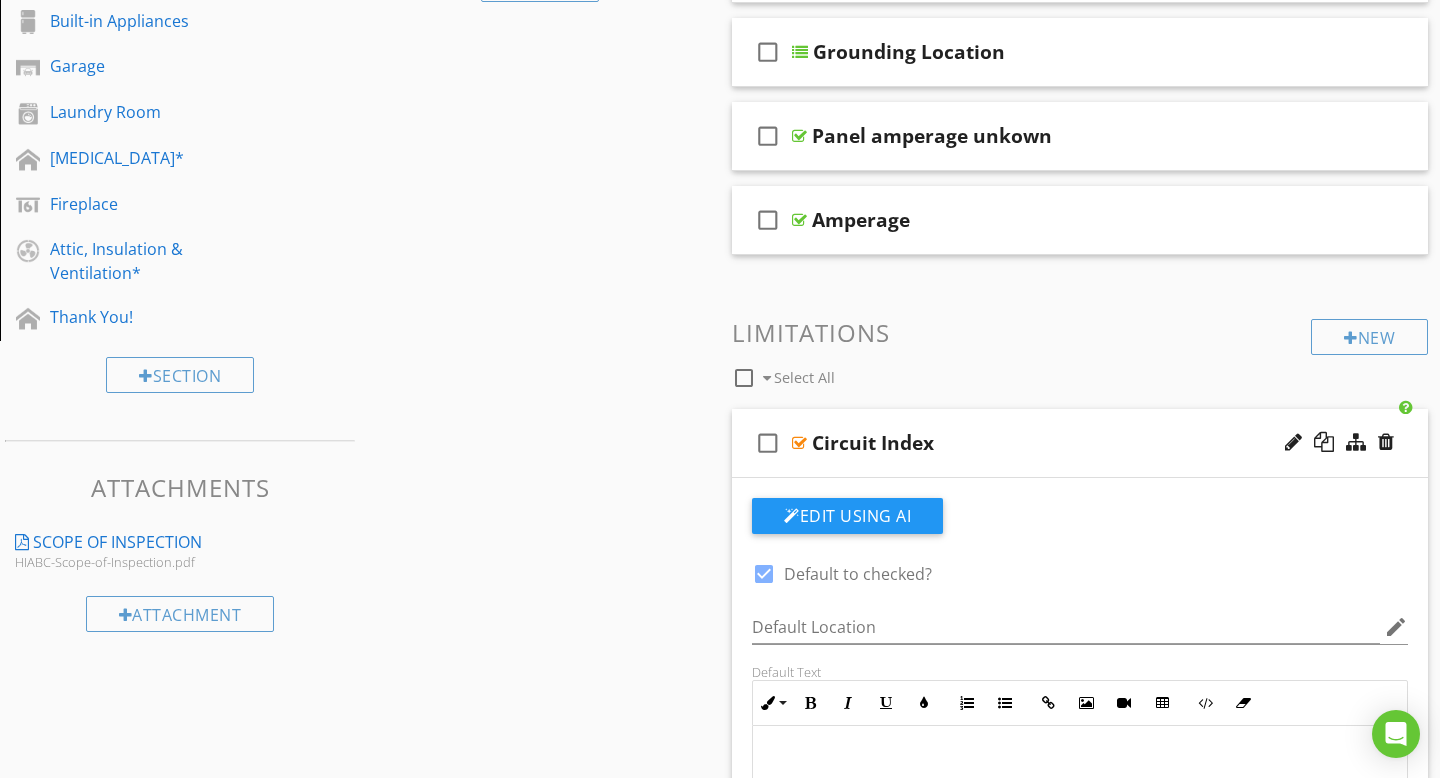 scroll, scrollTop: 729, scrollLeft: 0, axis: vertical 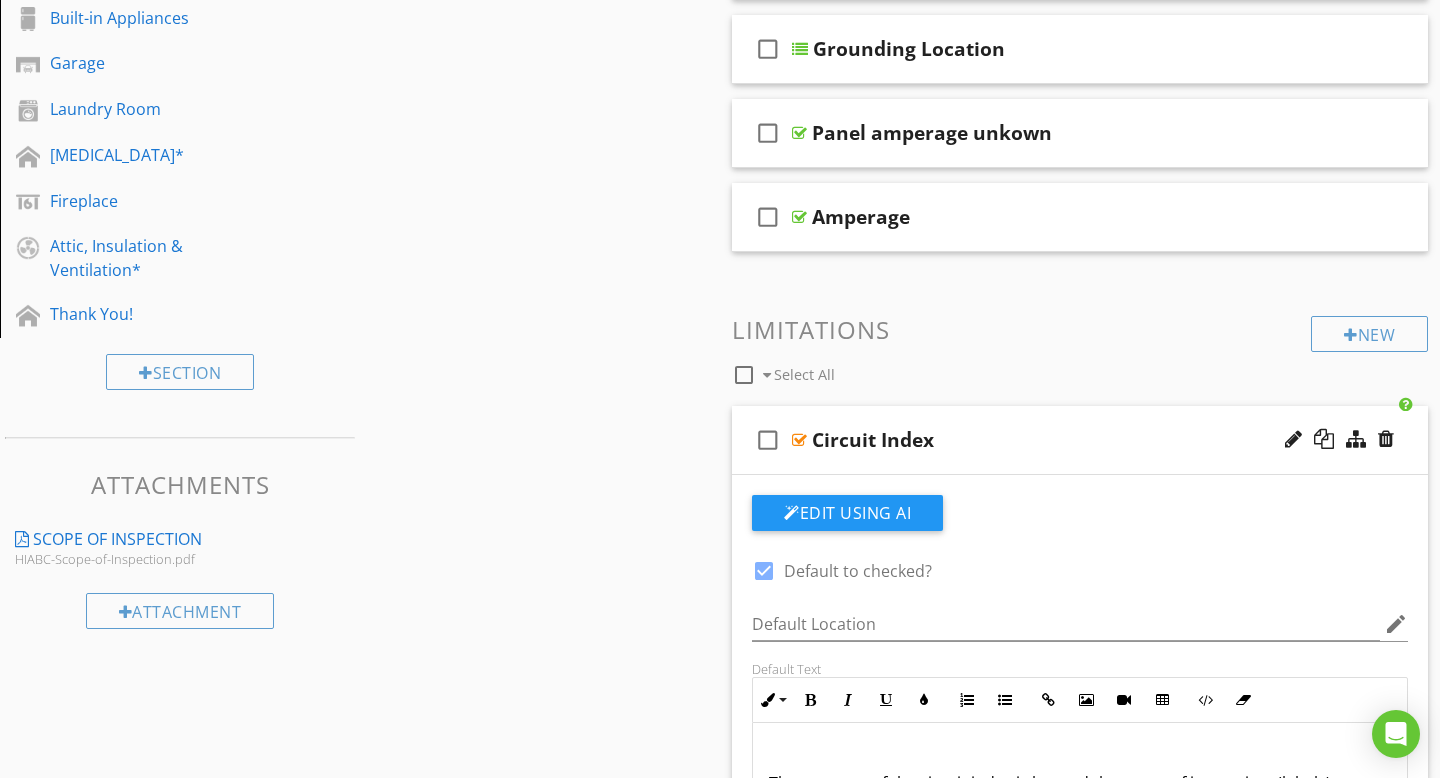 click at bounding box center (764, 571) 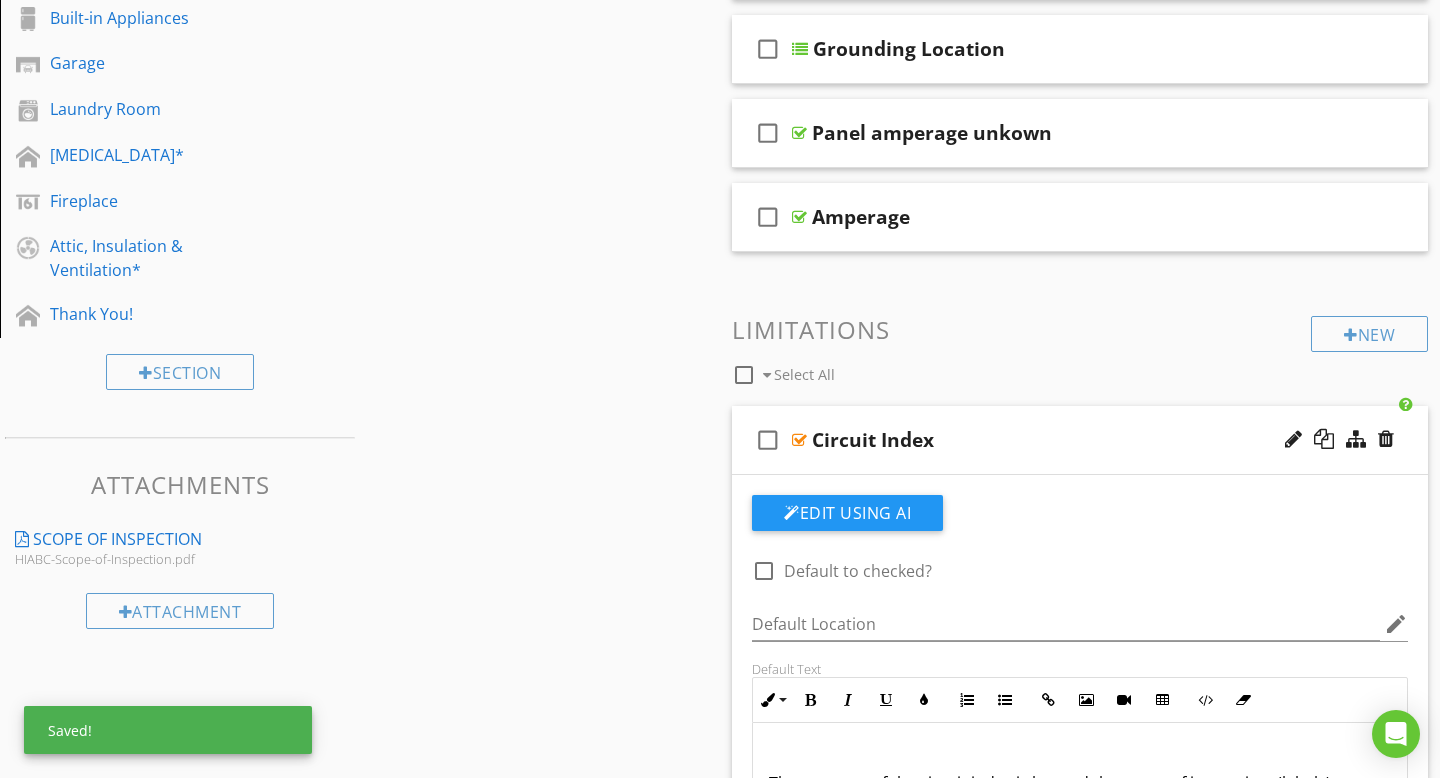 click at bounding box center (799, 440) 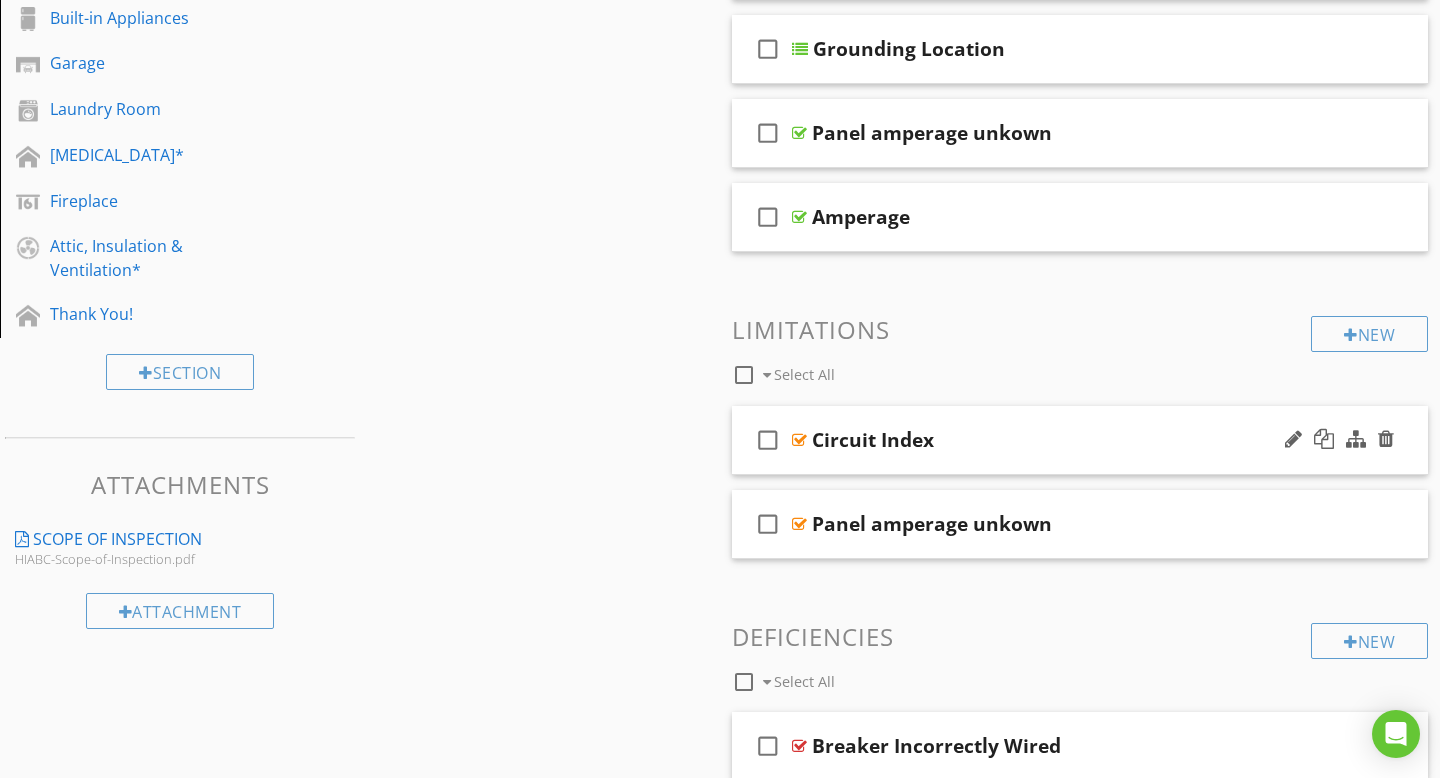 click at bounding box center [799, 440] 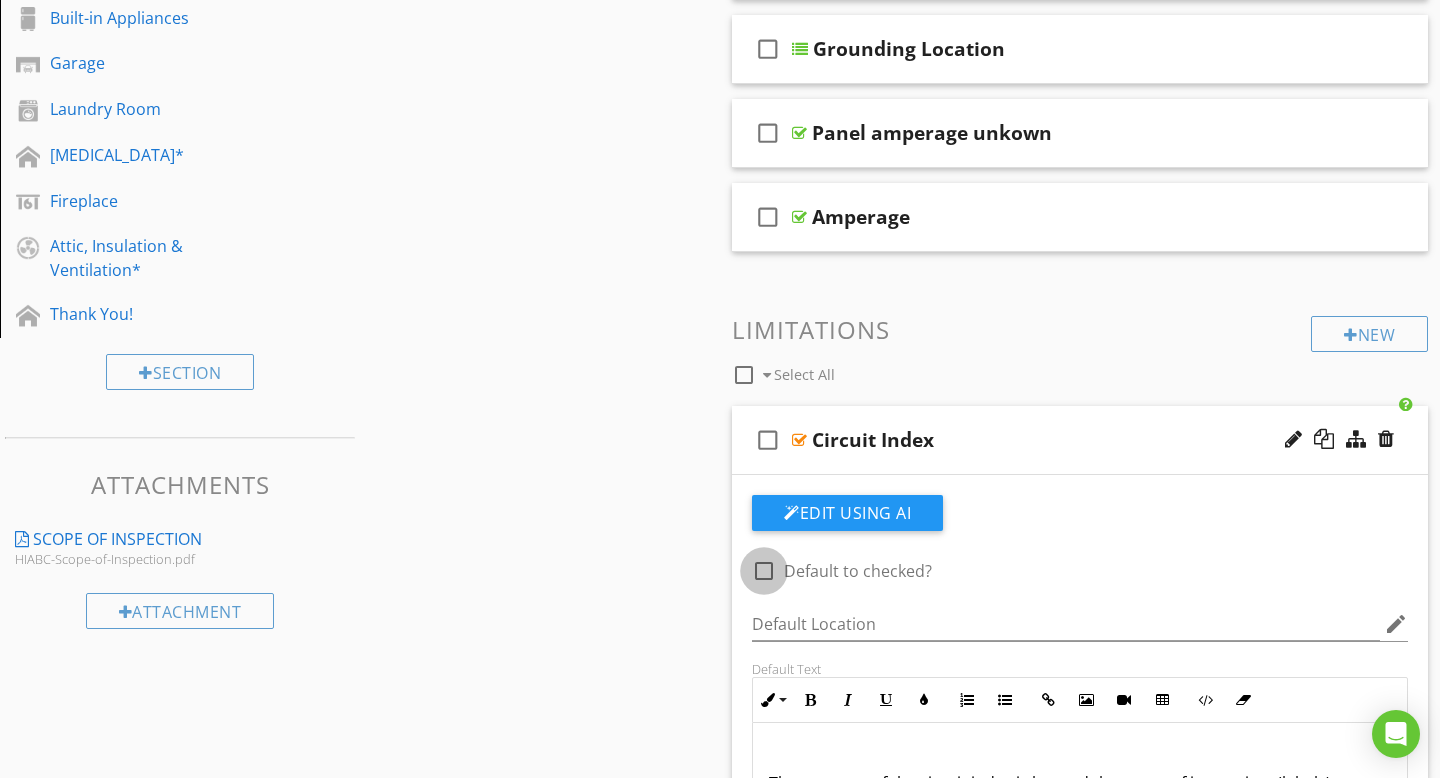 click at bounding box center [764, 571] 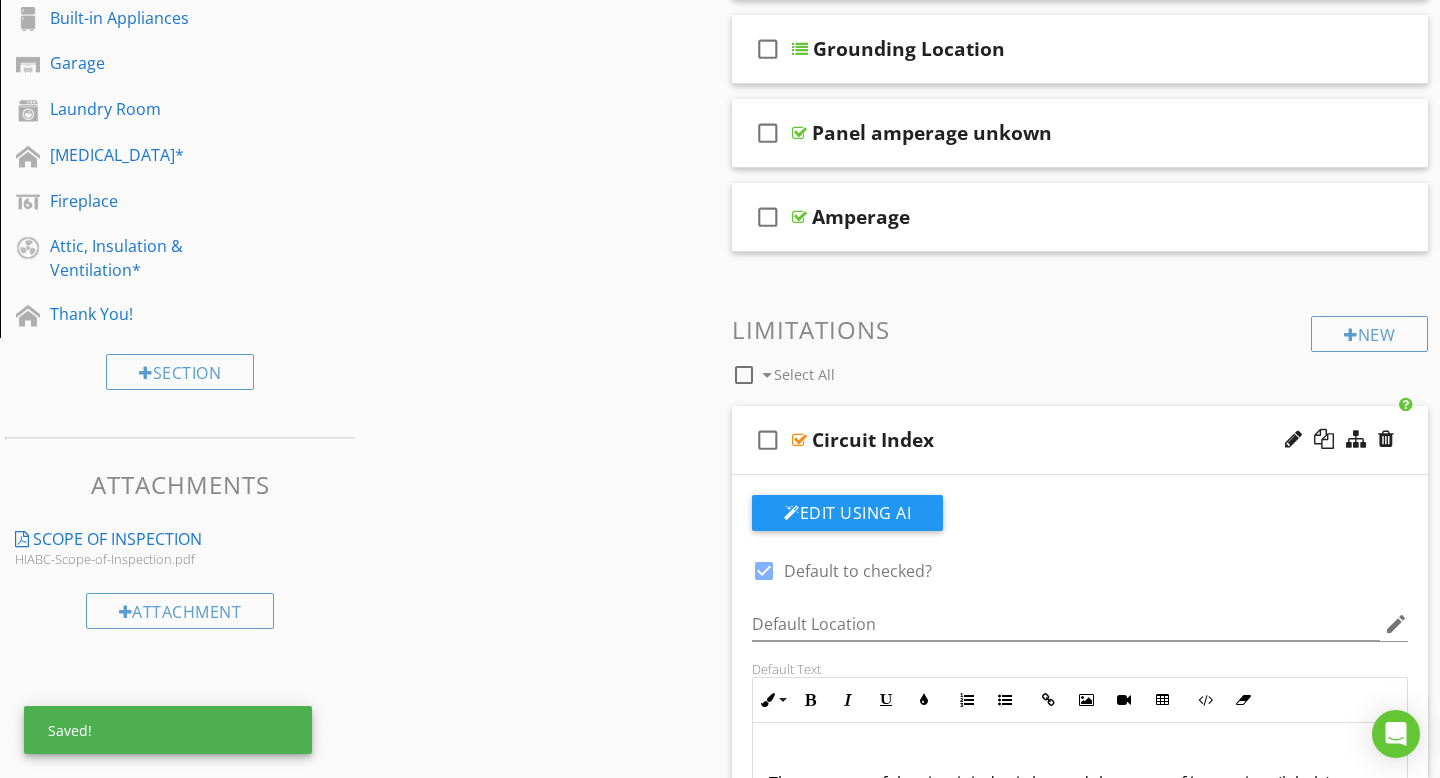 click on "check_box_outline_blank" at bounding box center (768, 440) 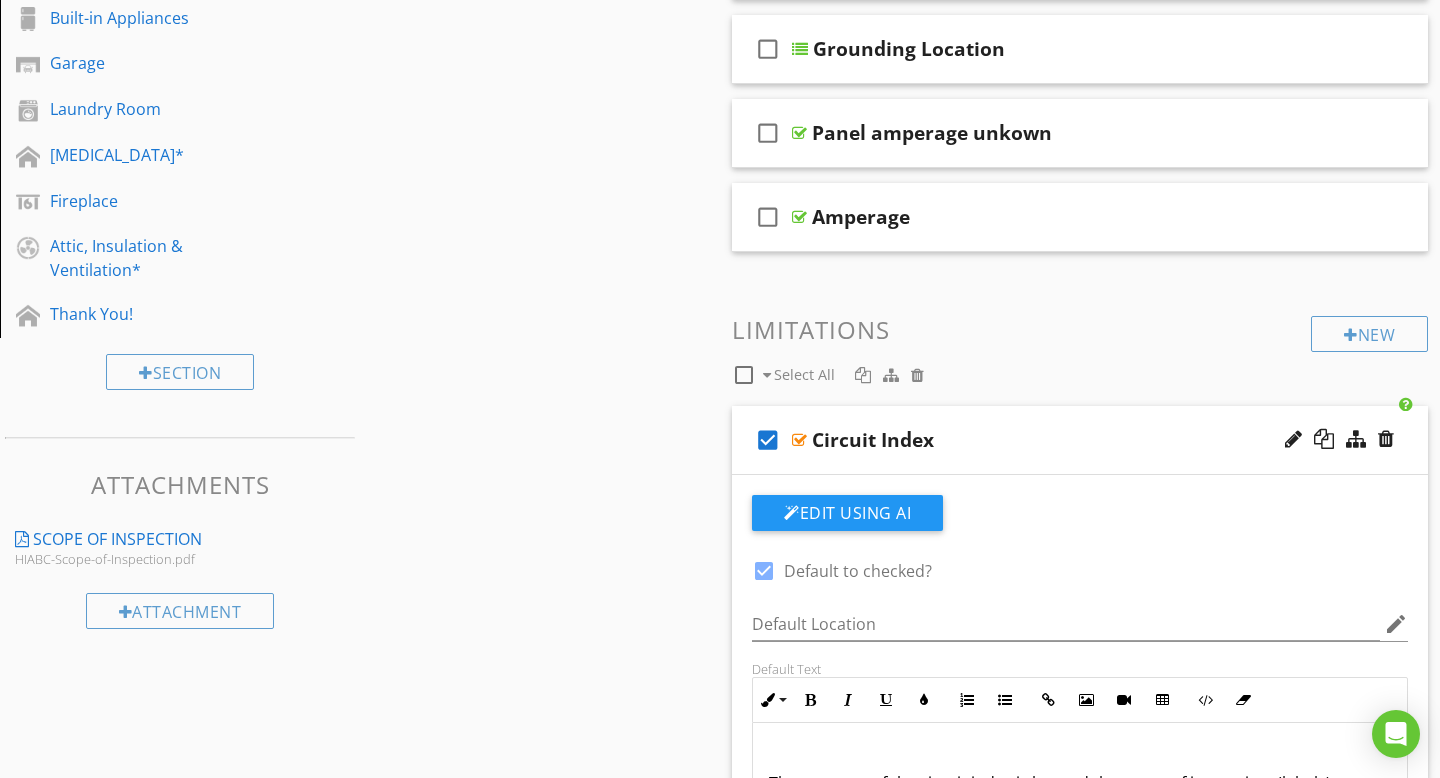 click on "check_box" at bounding box center [768, 440] 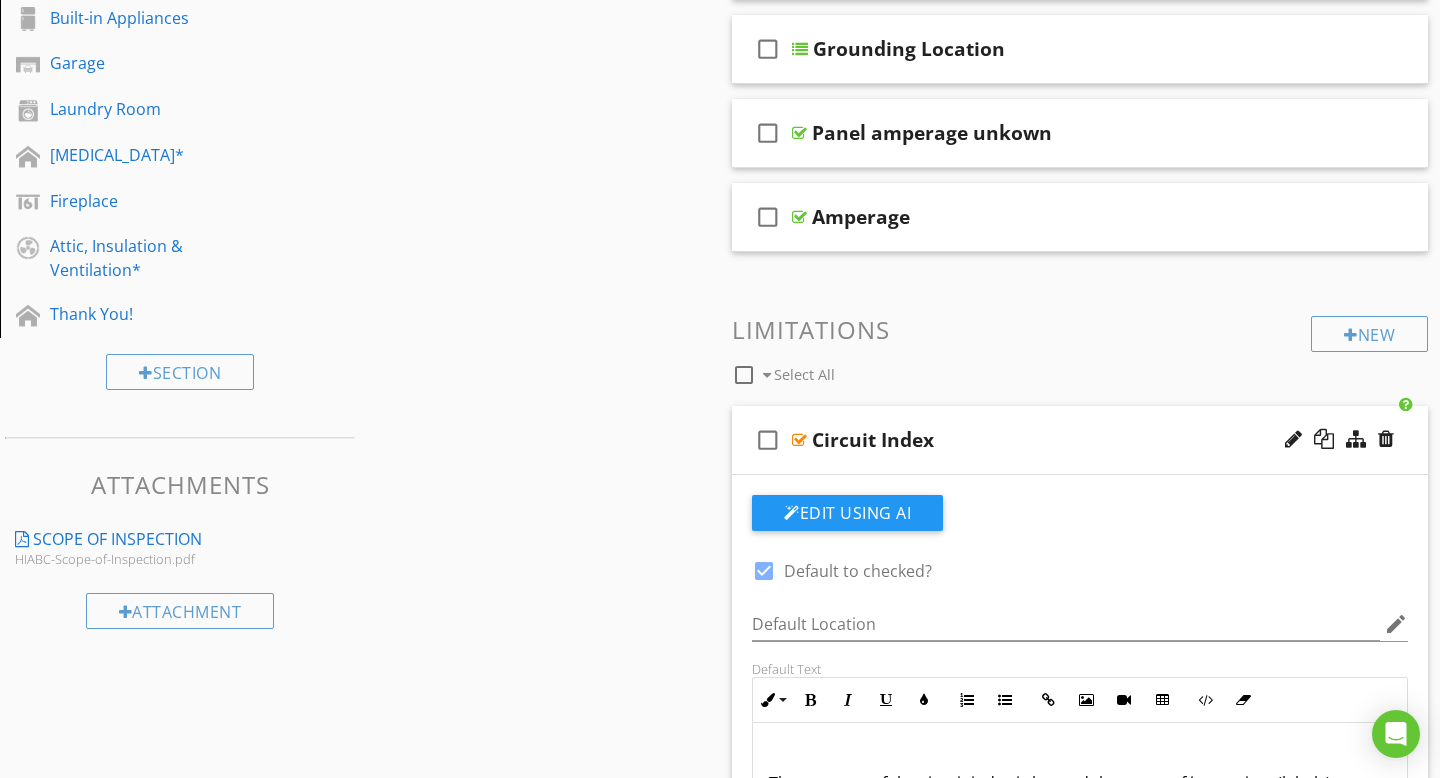 click on "check_box_outline_blank" at bounding box center (768, 440) 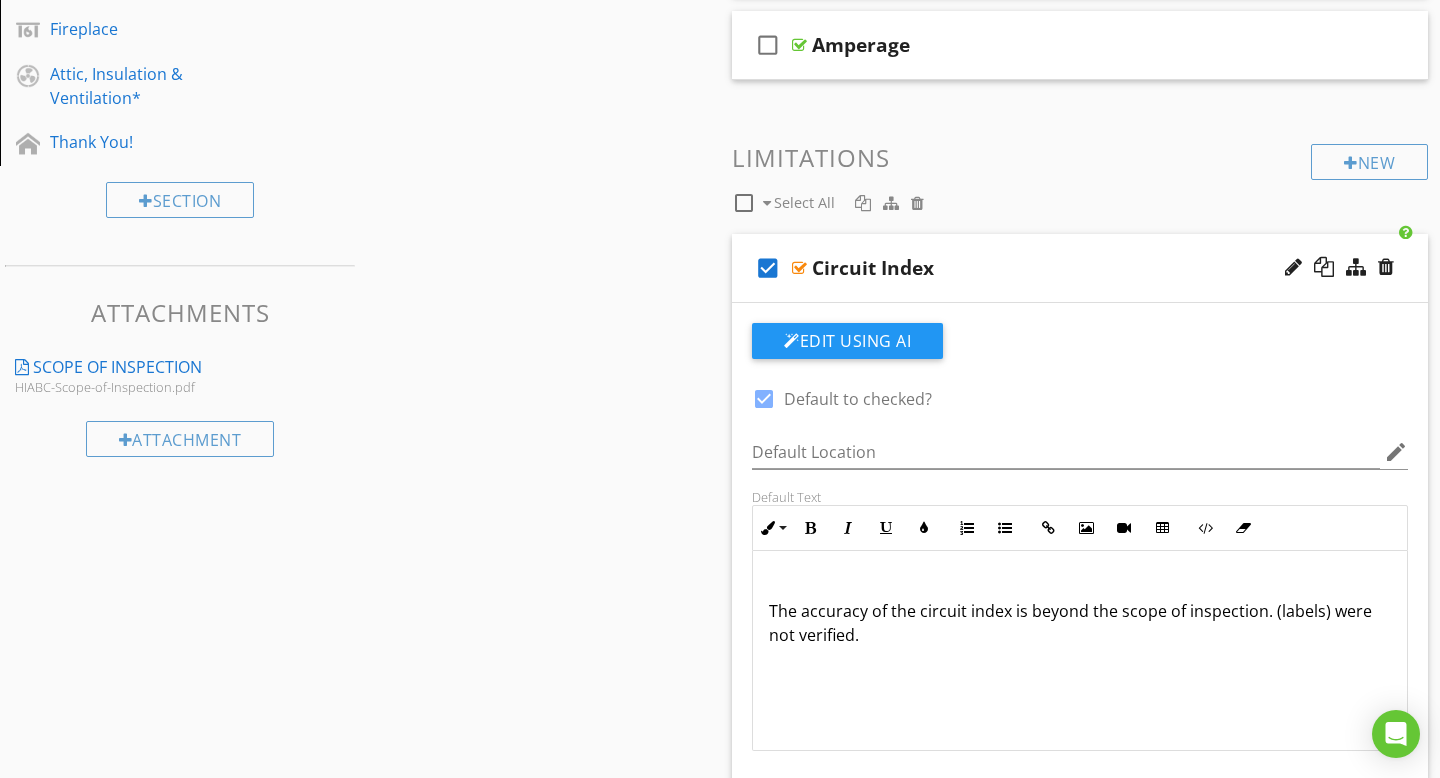 scroll, scrollTop: 903, scrollLeft: 0, axis: vertical 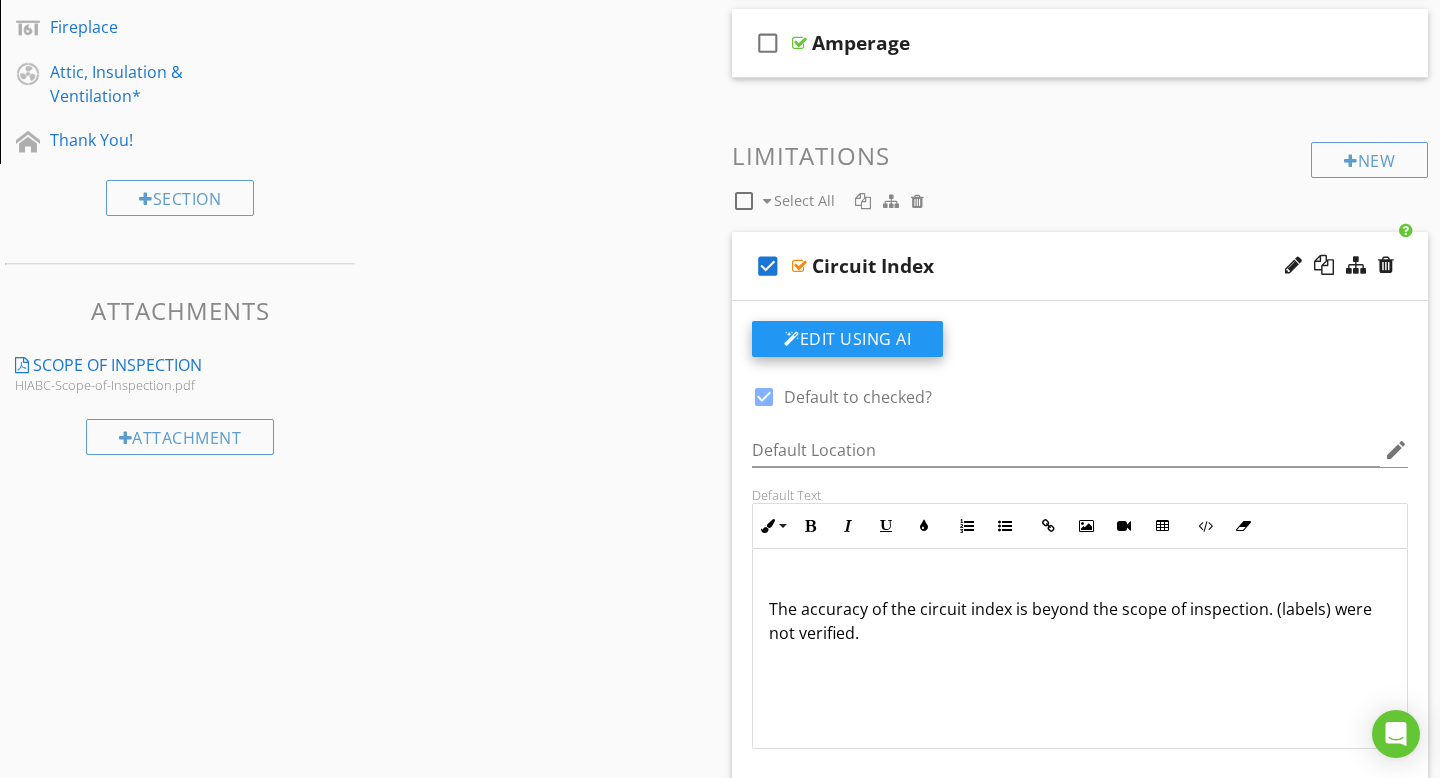 click on "Edit Using AI" at bounding box center [847, 339] 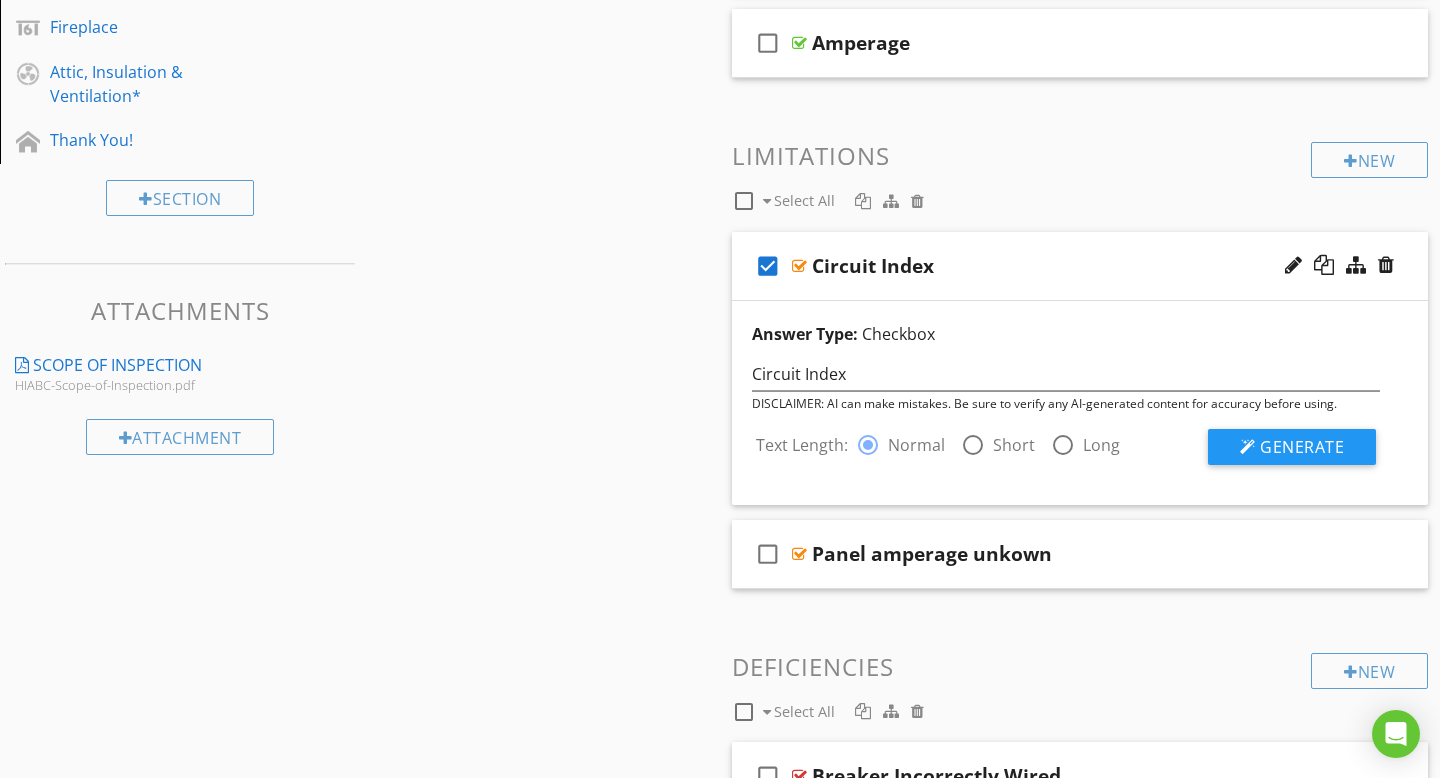 click on "check_box" at bounding box center [768, 266] 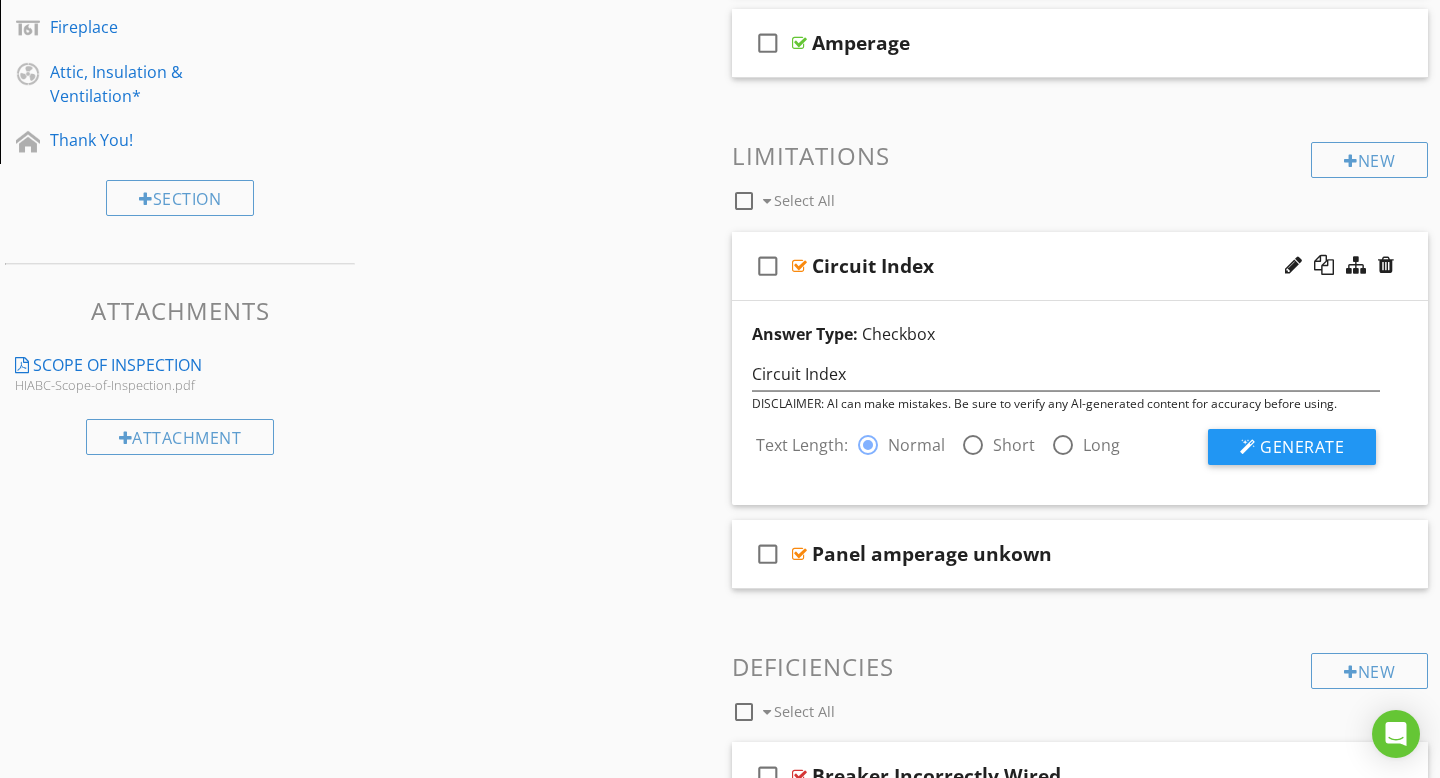 click on "check_box_outline_blank" at bounding box center [768, 266] 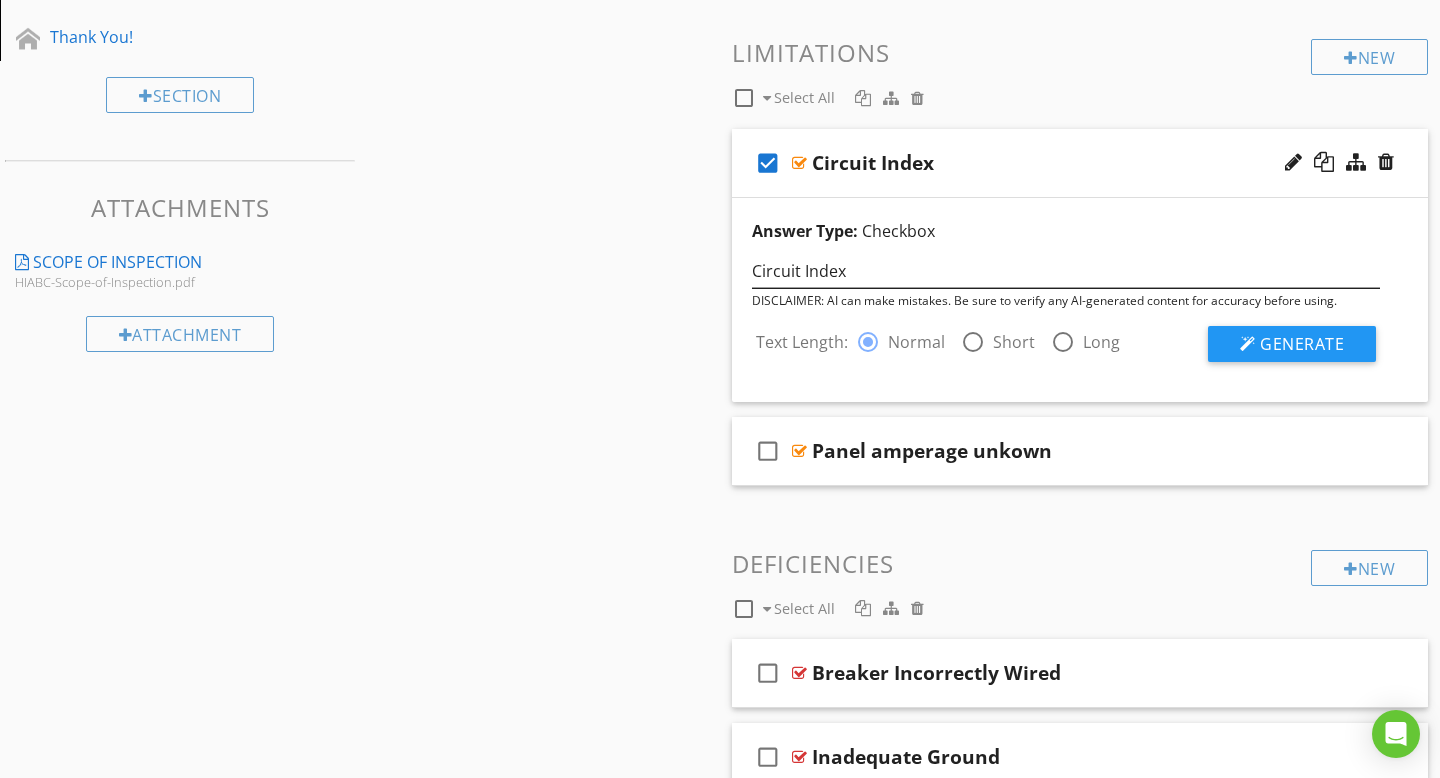 scroll, scrollTop: 1014, scrollLeft: 0, axis: vertical 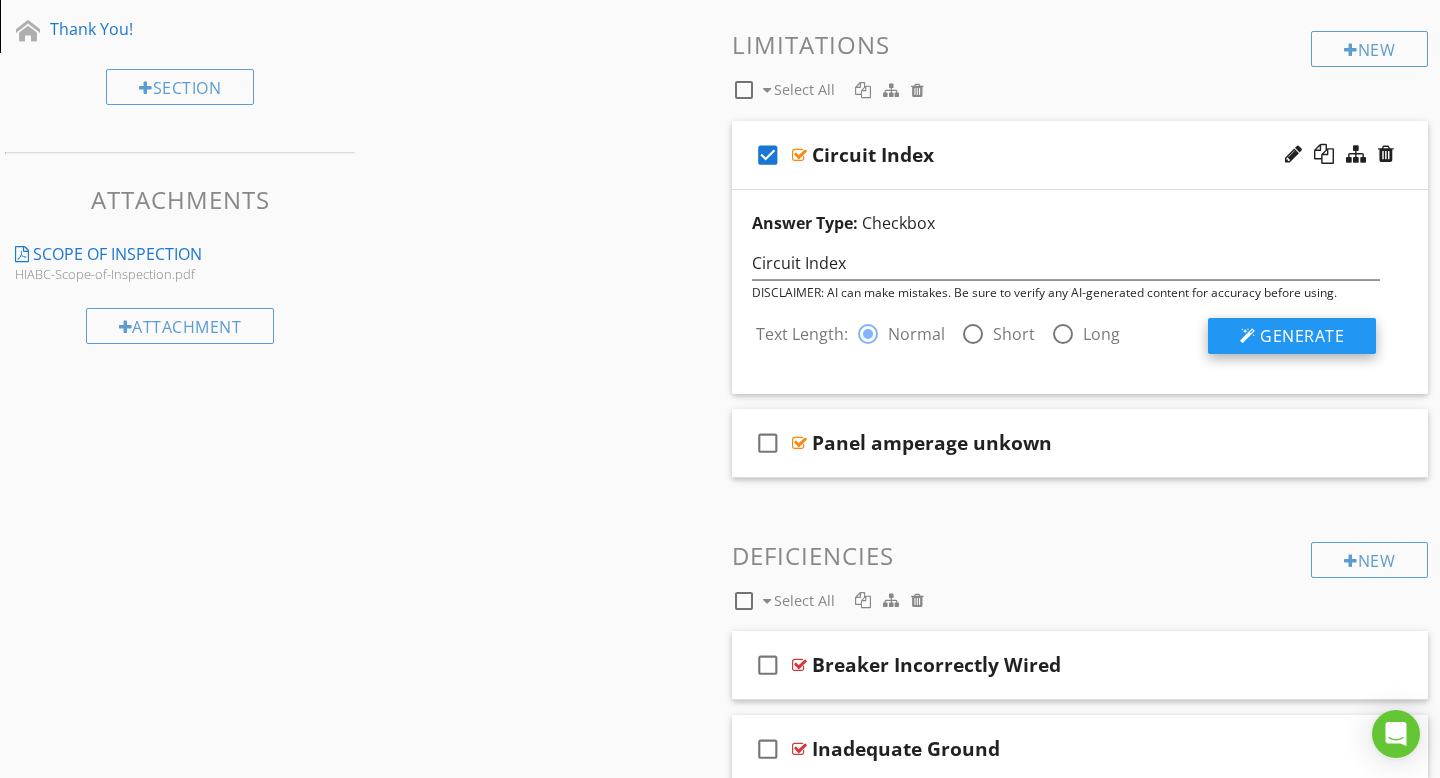 click on "Generate" at bounding box center (1292, 336) 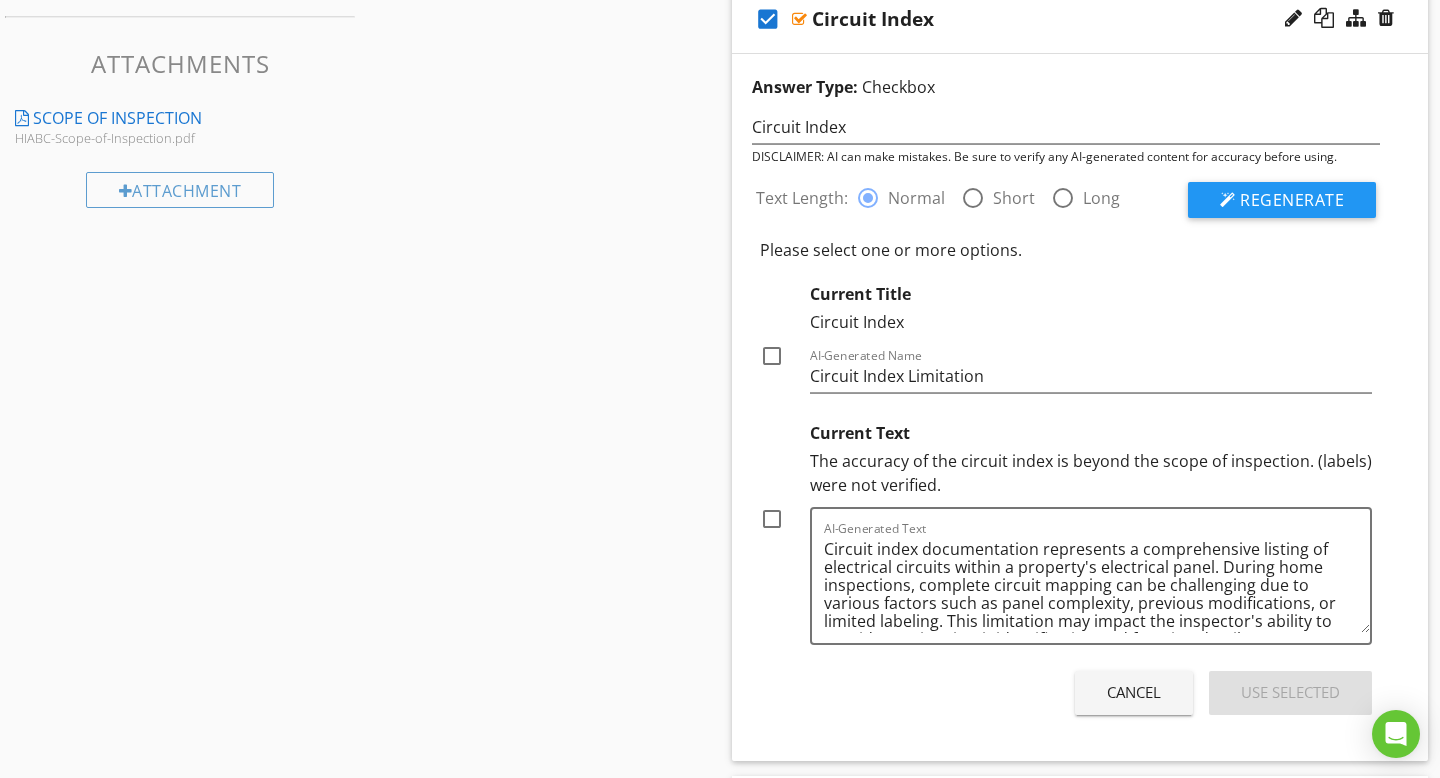 scroll, scrollTop: 1152, scrollLeft: 0, axis: vertical 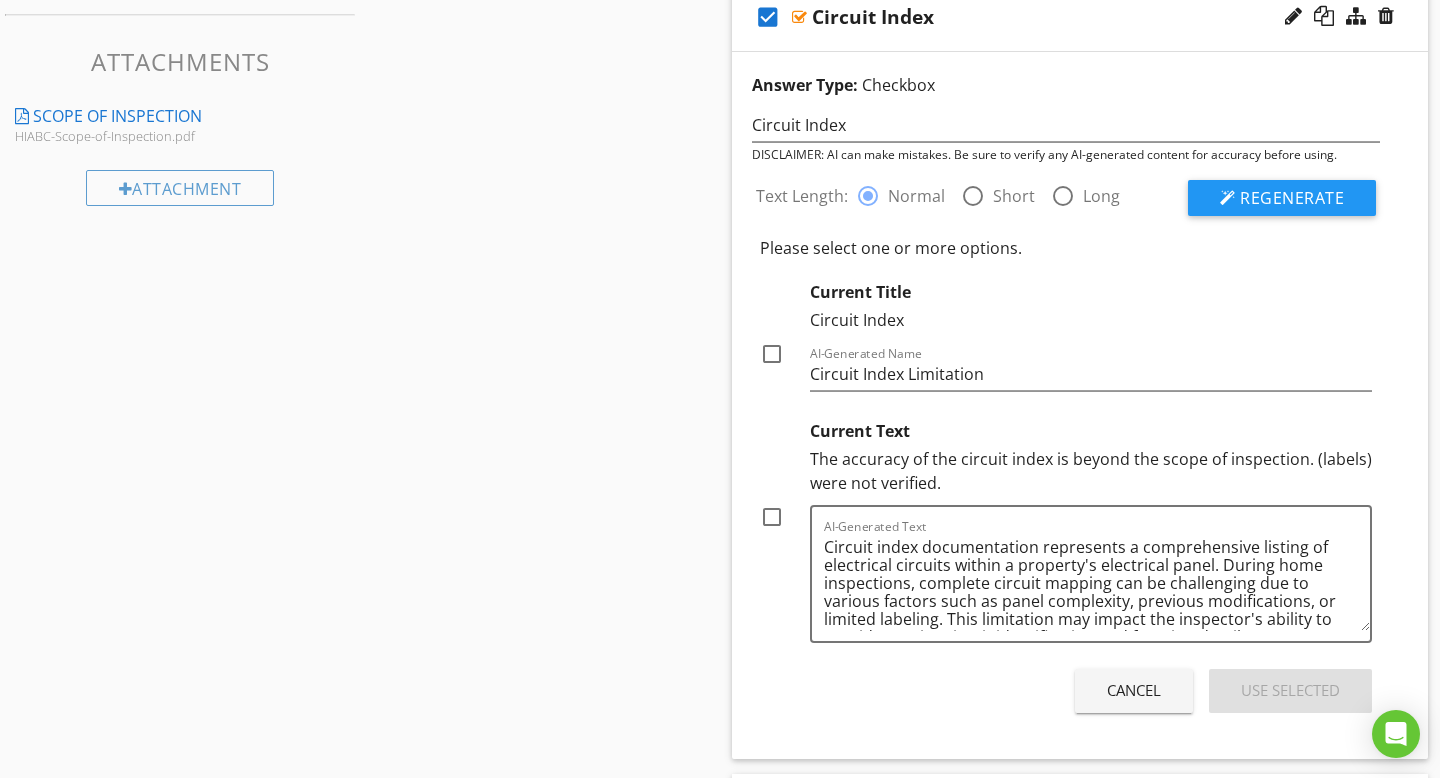 click on "Cancel" at bounding box center (1134, 691) 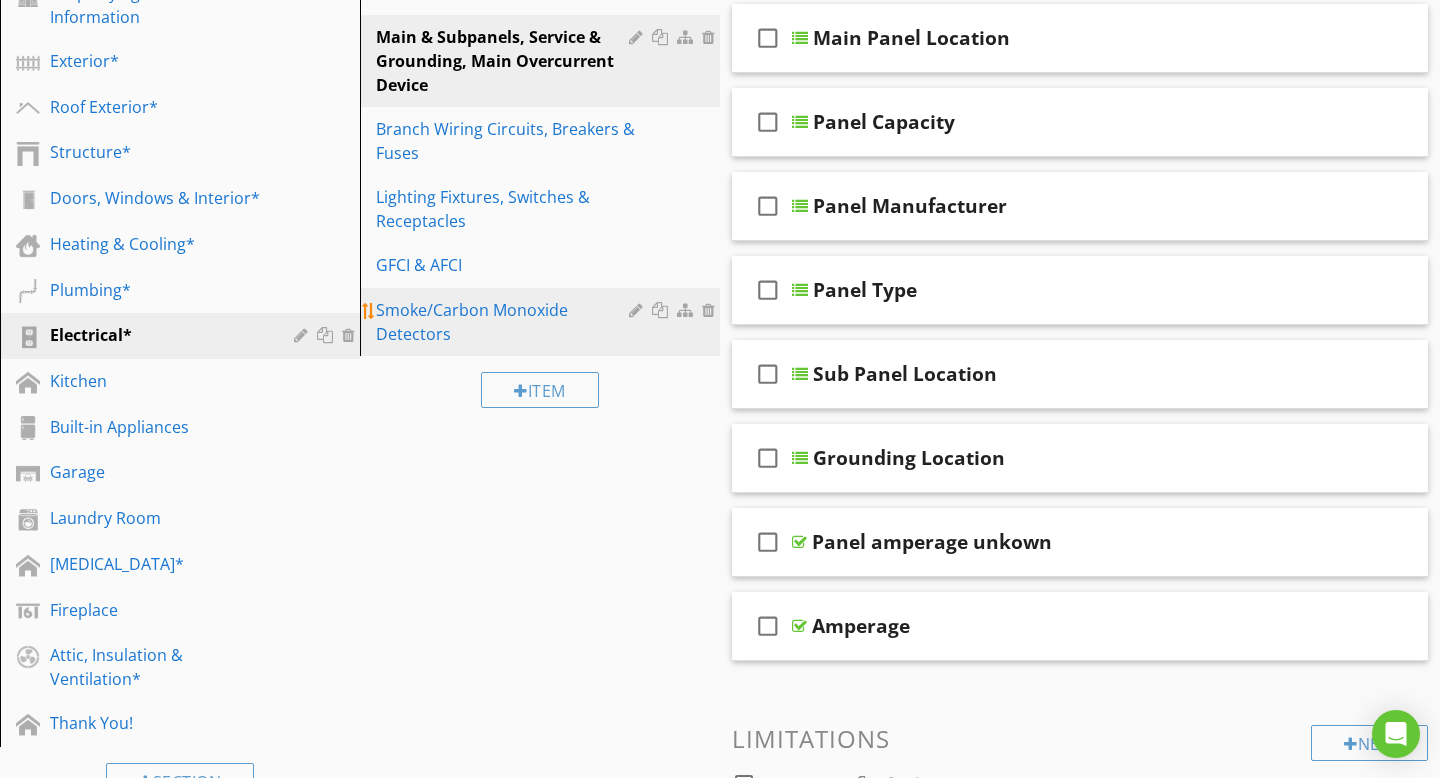 scroll, scrollTop: 322, scrollLeft: 0, axis: vertical 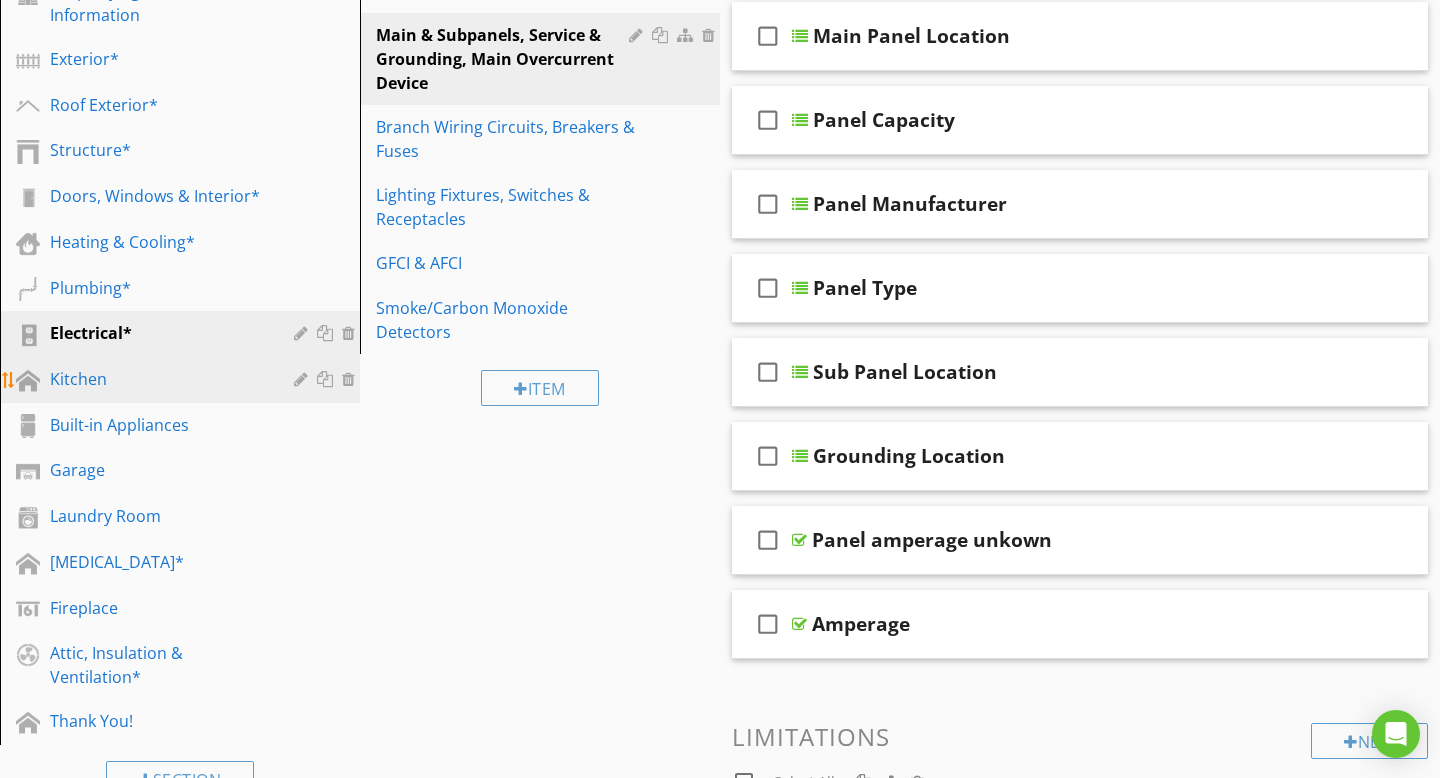 click on "Kitchen" at bounding box center [157, 379] 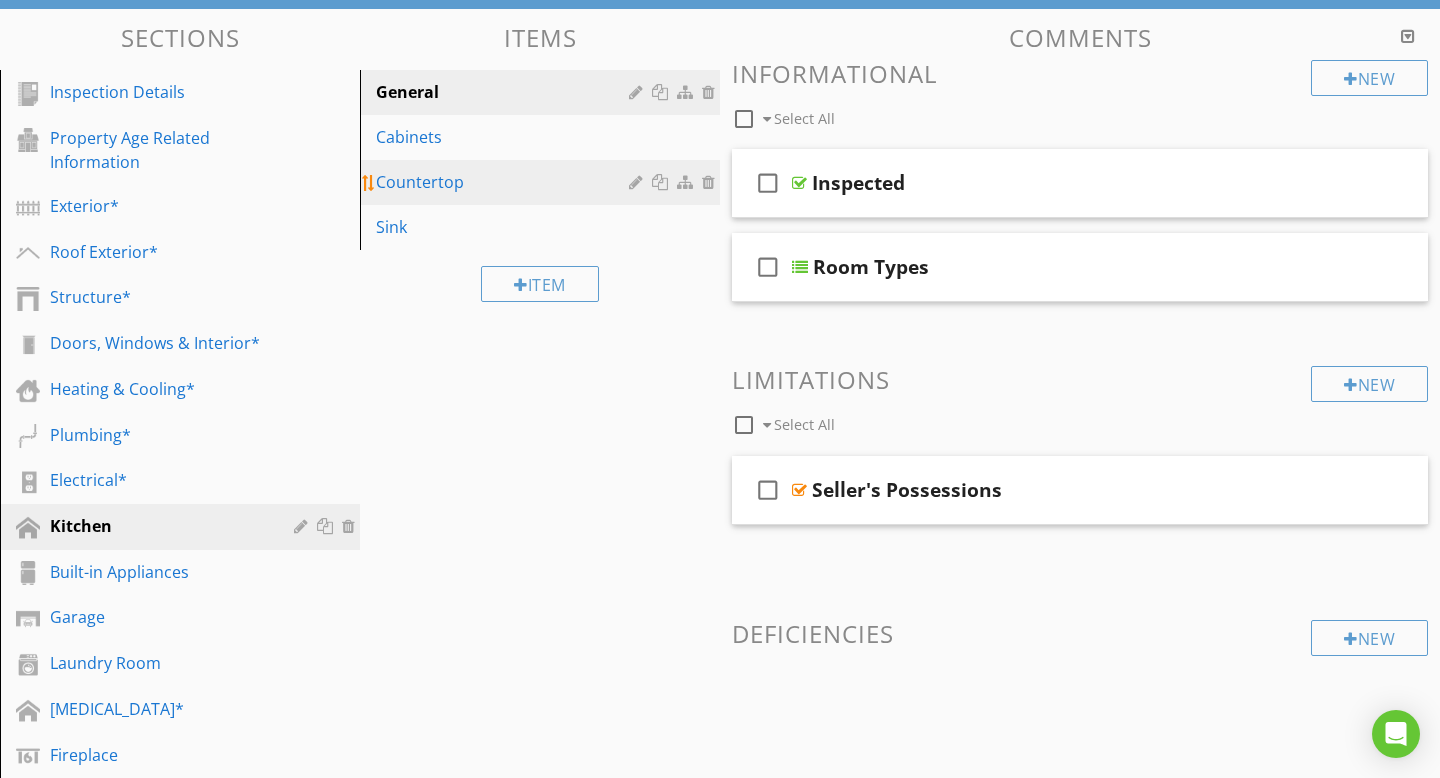 scroll, scrollTop: 181, scrollLeft: 0, axis: vertical 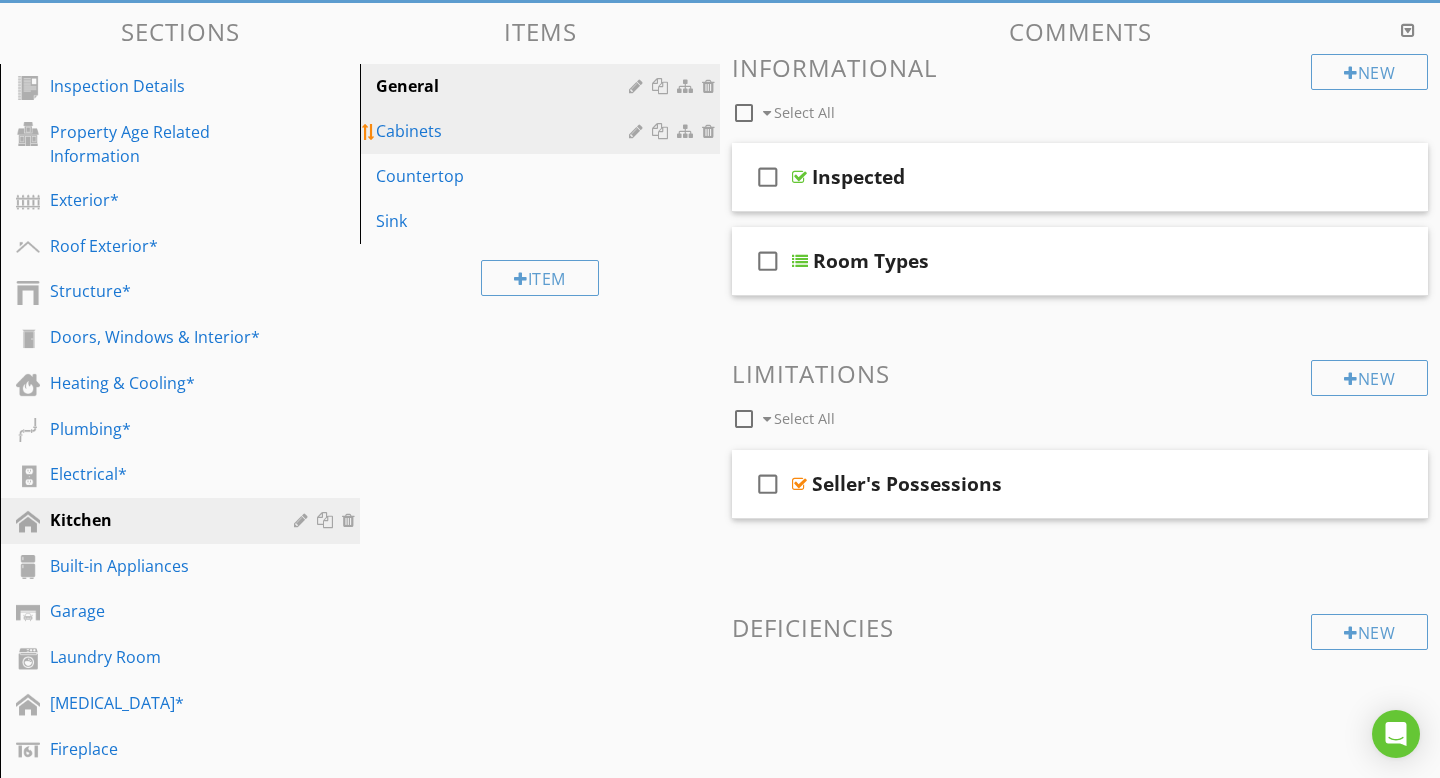 click on "Cabinets" at bounding box center [505, 131] 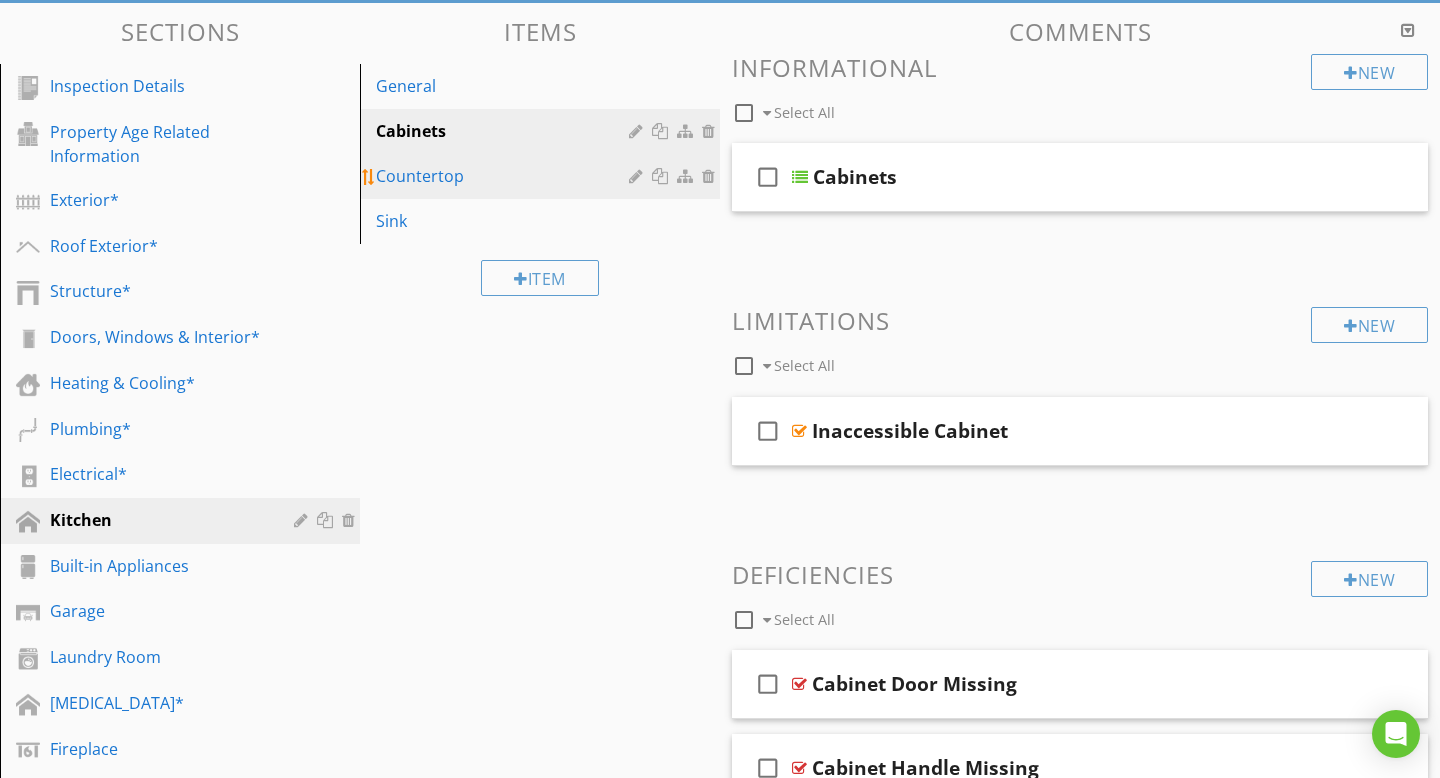 click on "Countertop" at bounding box center [505, 176] 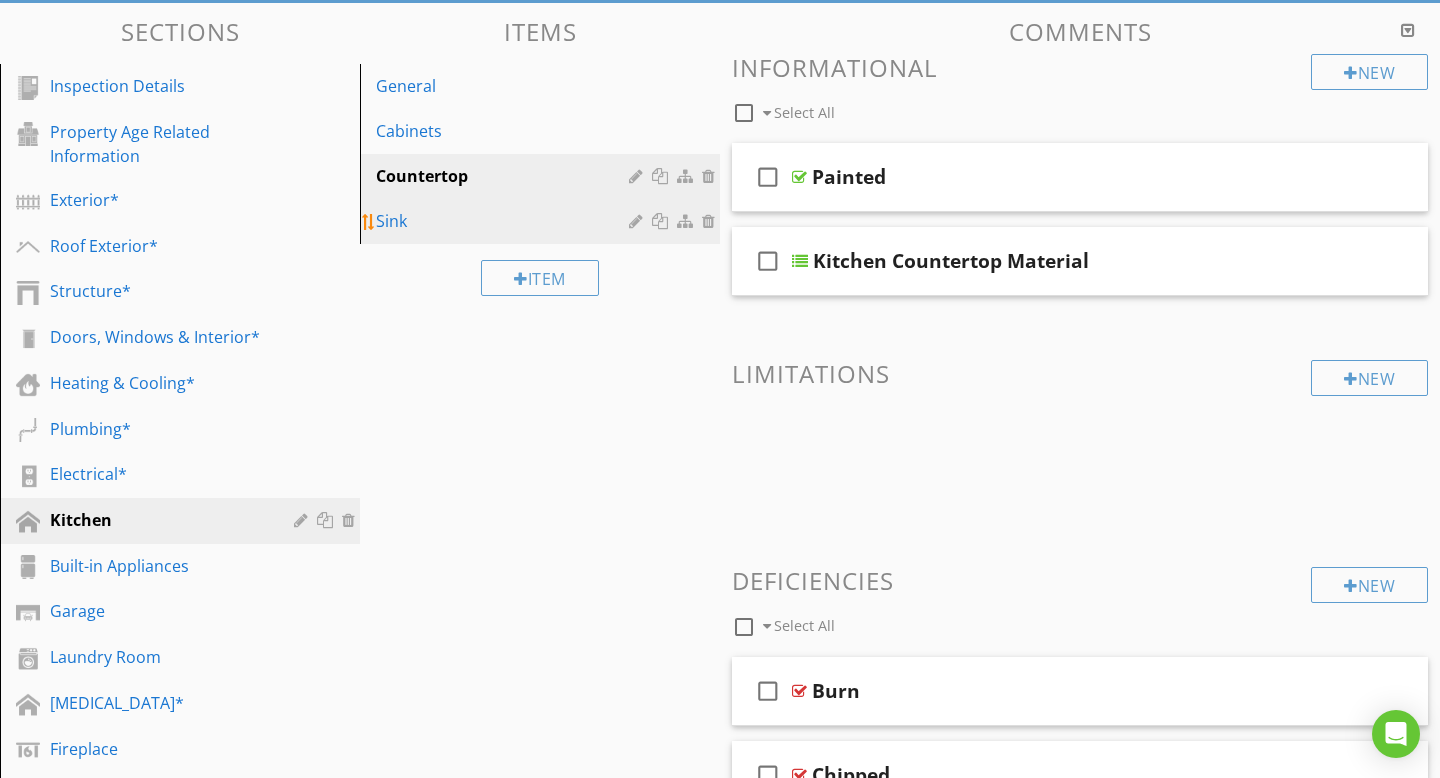 click on "Sink" at bounding box center [505, 221] 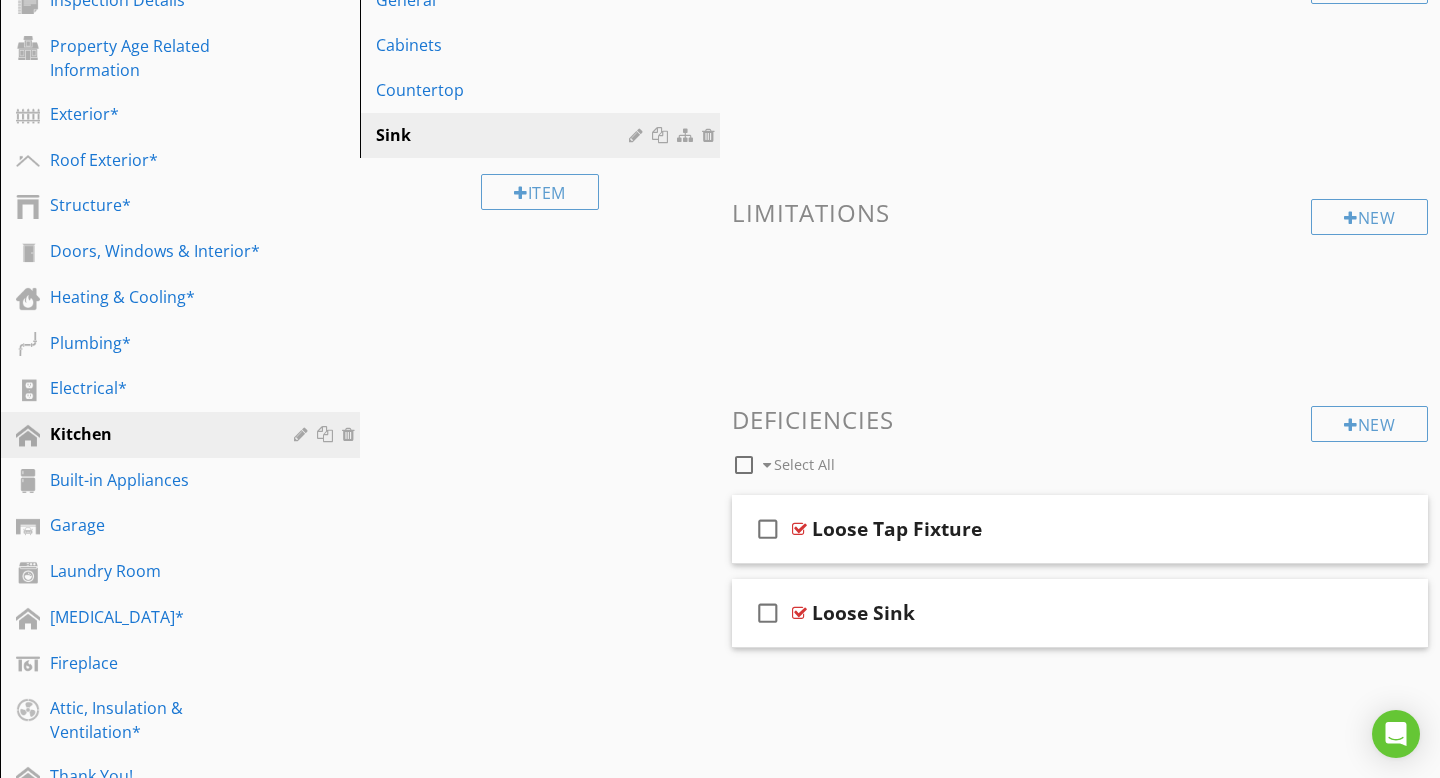 scroll, scrollTop: 272, scrollLeft: 0, axis: vertical 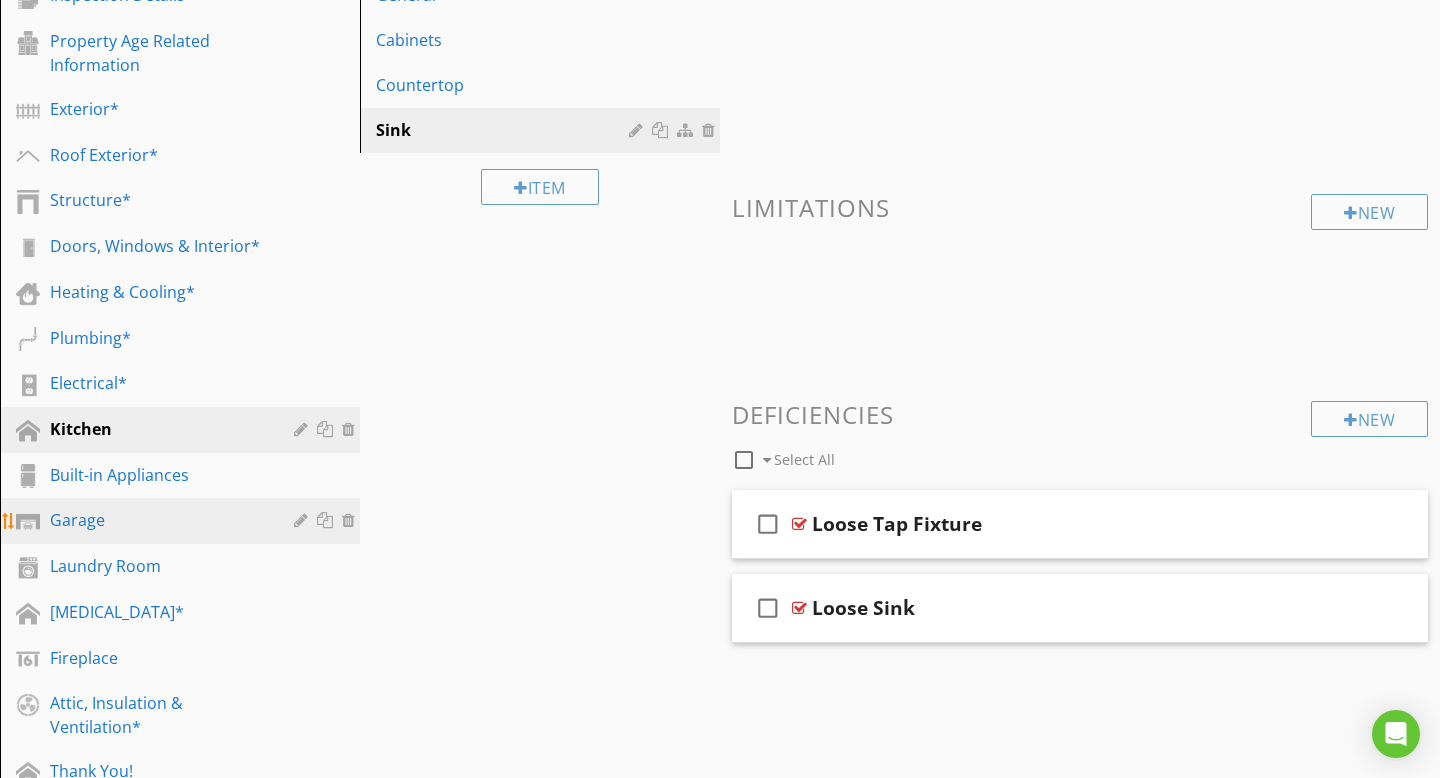 click on "Garage" at bounding box center [157, 520] 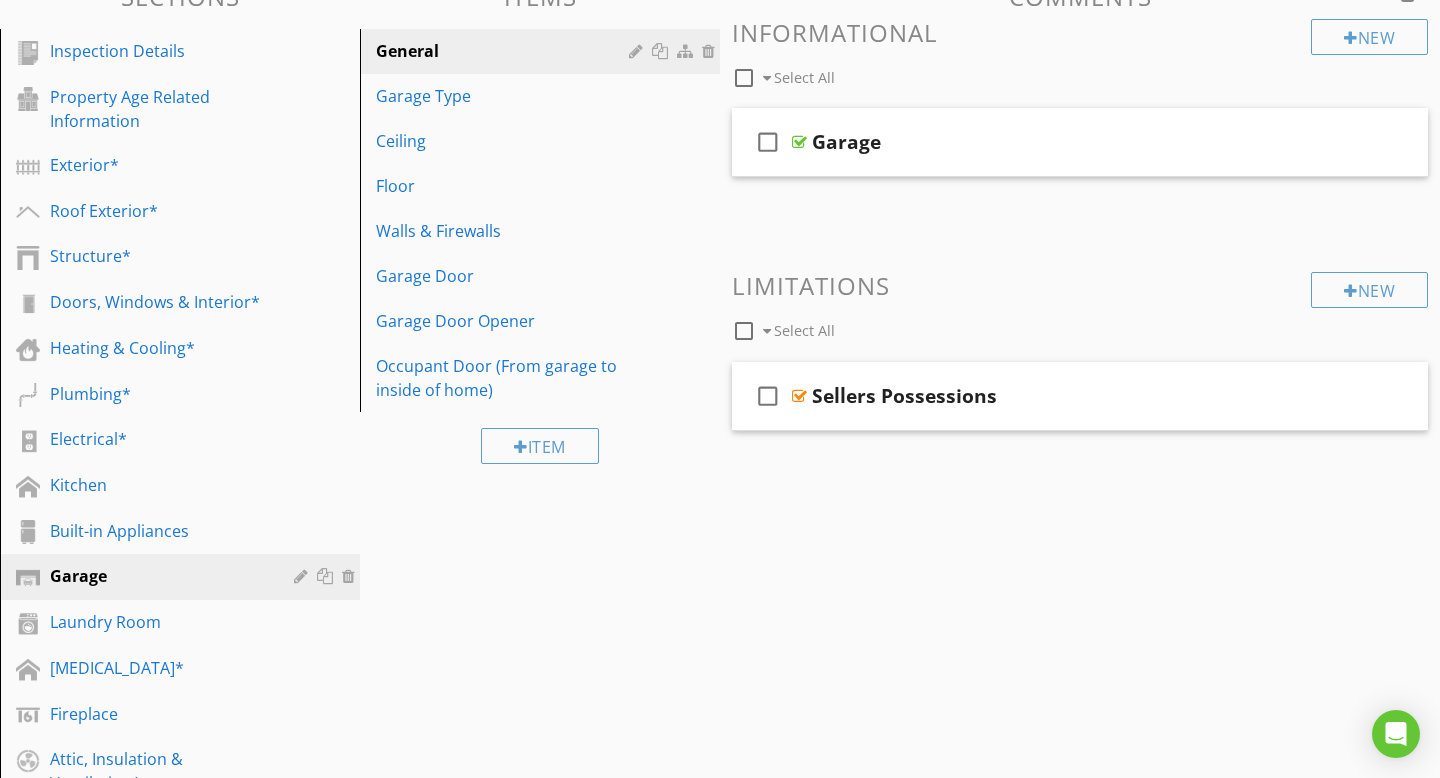 scroll, scrollTop: 214, scrollLeft: 0, axis: vertical 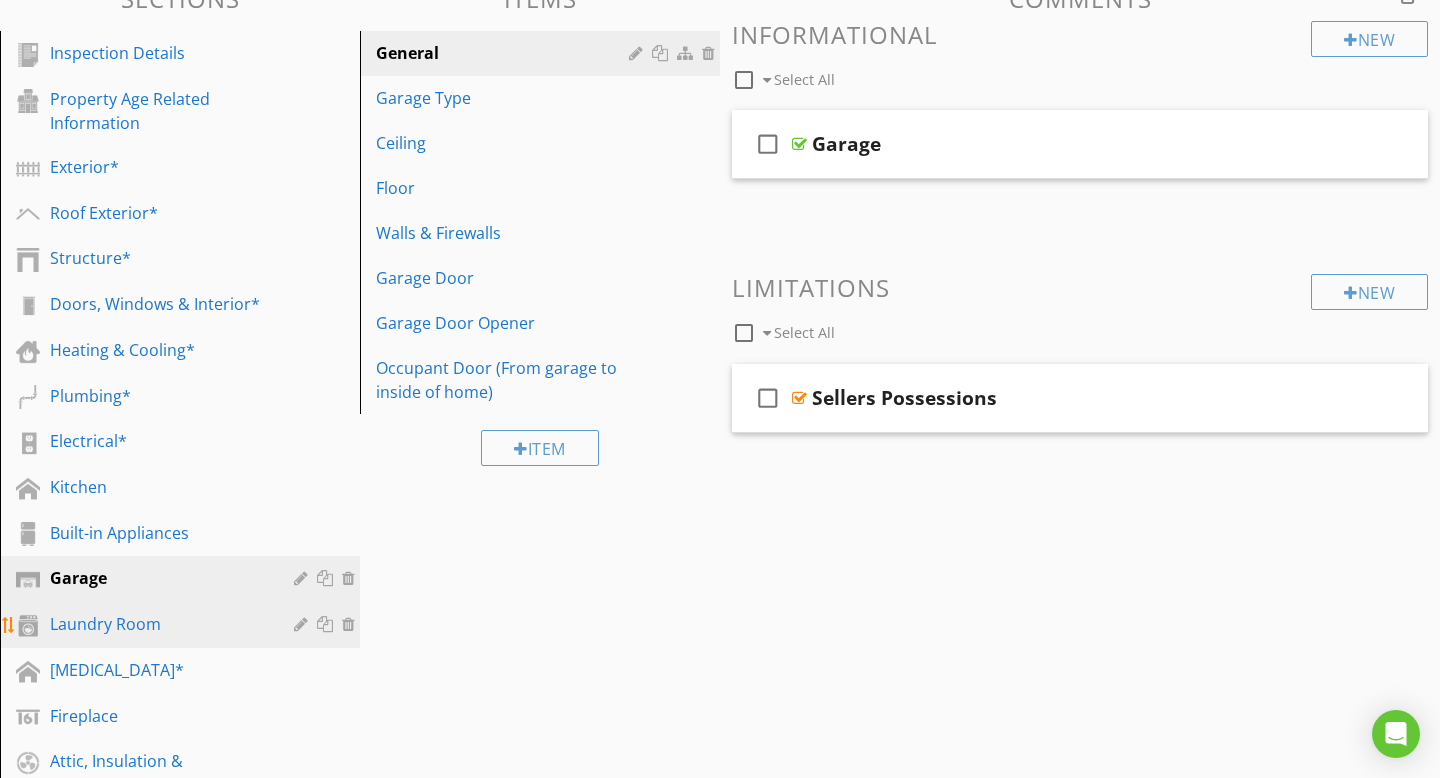 click on "Laundry Room" at bounding box center [157, 624] 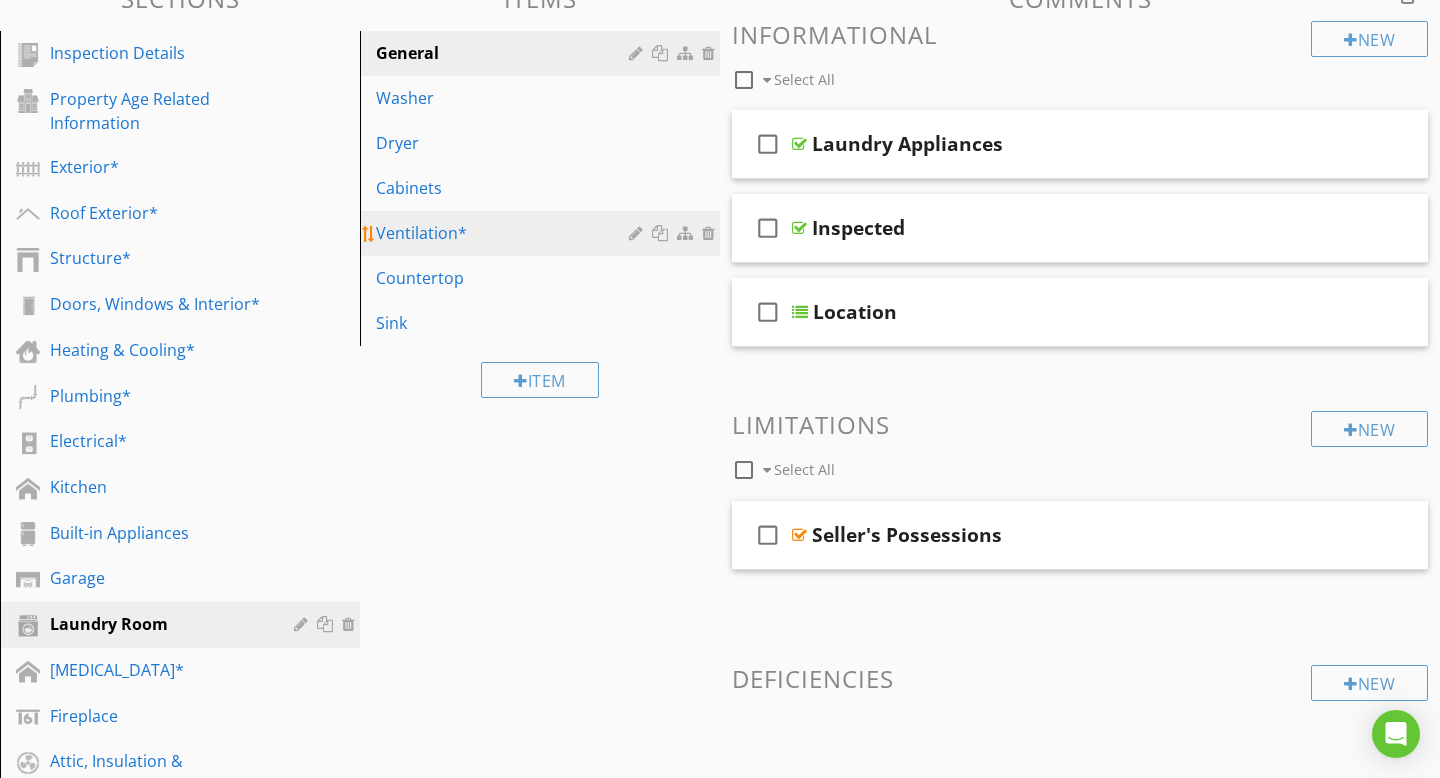 click on "Ventilation*" at bounding box center [505, 233] 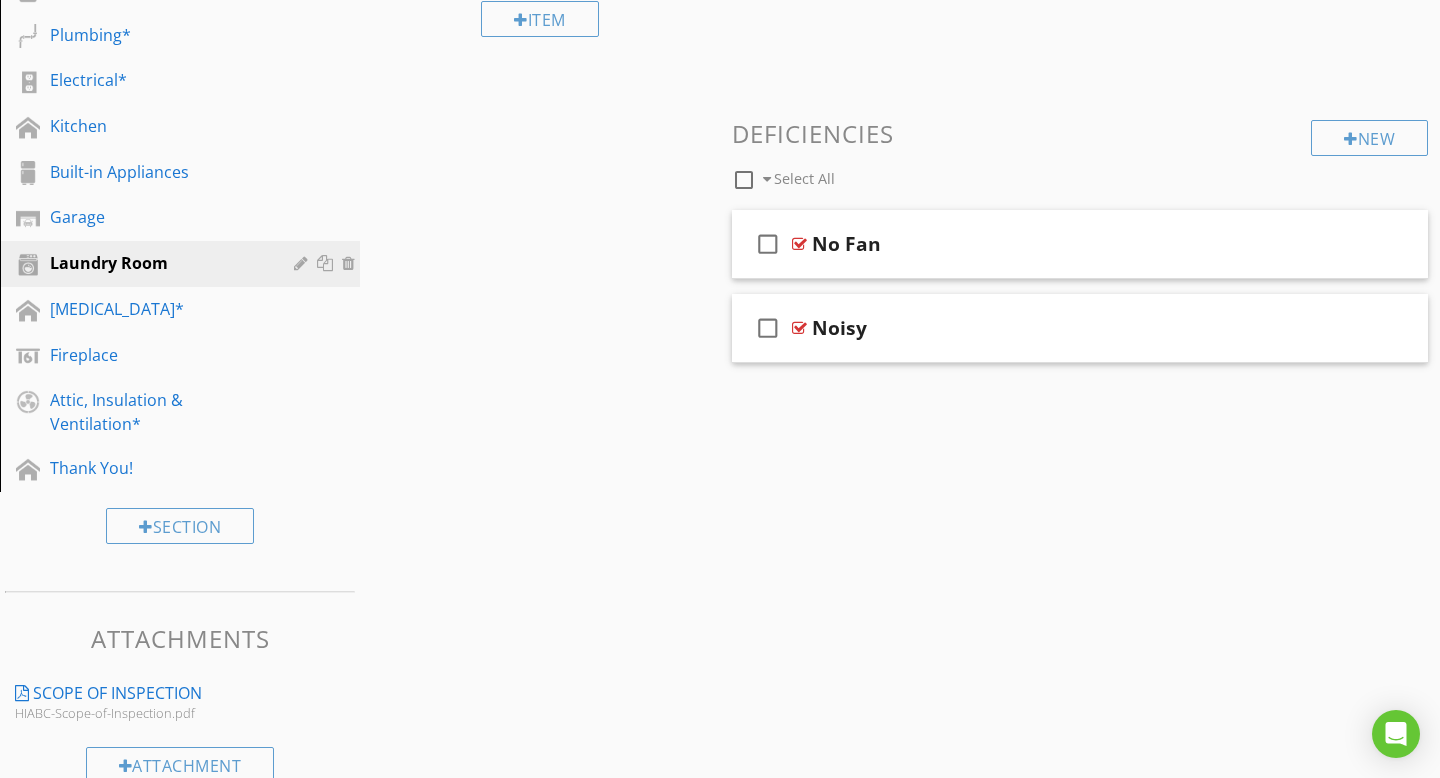 scroll, scrollTop: 595, scrollLeft: 0, axis: vertical 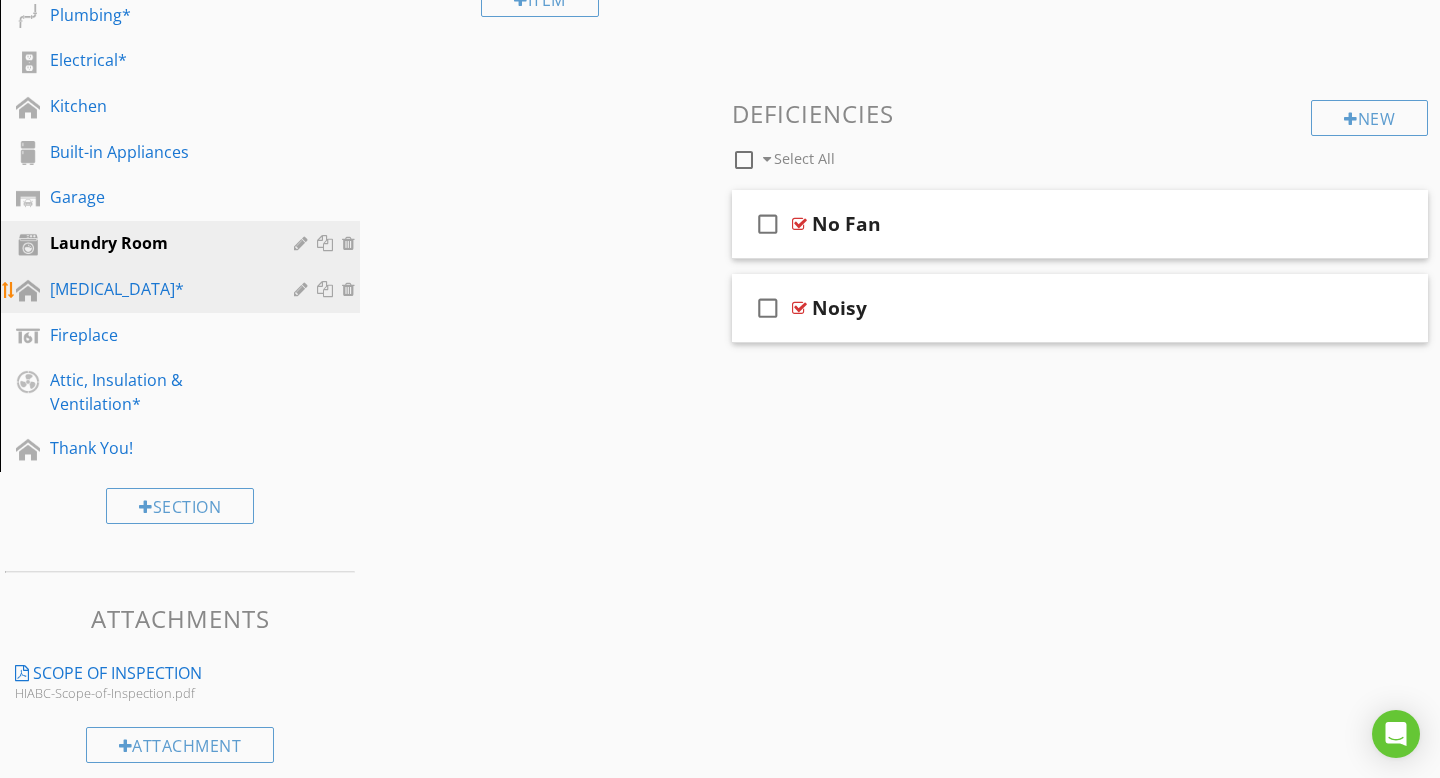 click on "[MEDICAL_DATA]*" at bounding box center [157, 289] 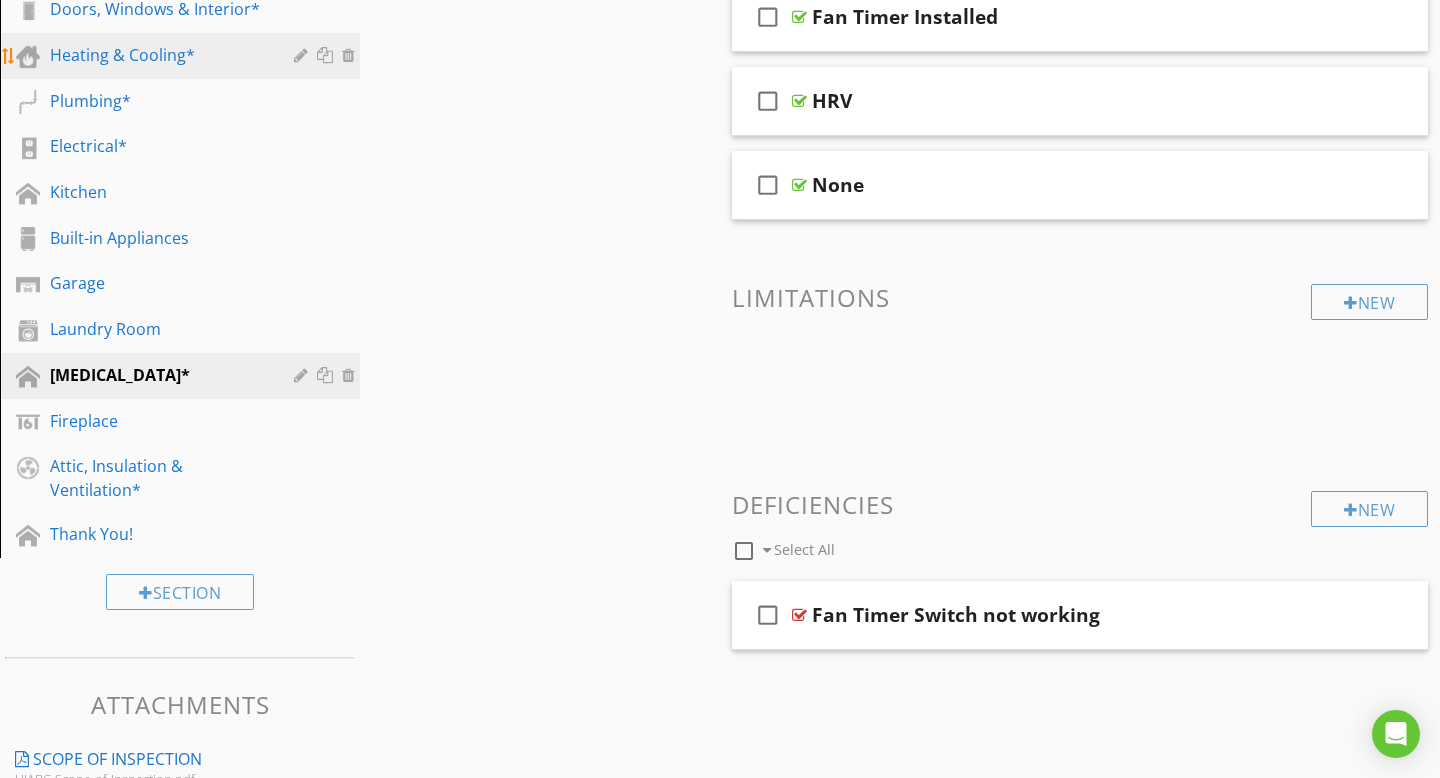 scroll, scrollTop: 535, scrollLeft: 0, axis: vertical 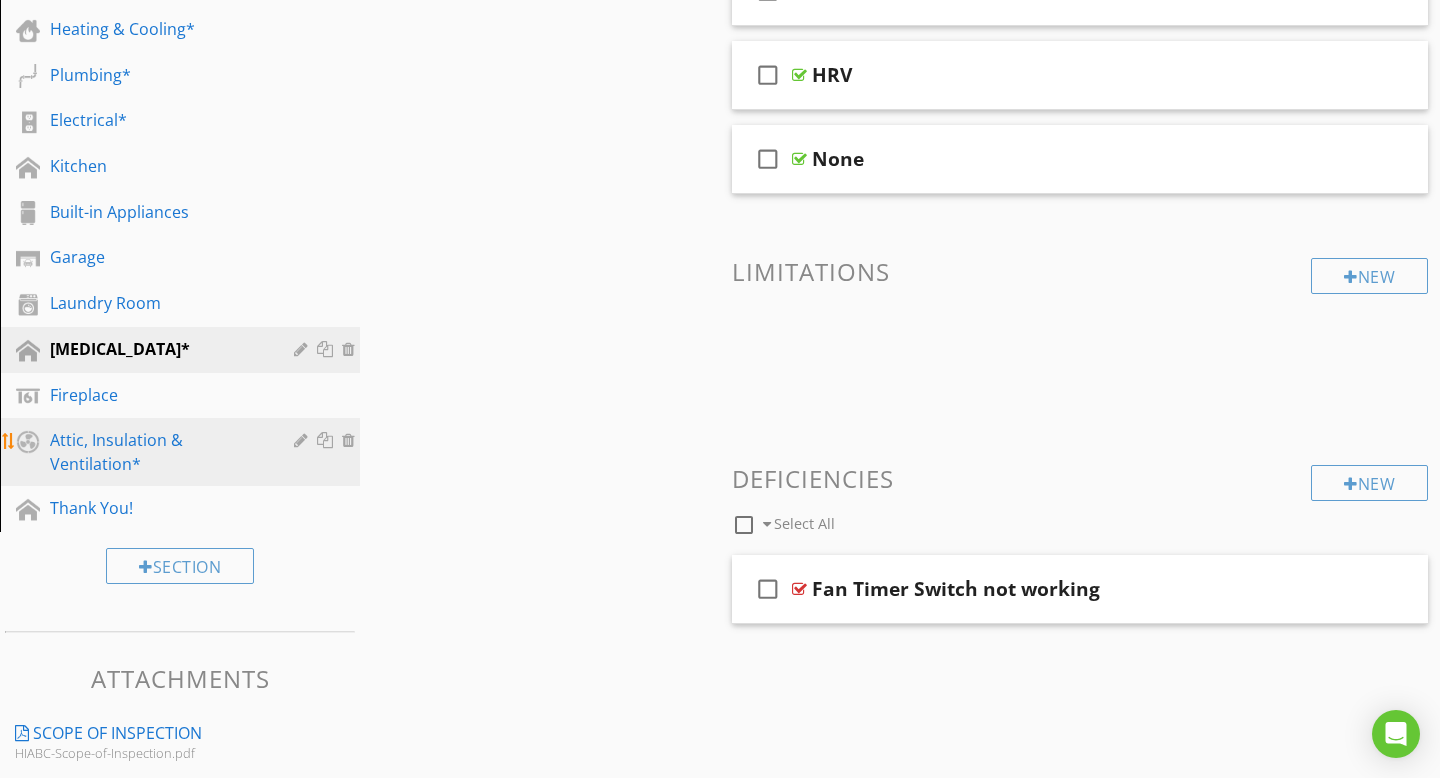 click on "Attic, Insulation & Ventilation*" at bounding box center [157, 452] 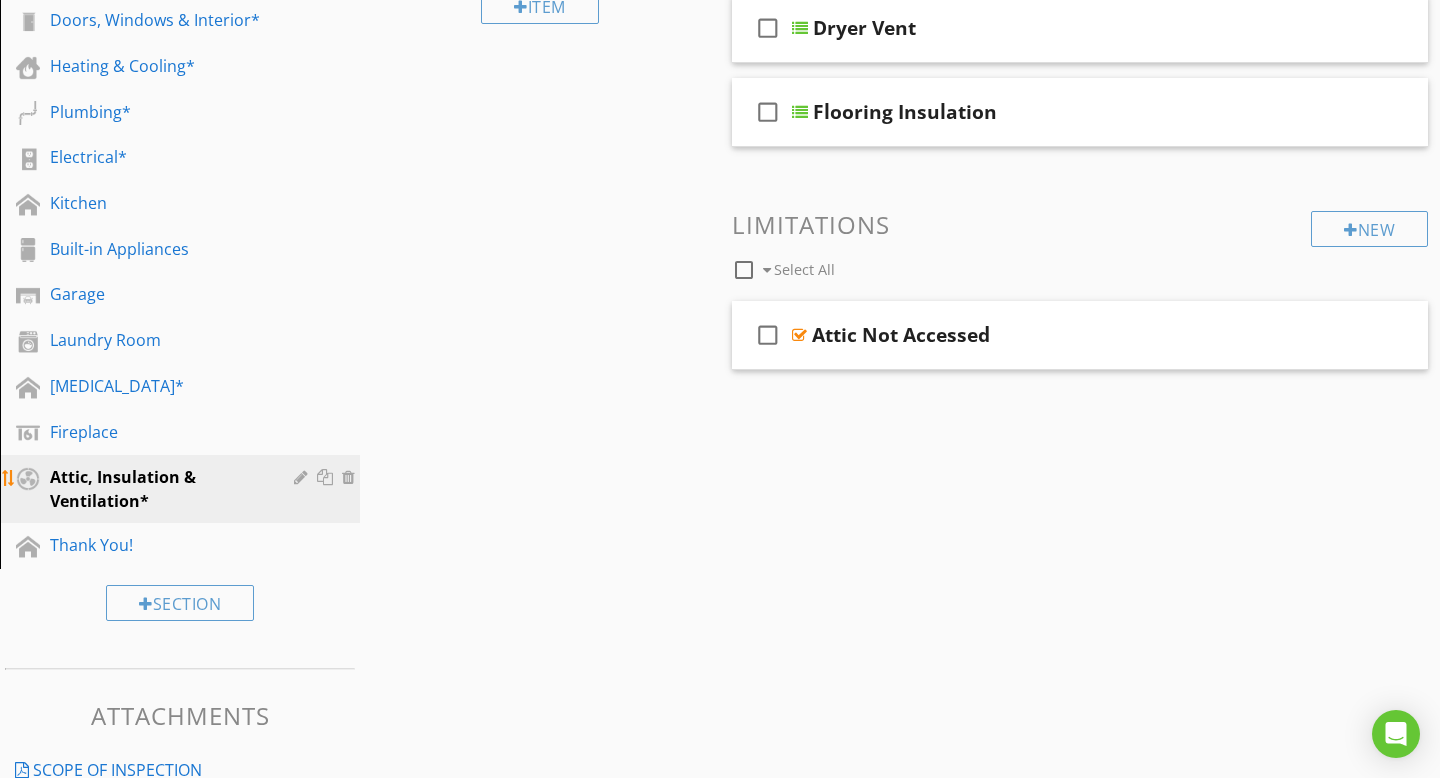 scroll, scrollTop: 490, scrollLeft: 0, axis: vertical 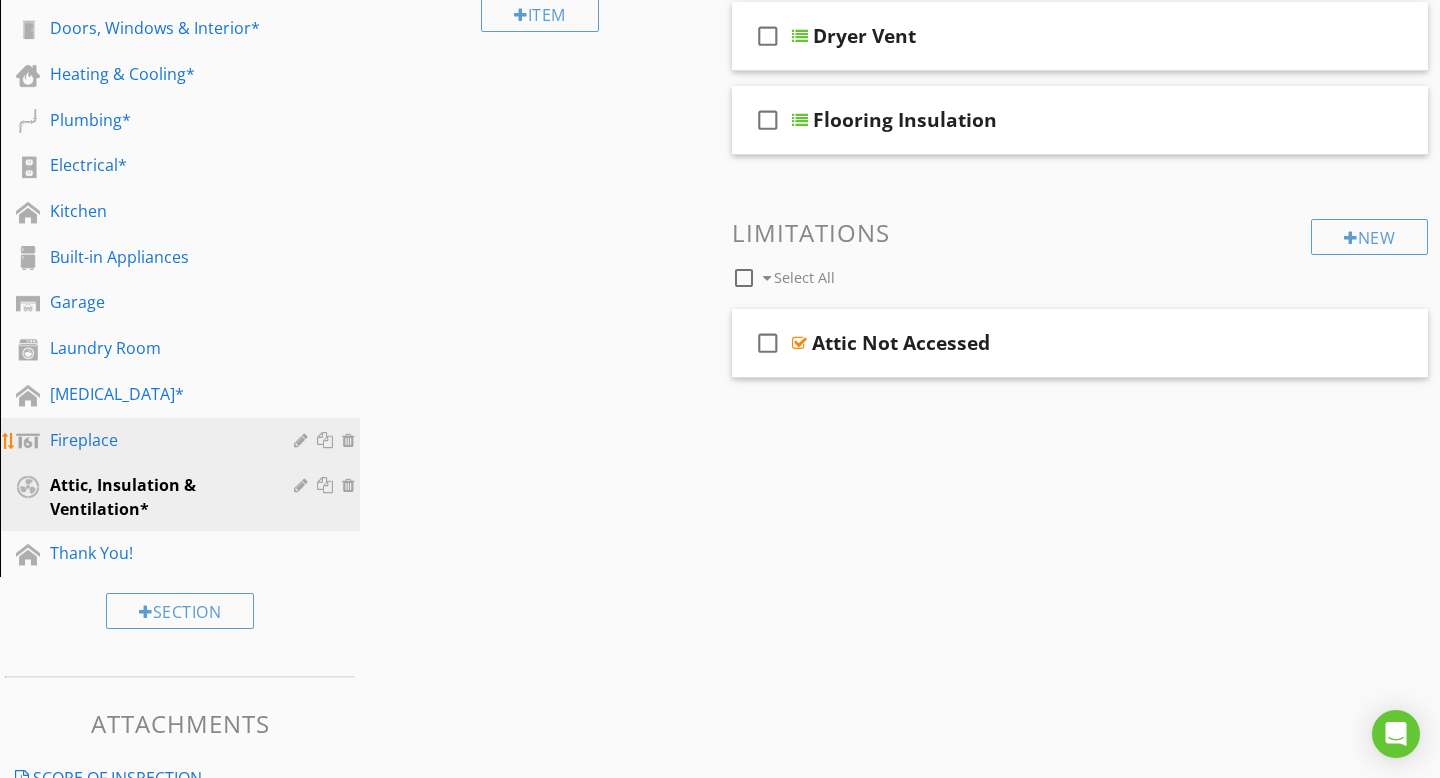 click on "Fireplace" at bounding box center [157, 440] 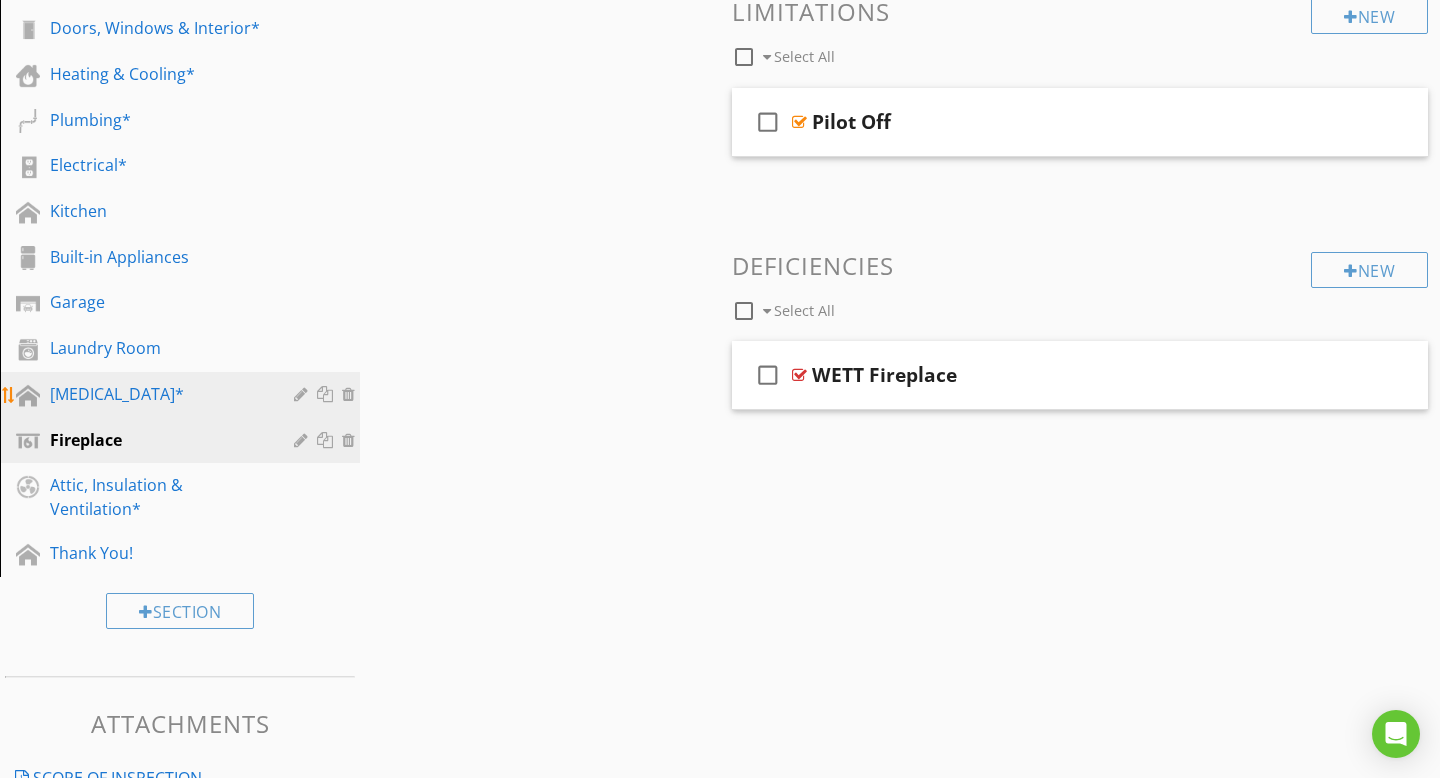 click on "[MEDICAL_DATA]*" at bounding box center [157, 394] 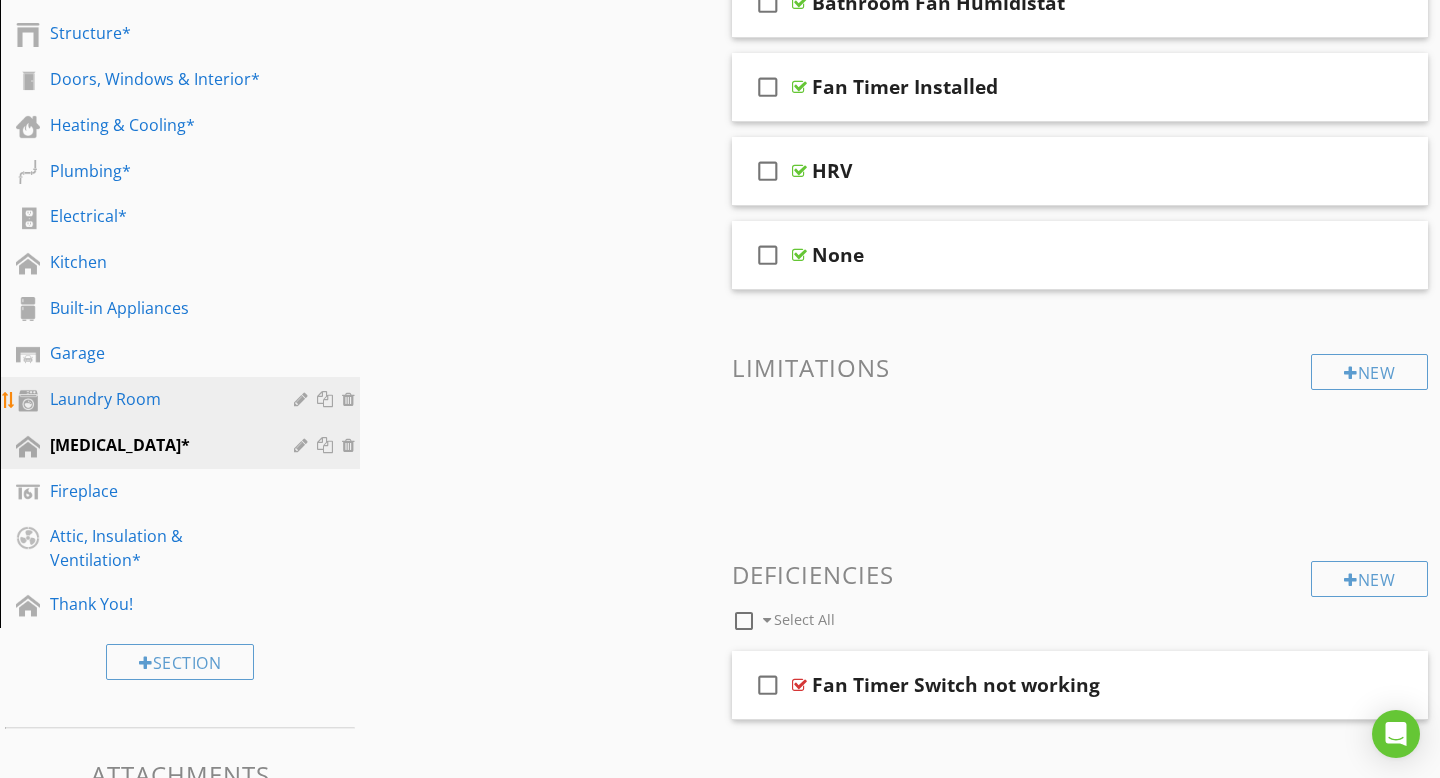 scroll, scrollTop: 437, scrollLeft: 0, axis: vertical 